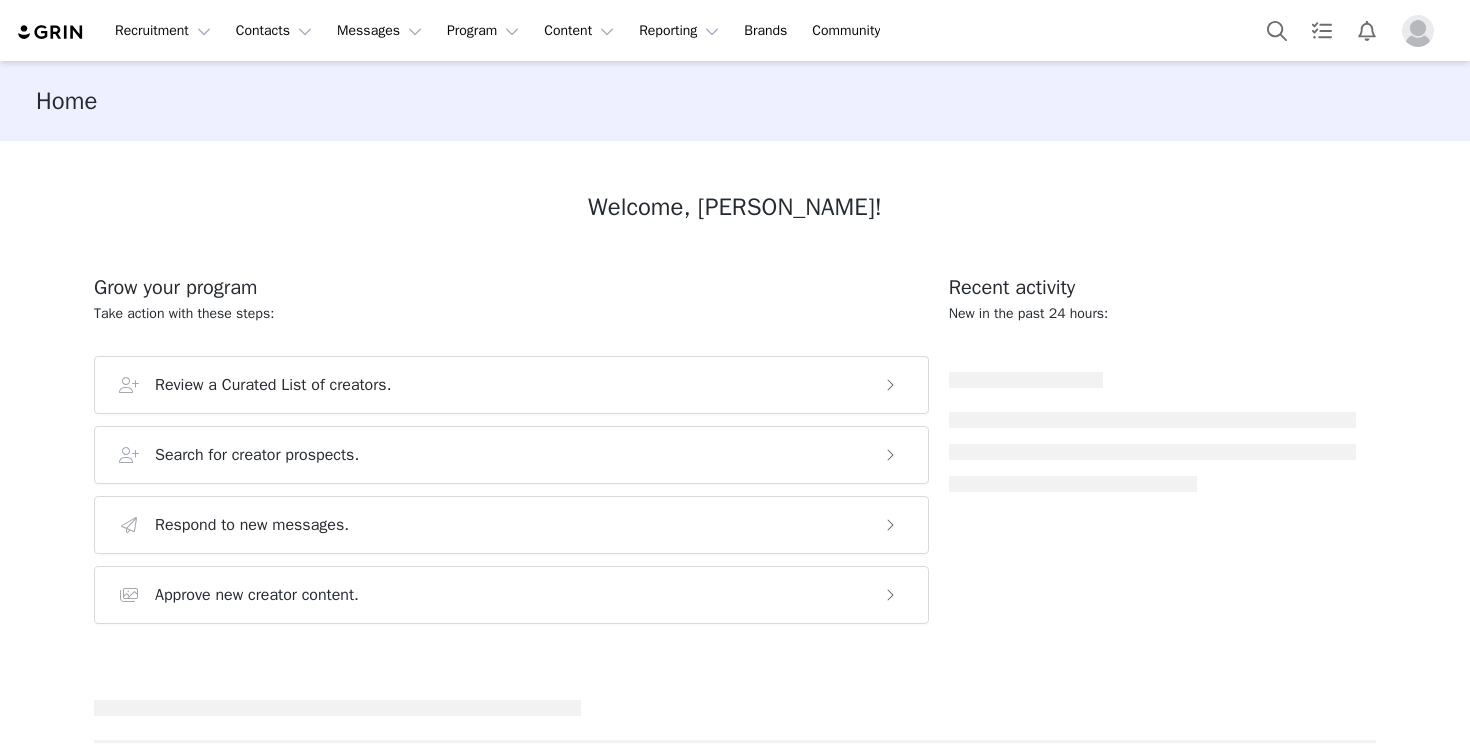 scroll, scrollTop: 0, scrollLeft: 0, axis: both 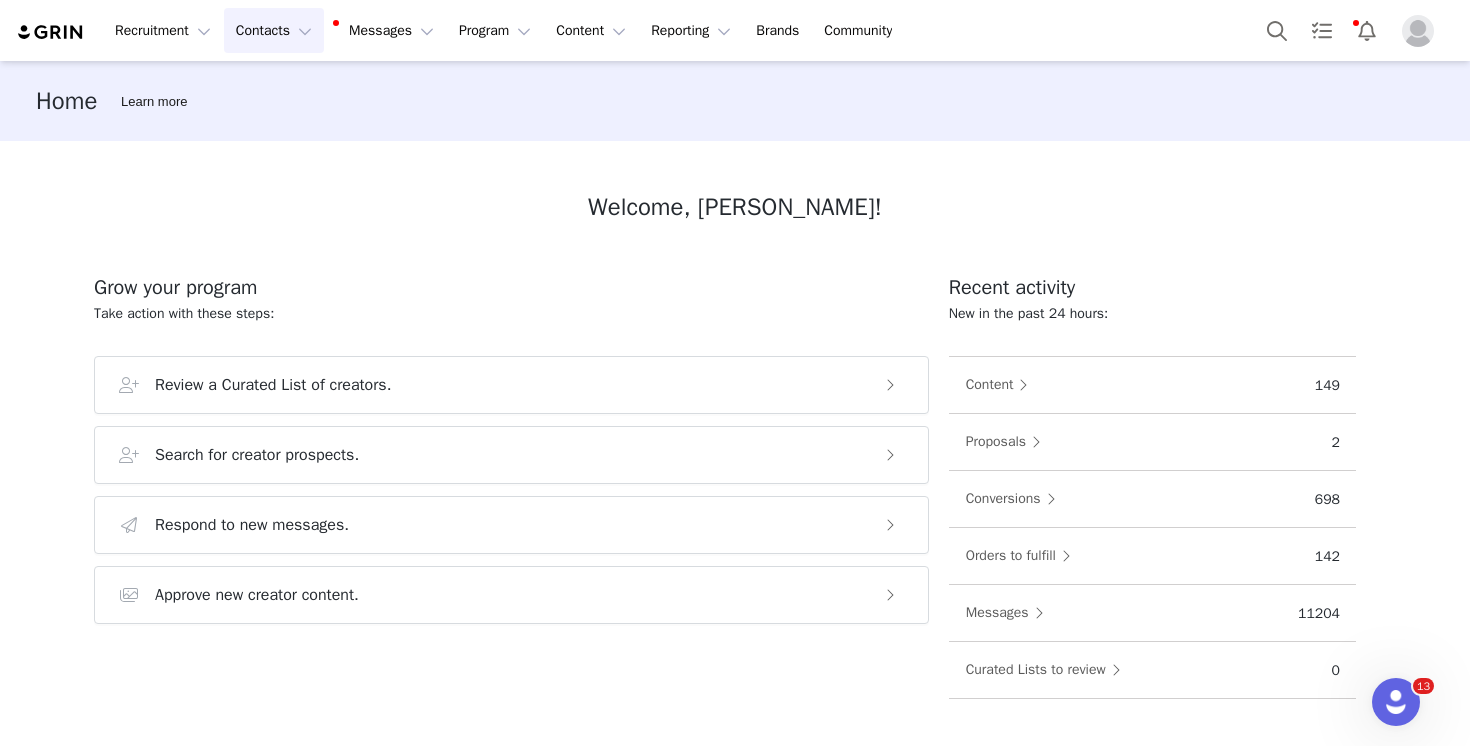 click on "Contacts Contacts" at bounding box center [274, 30] 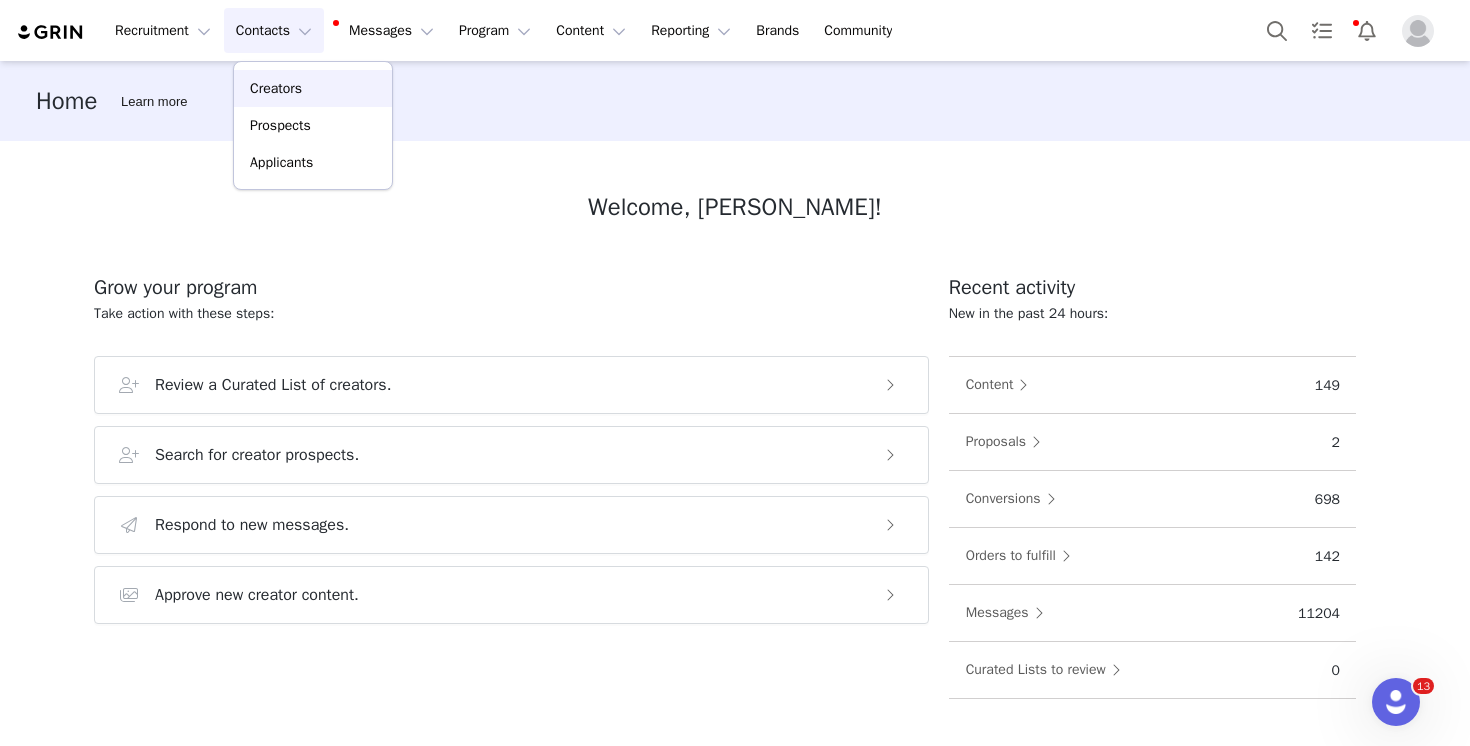 click on "Creators" at bounding box center [313, 88] 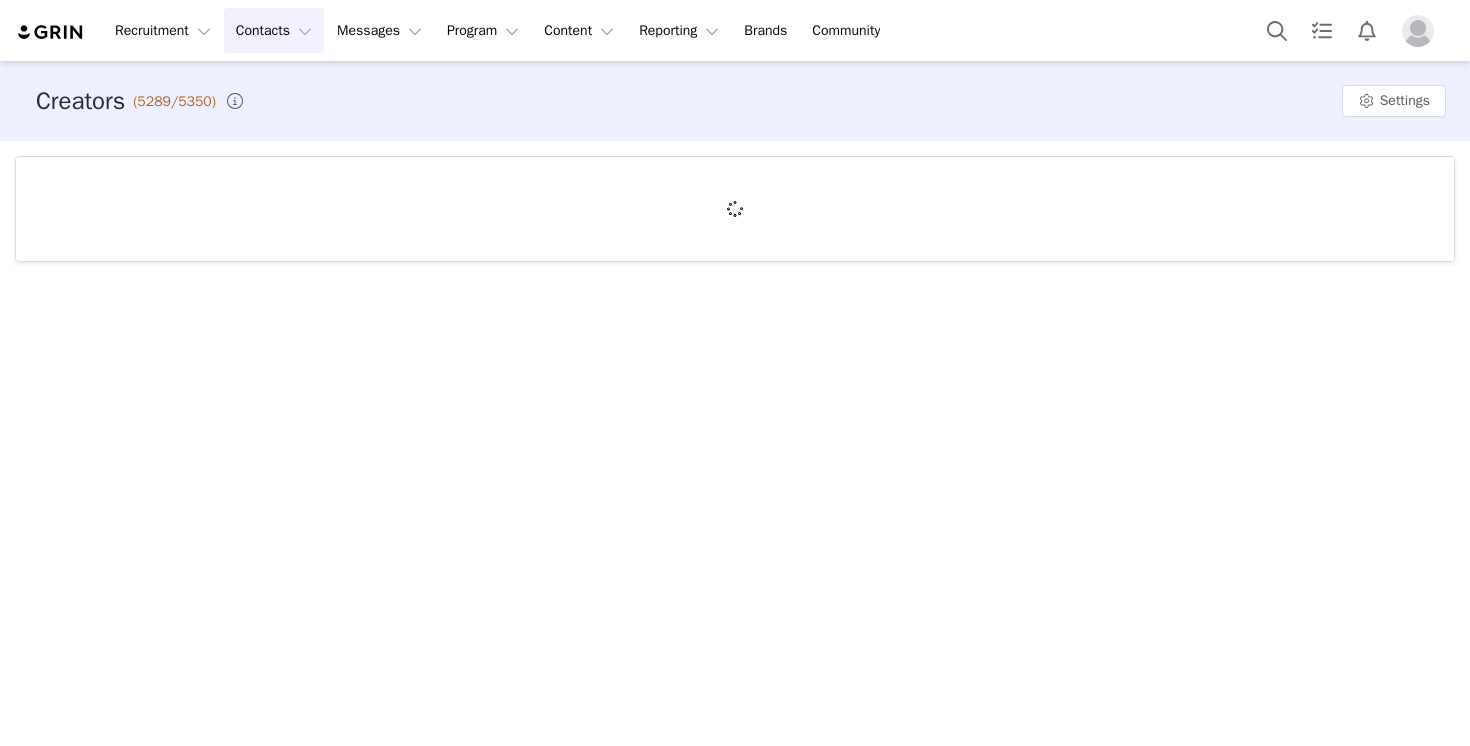 scroll, scrollTop: 0, scrollLeft: 0, axis: both 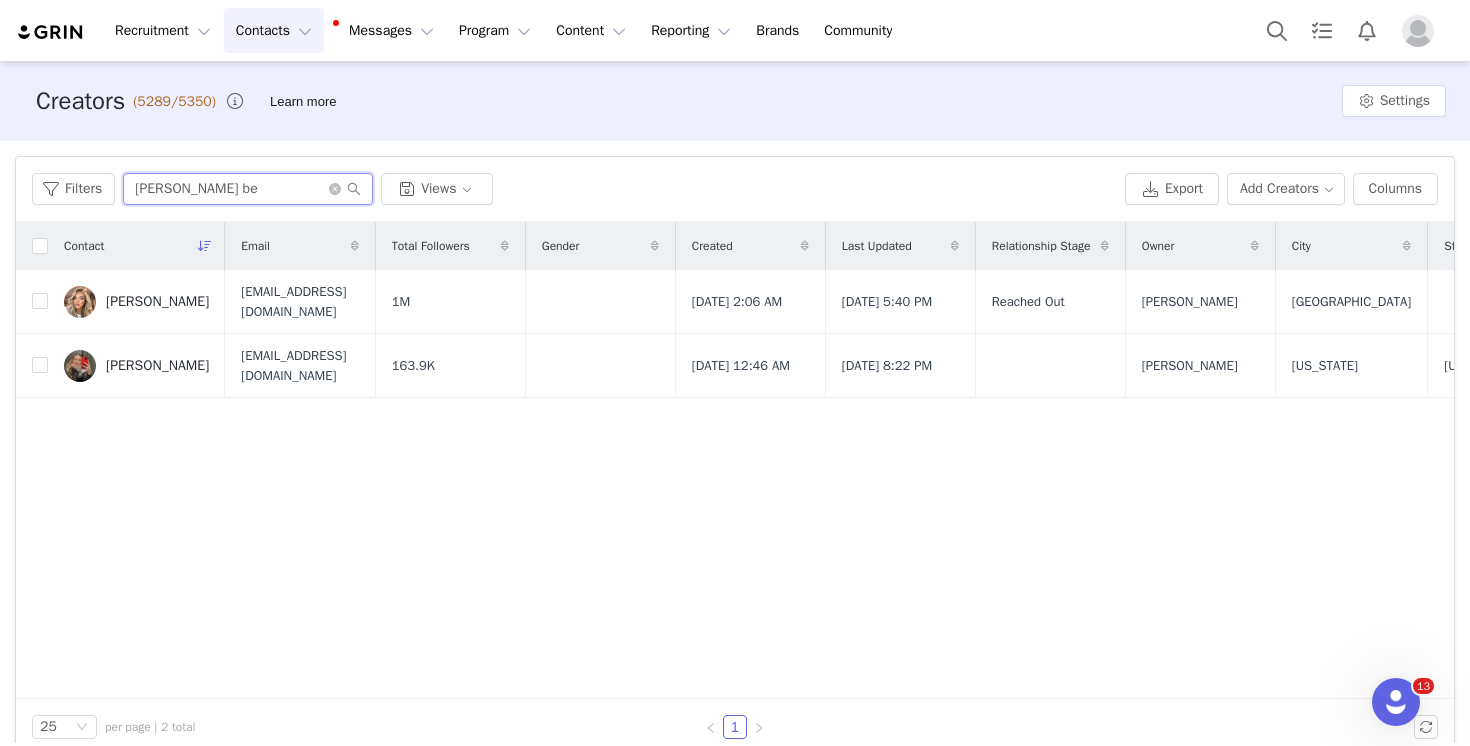 click on "[PERSON_NAME] be" at bounding box center (248, 189) 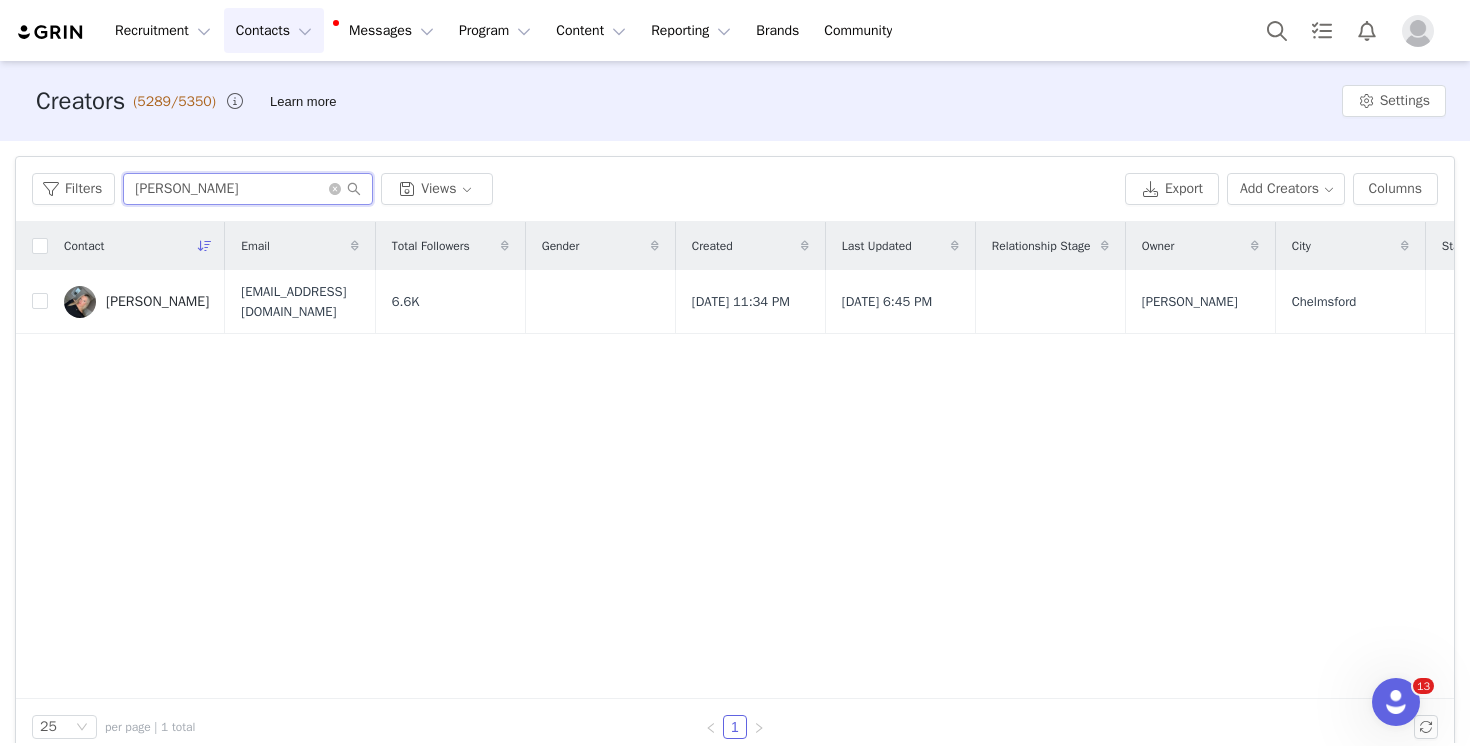 type on "nicole burton" 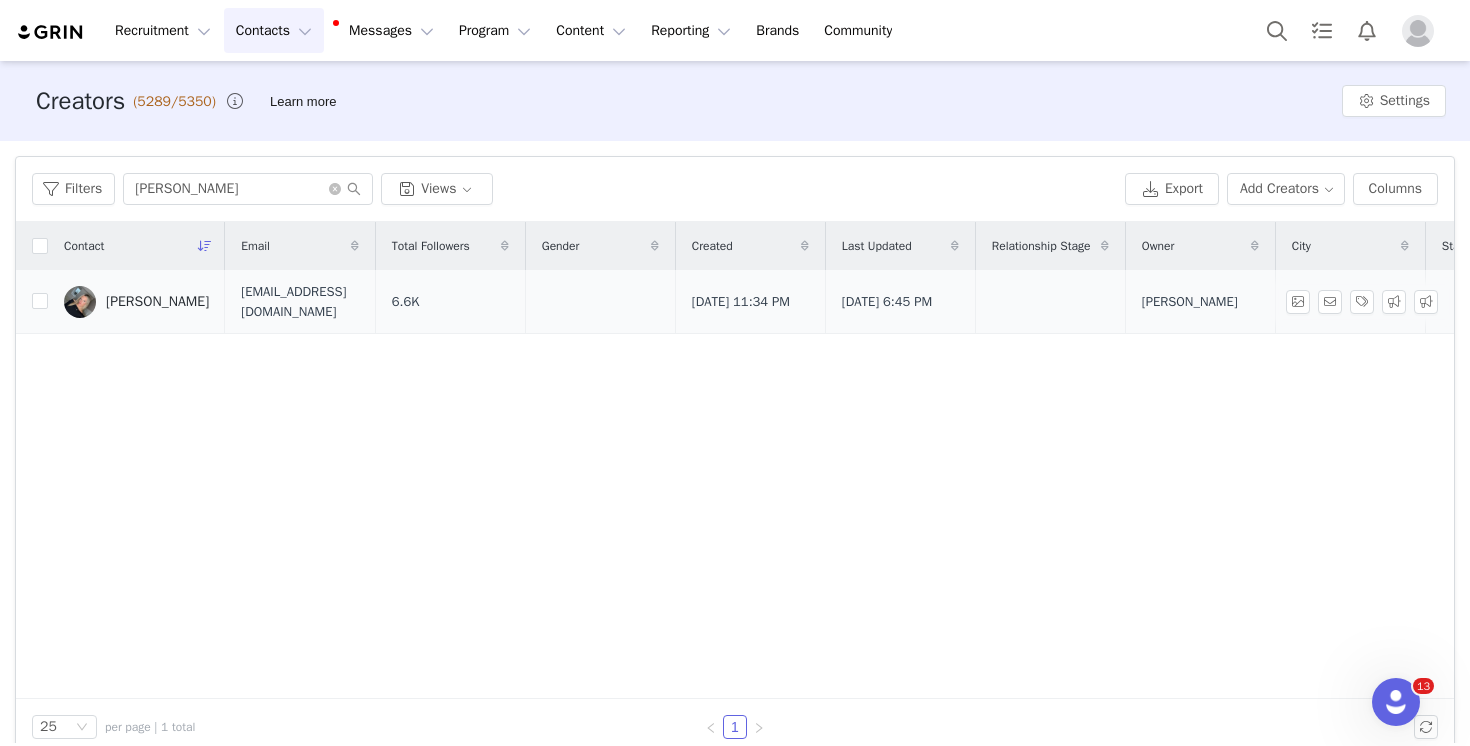 click on "Nicole Burton" at bounding box center (157, 302) 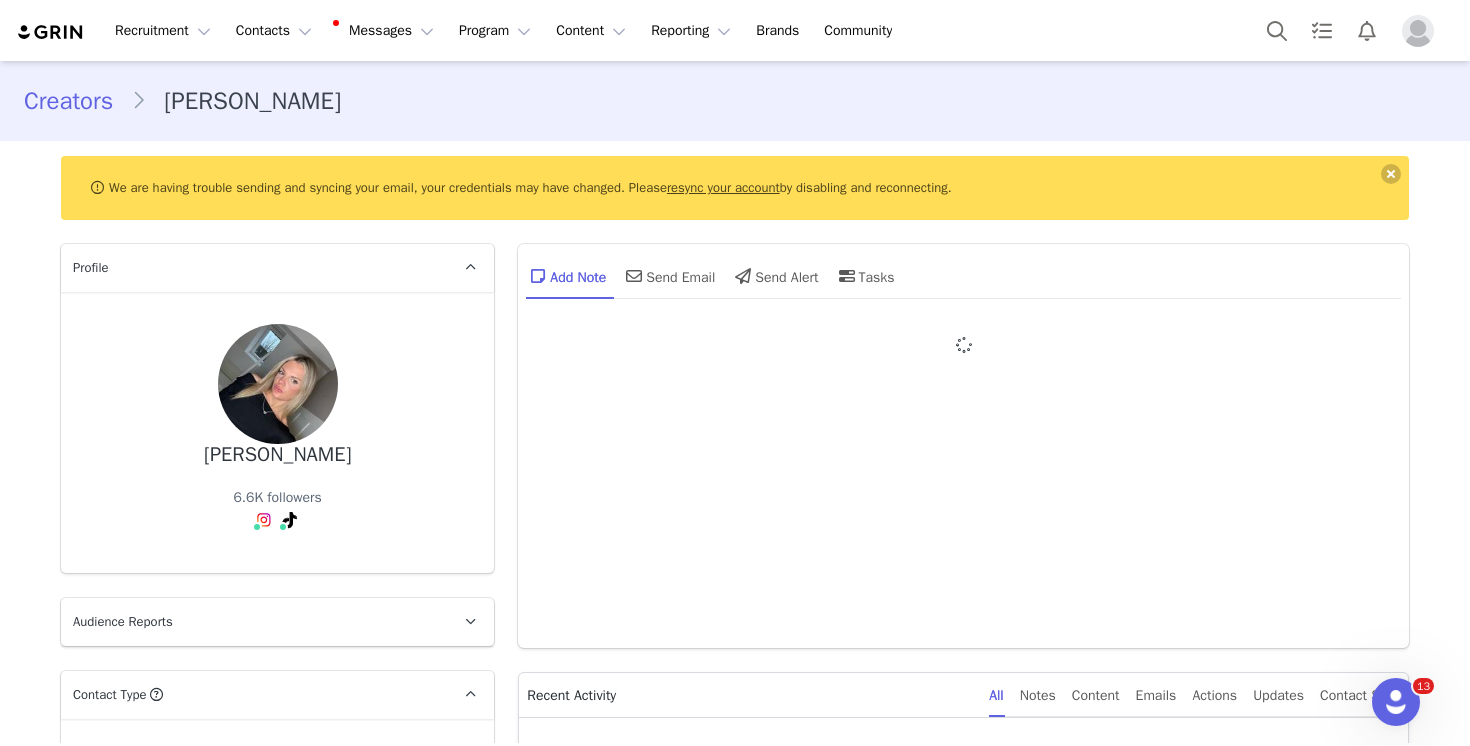 type on "+1 ([GEOGRAPHIC_DATA])" 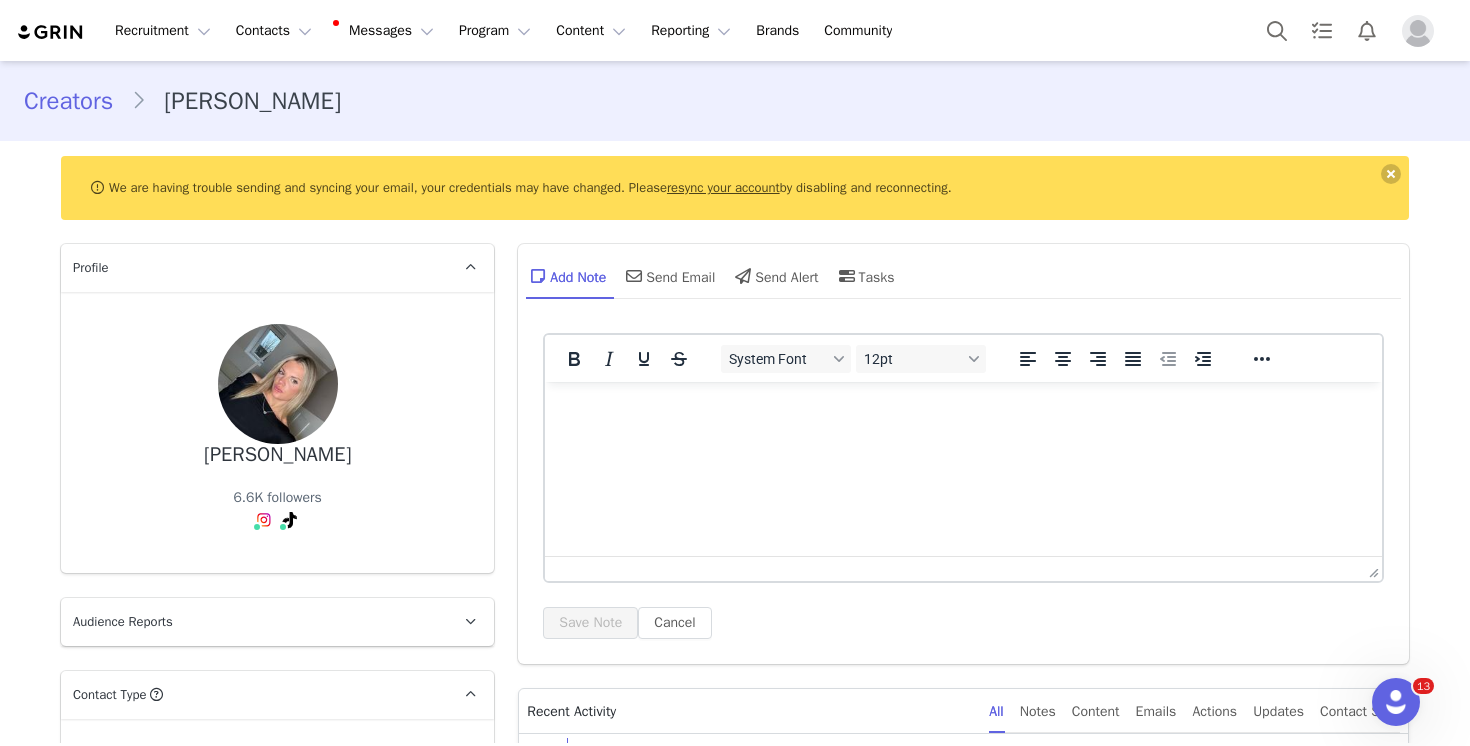 scroll, scrollTop: 0, scrollLeft: 0, axis: both 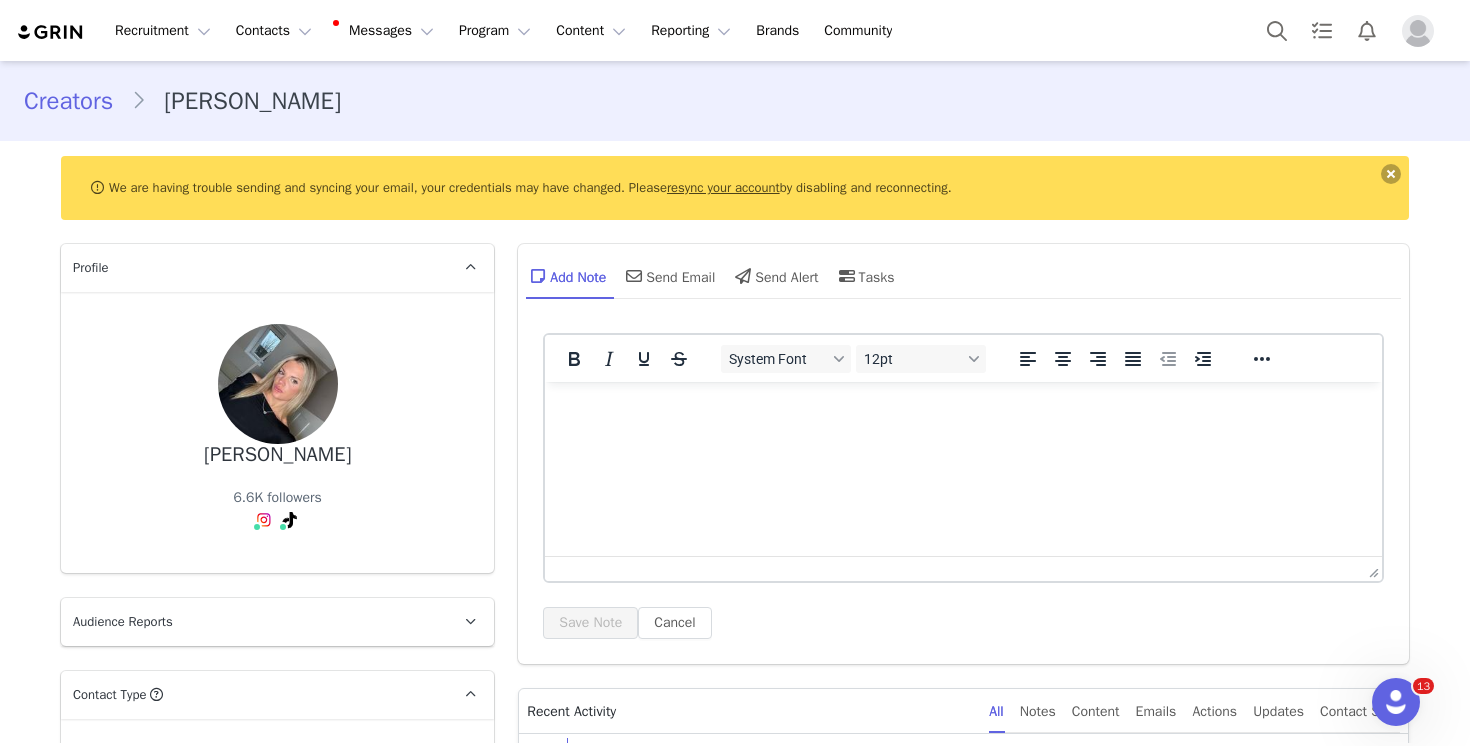 drag, startPoint x: 1396, startPoint y: 172, endPoint x: 939, endPoint y: 253, distance: 464.12283 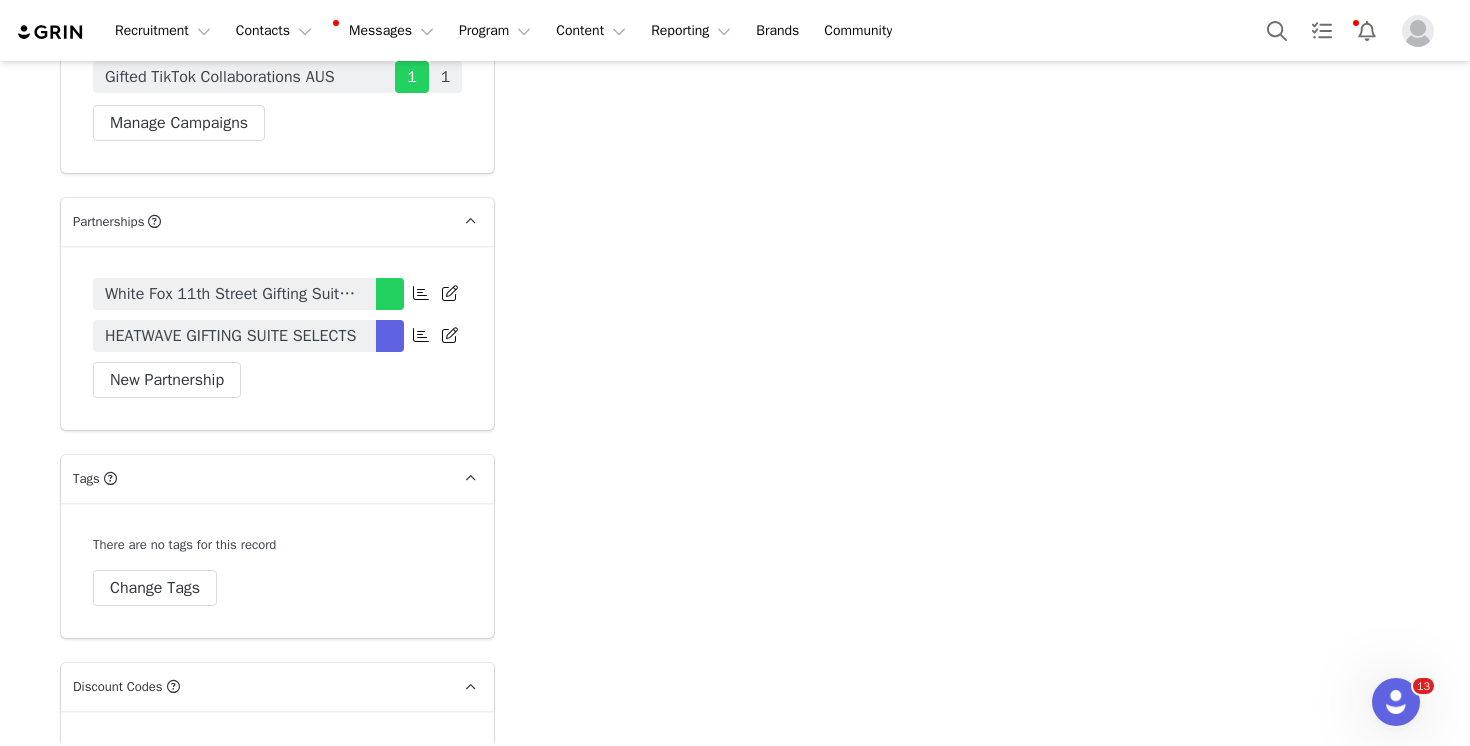 scroll, scrollTop: 4387, scrollLeft: 0, axis: vertical 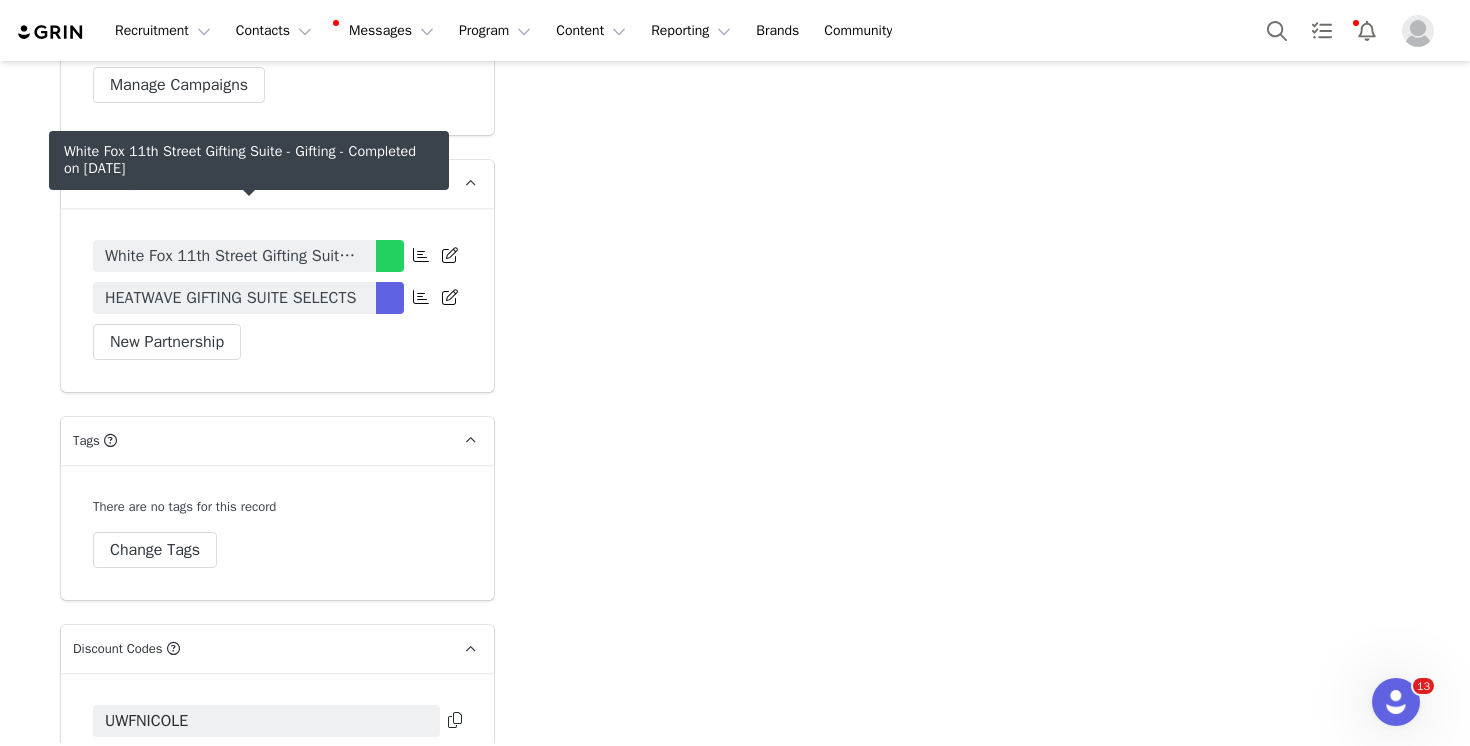 click on "White Fox 11th Street Gifting Suite - Gifting" at bounding box center (234, 256) 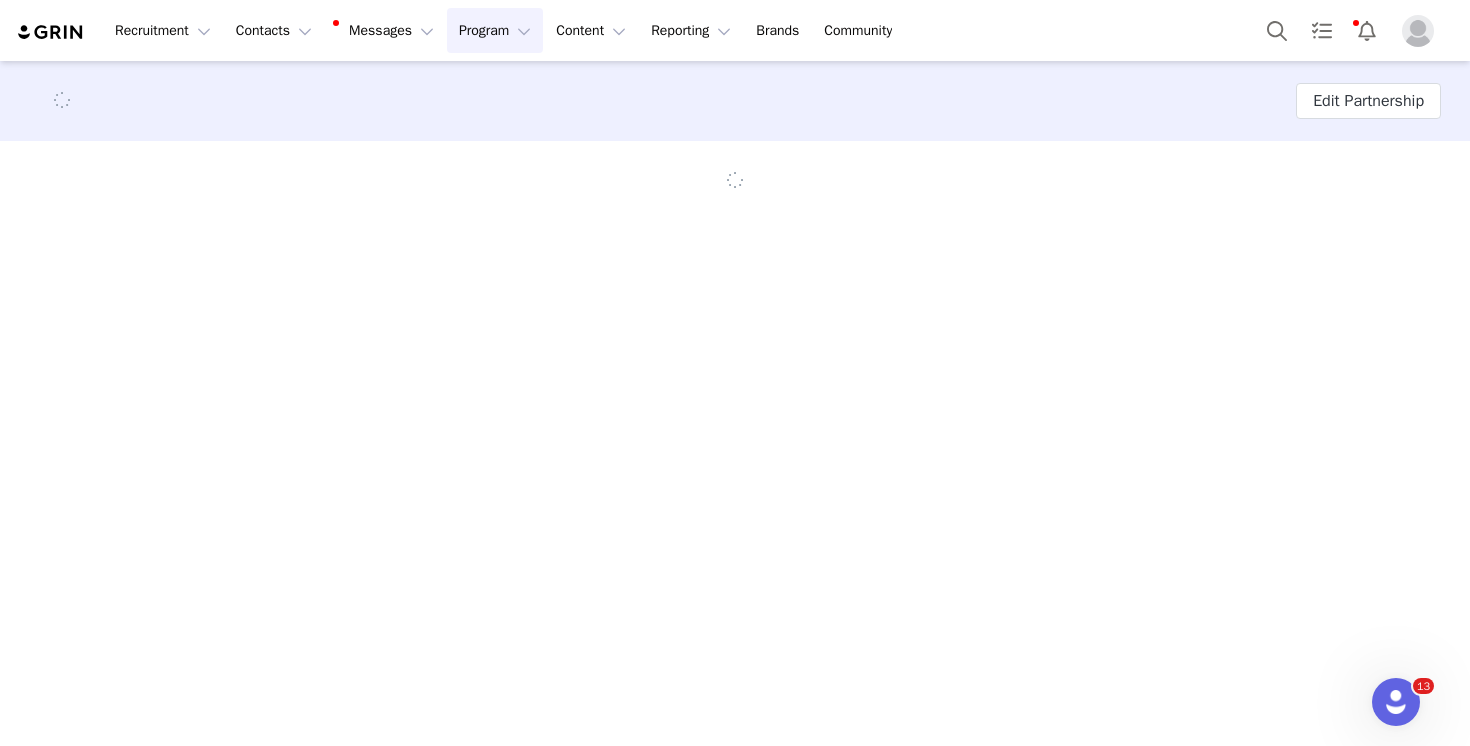 scroll, scrollTop: 0, scrollLeft: 0, axis: both 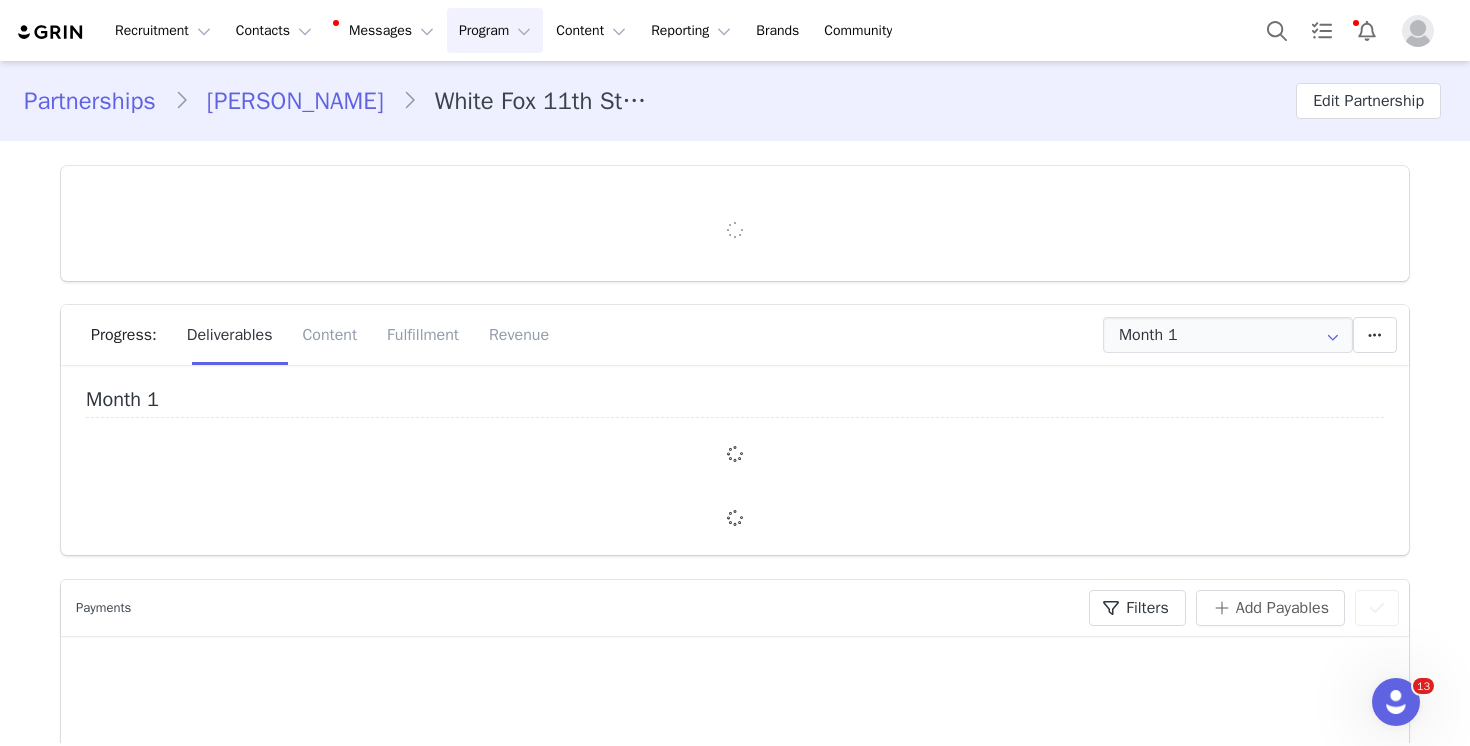 type on "+1 ([GEOGRAPHIC_DATA])" 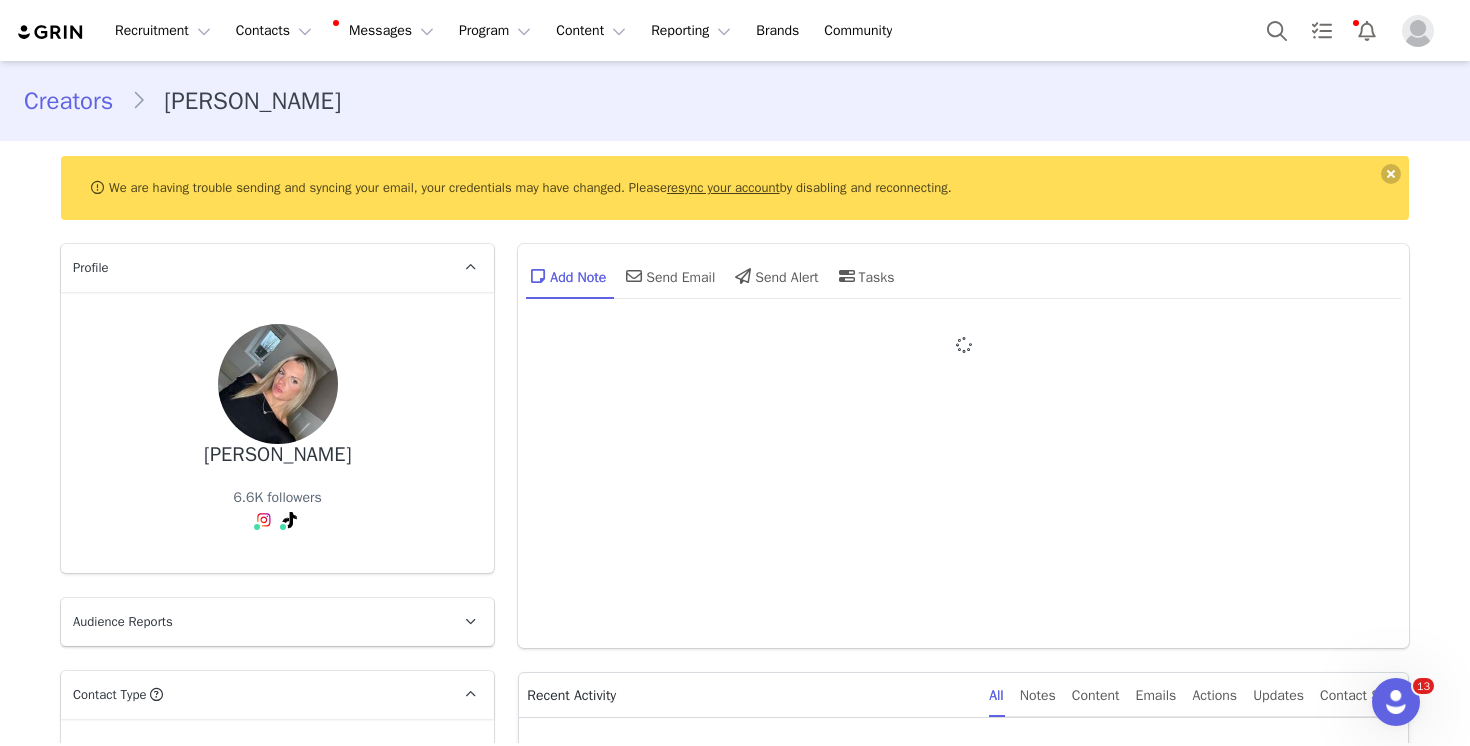 type on "+1 ([GEOGRAPHIC_DATA])" 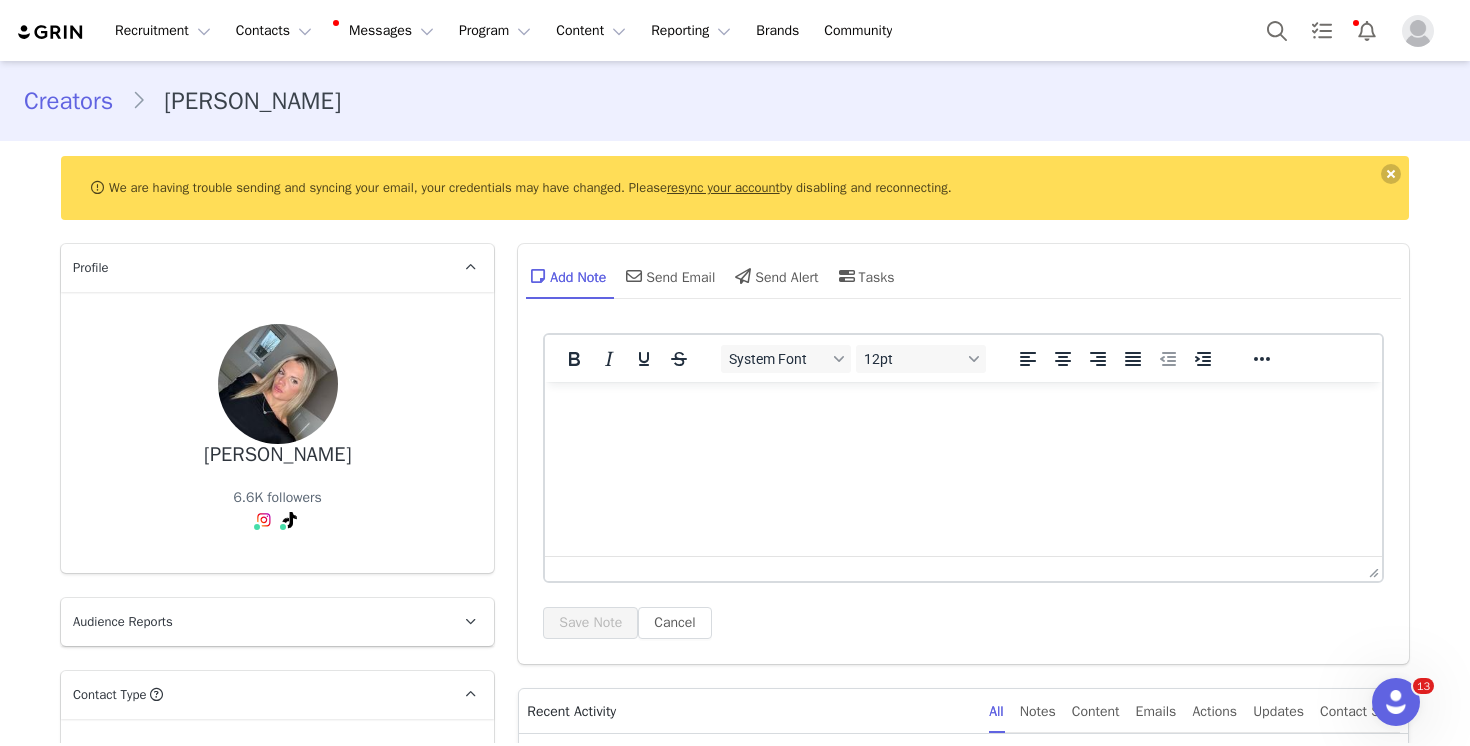 scroll, scrollTop: 0, scrollLeft: 0, axis: both 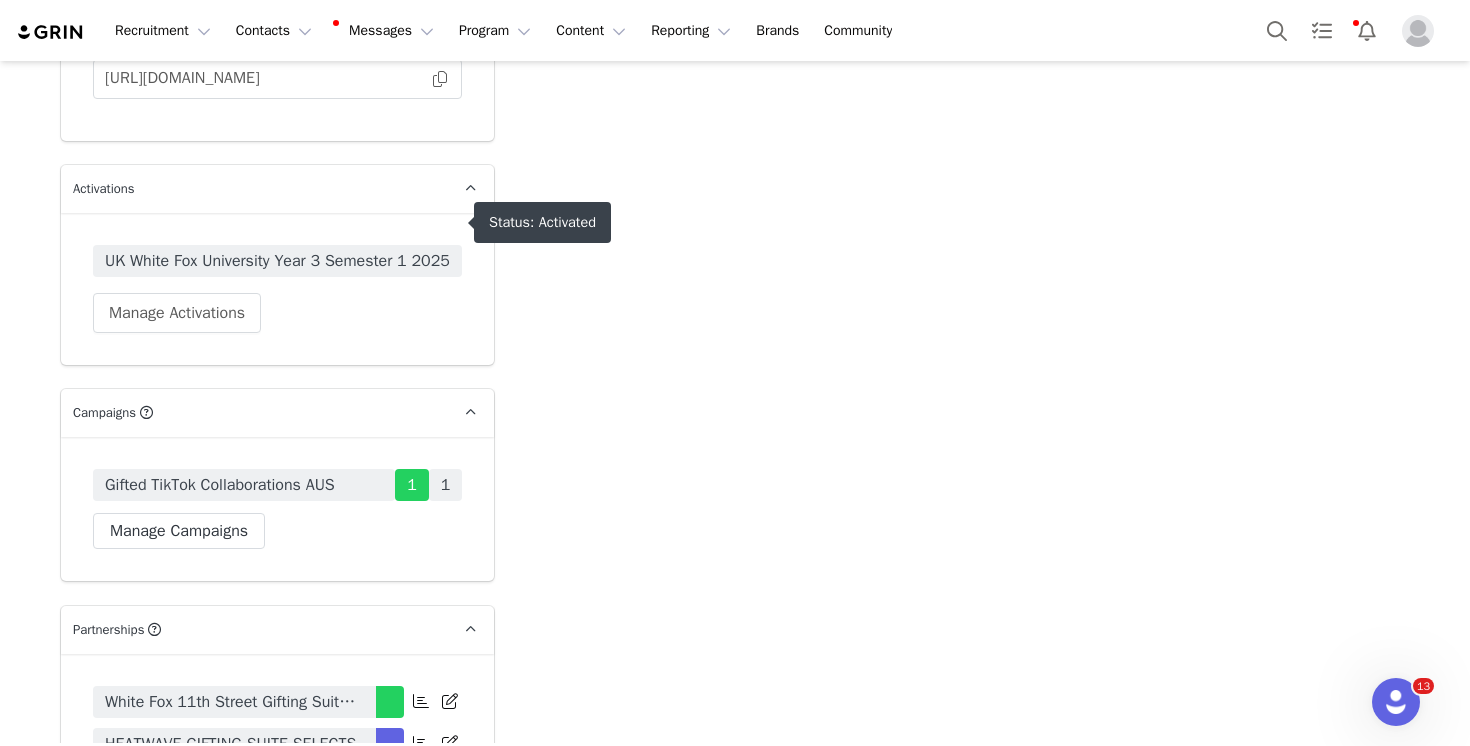 click on "UK White Fox University Year 3 Semester 1 2025" at bounding box center (277, 261) 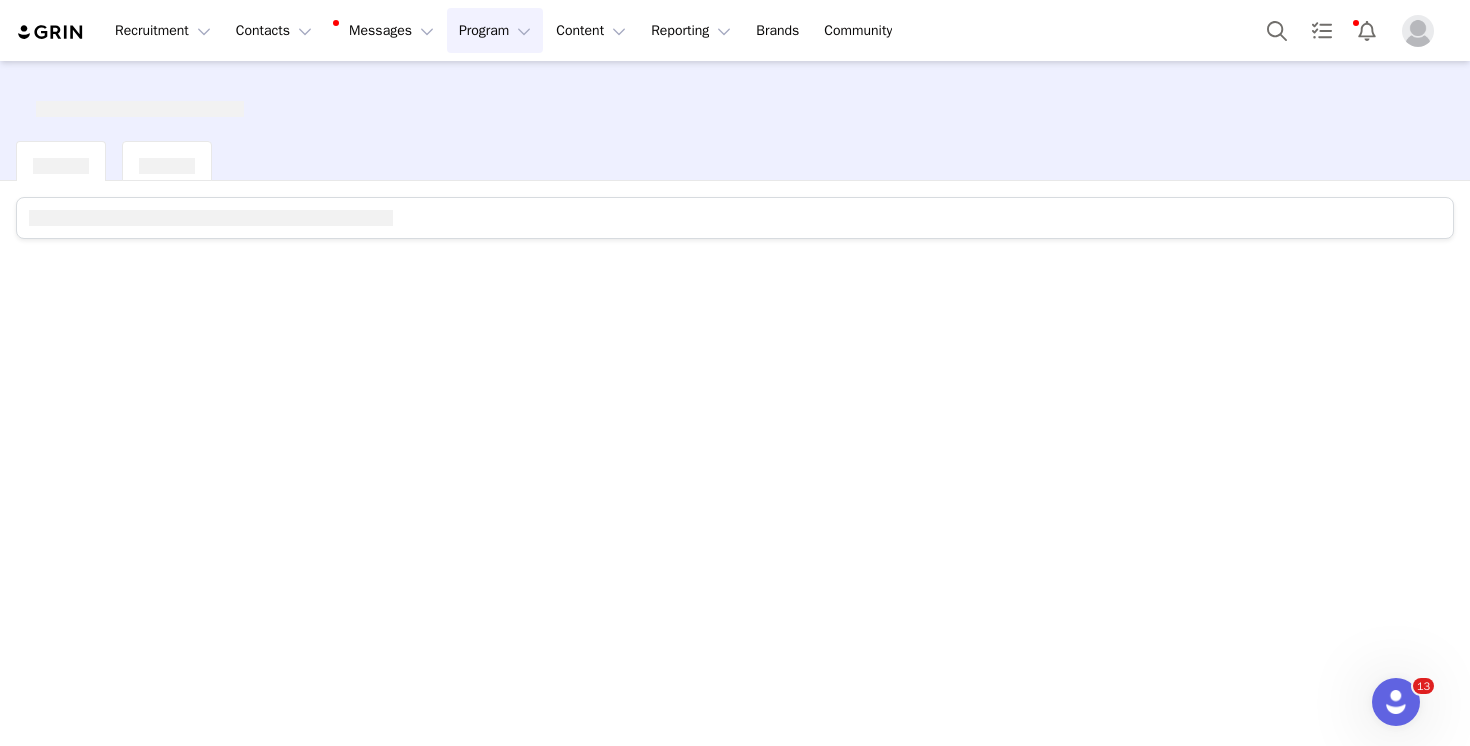 scroll, scrollTop: 0, scrollLeft: 0, axis: both 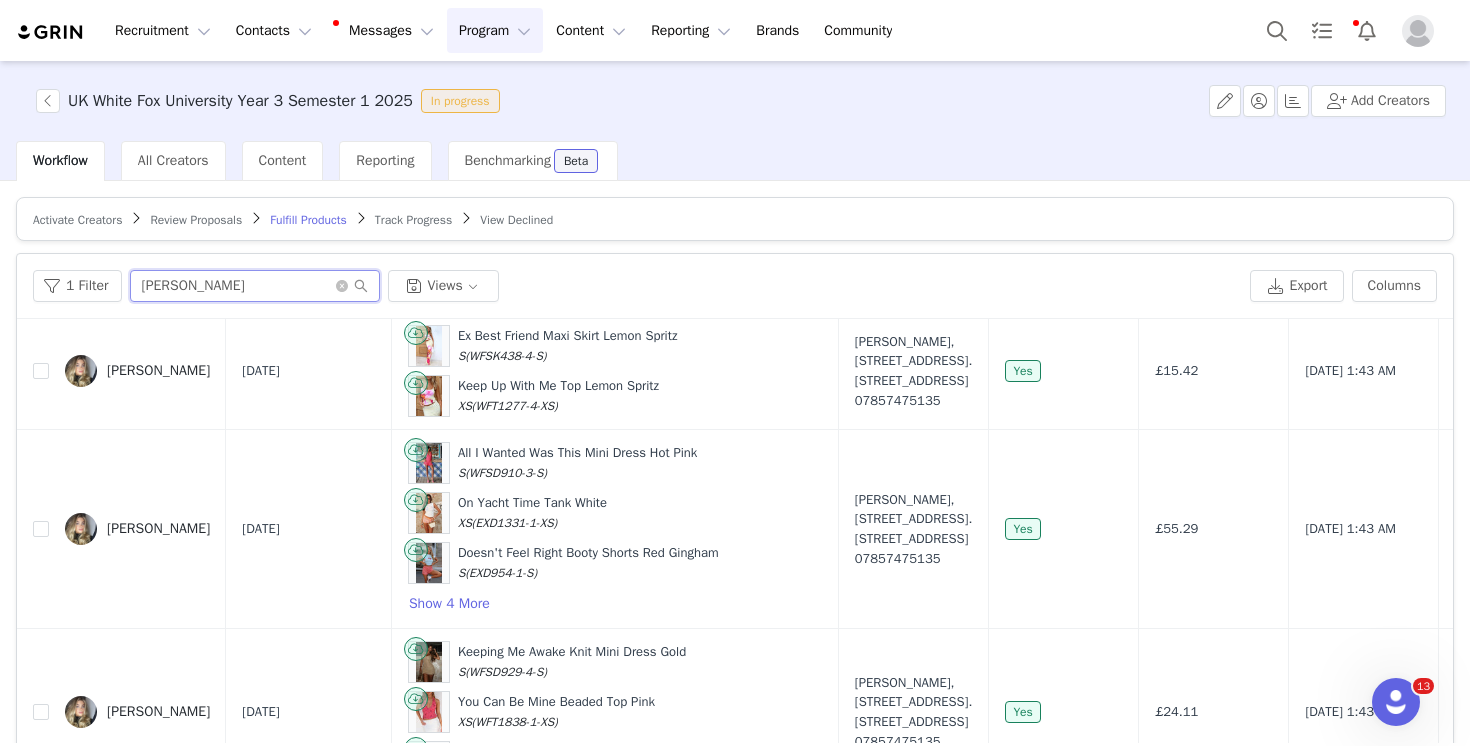 click on "ava francis" at bounding box center [255, 286] 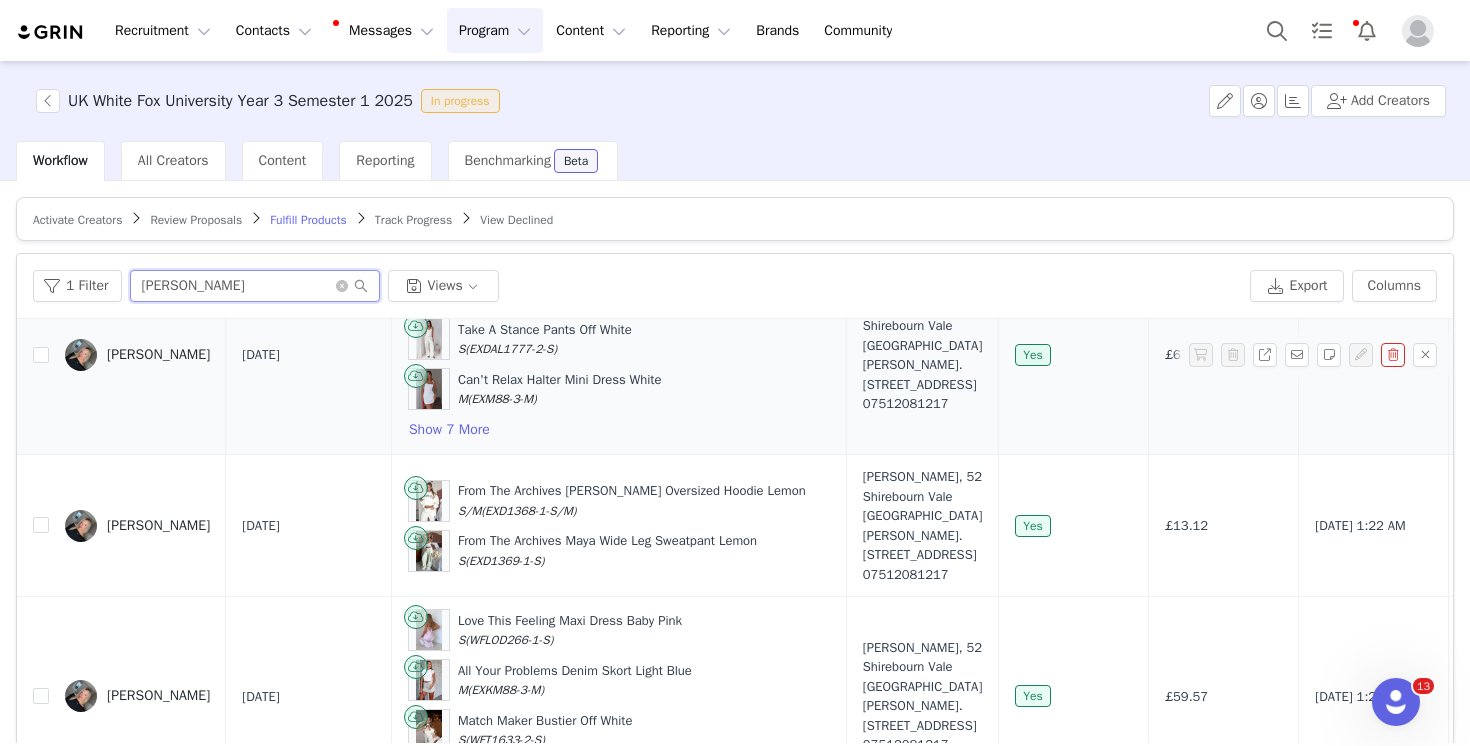 scroll, scrollTop: 888, scrollLeft: 0, axis: vertical 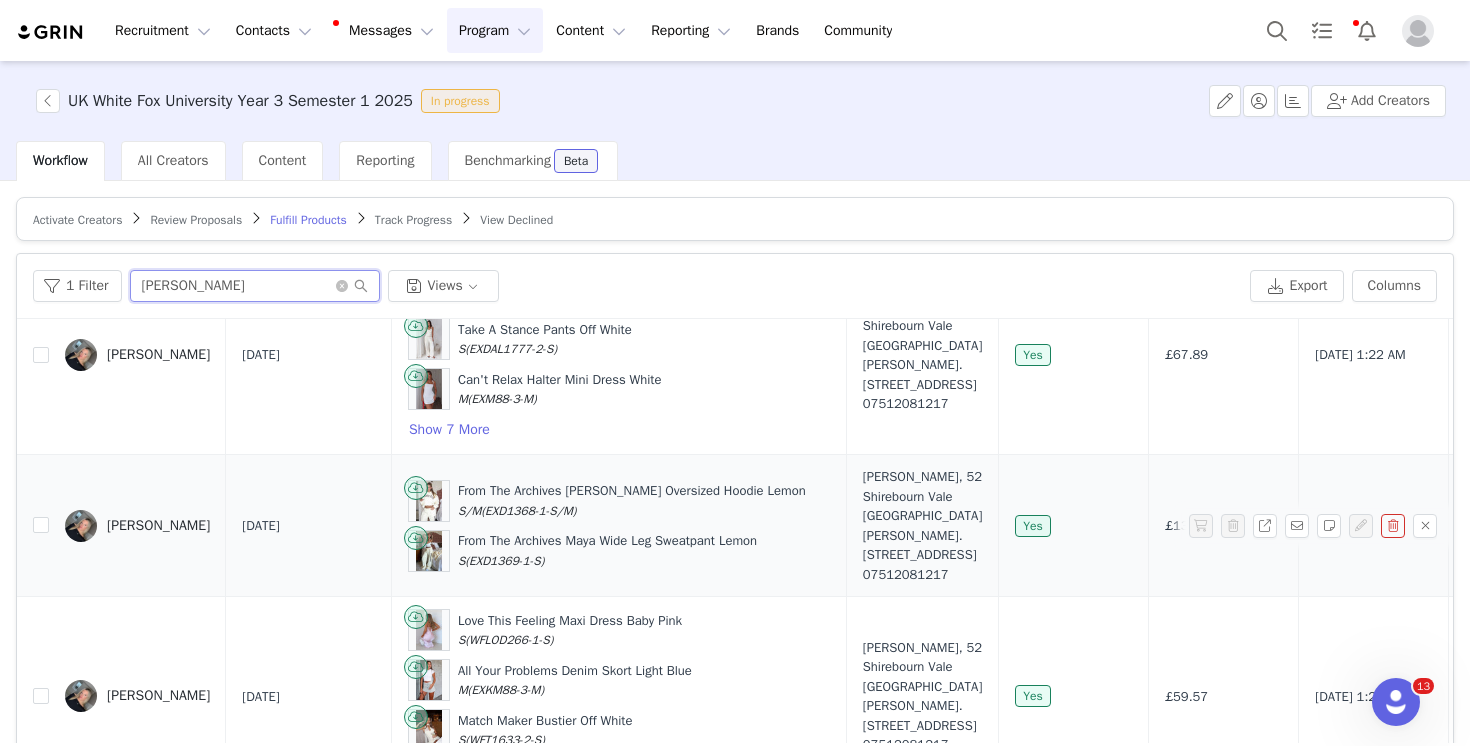 type on "nicole" 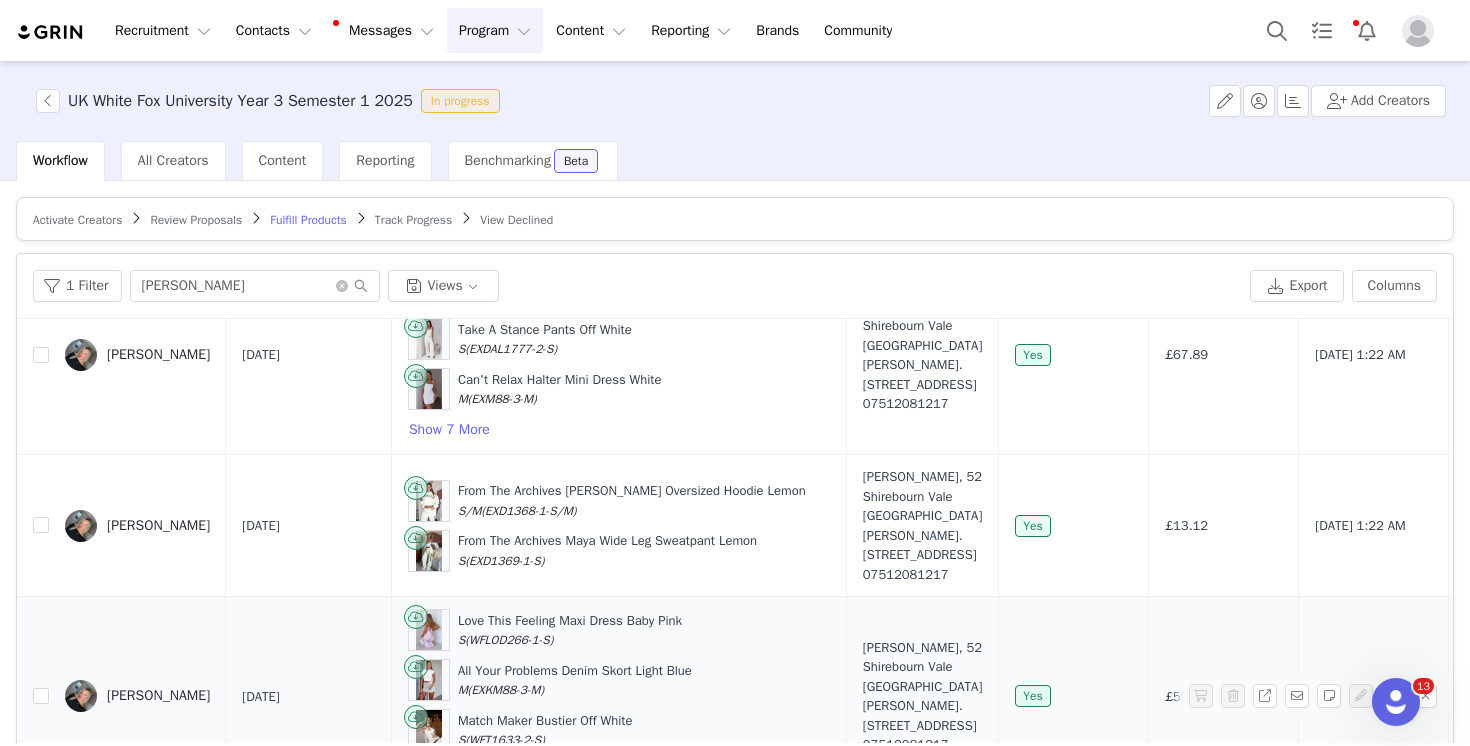 scroll, scrollTop: 910, scrollLeft: 0, axis: vertical 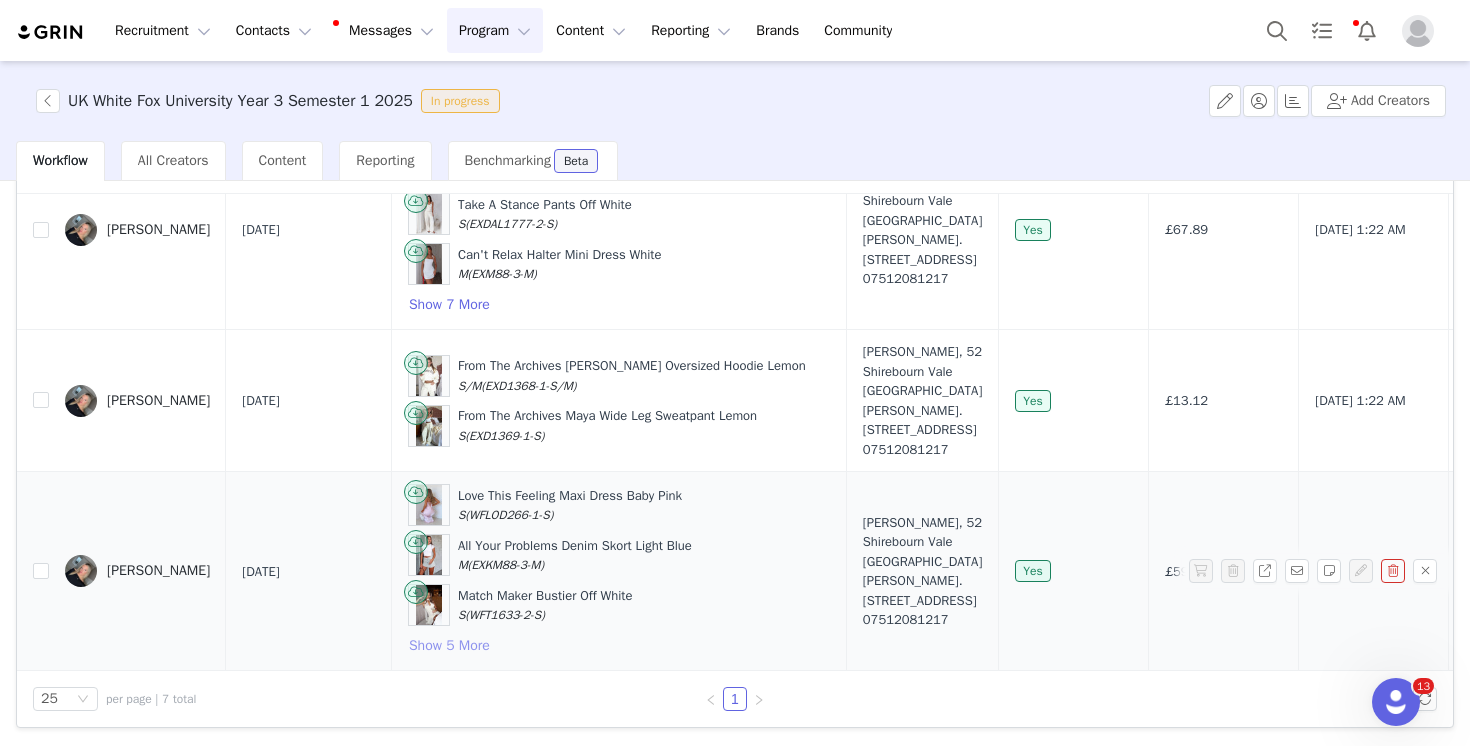 click on "Show 5 More" at bounding box center [449, 646] 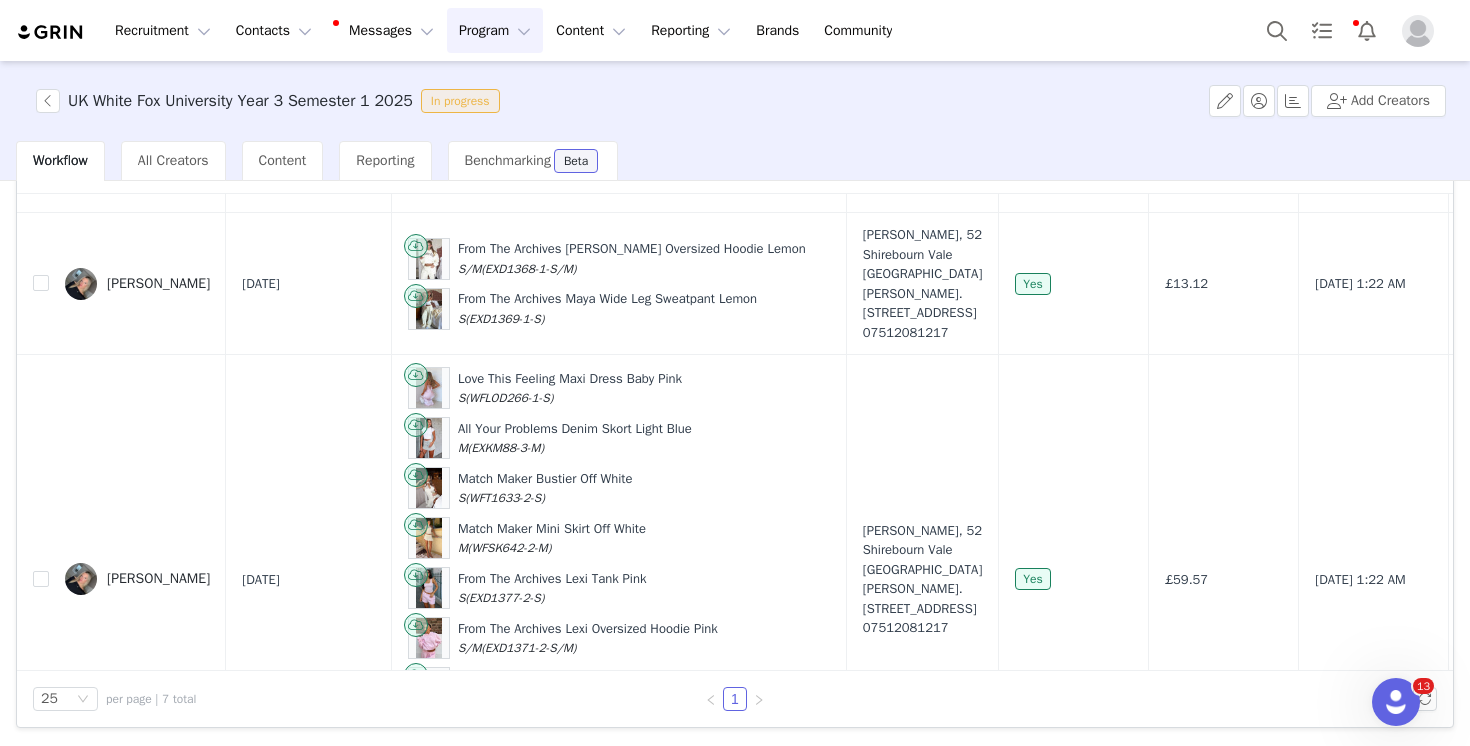 scroll, scrollTop: 1160, scrollLeft: 0, axis: vertical 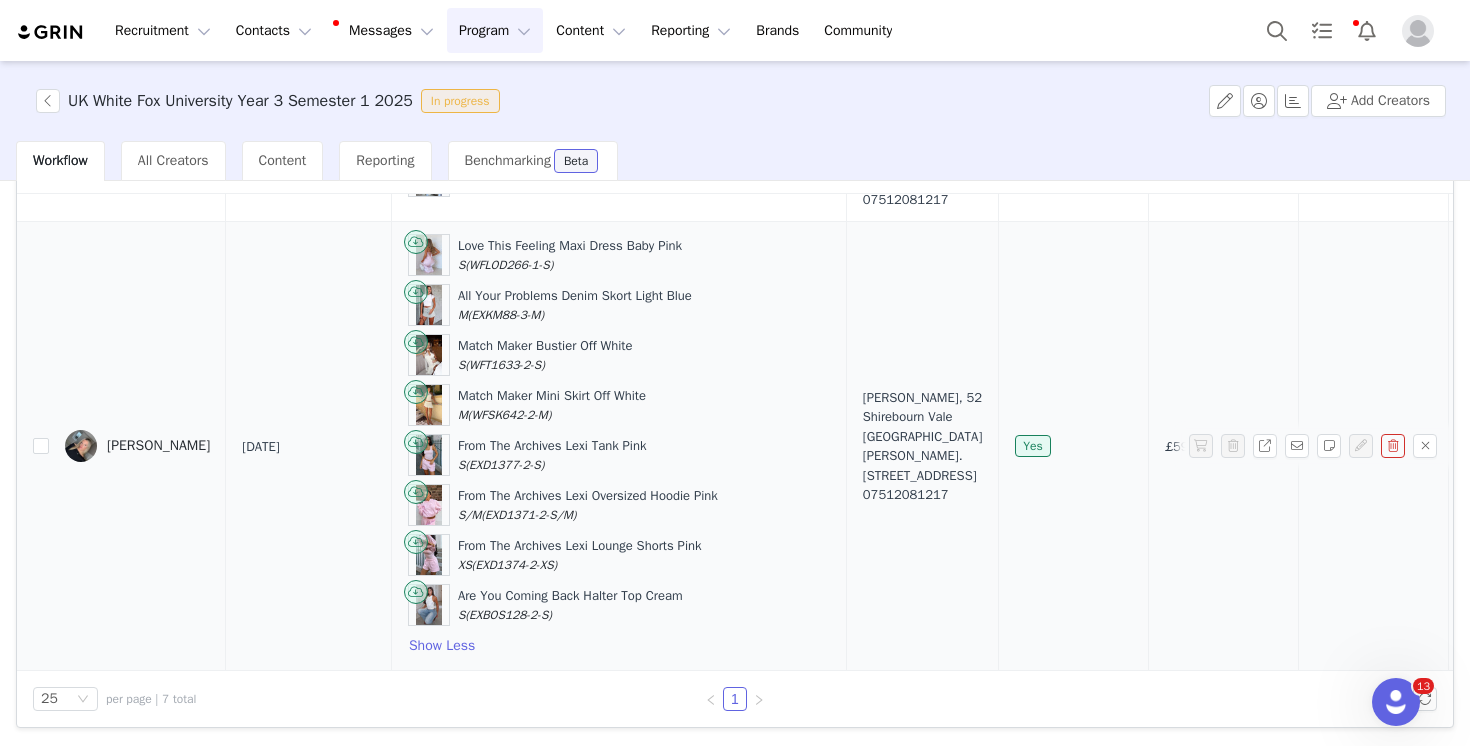 click on "Nicole Burton" at bounding box center [158, 446] 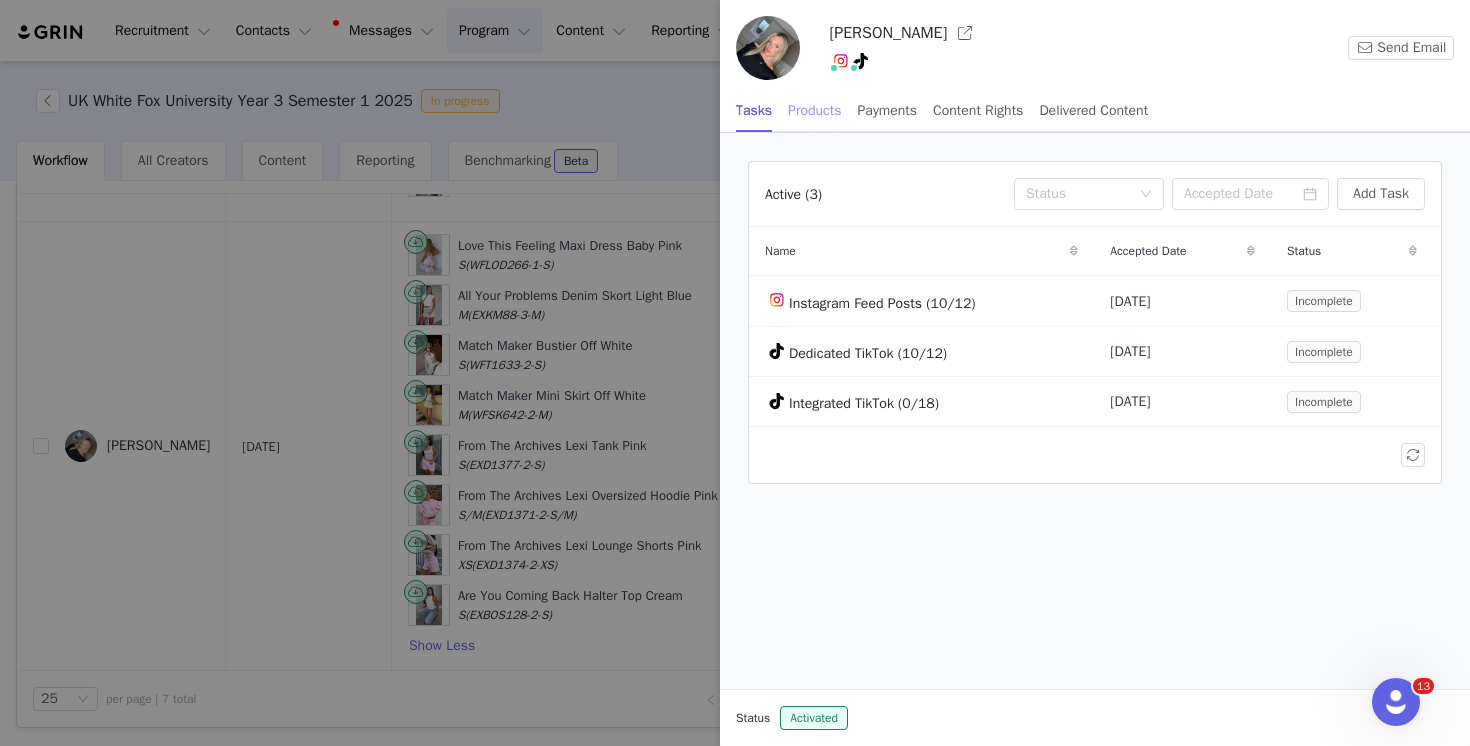 click on "Products" at bounding box center (814, 110) 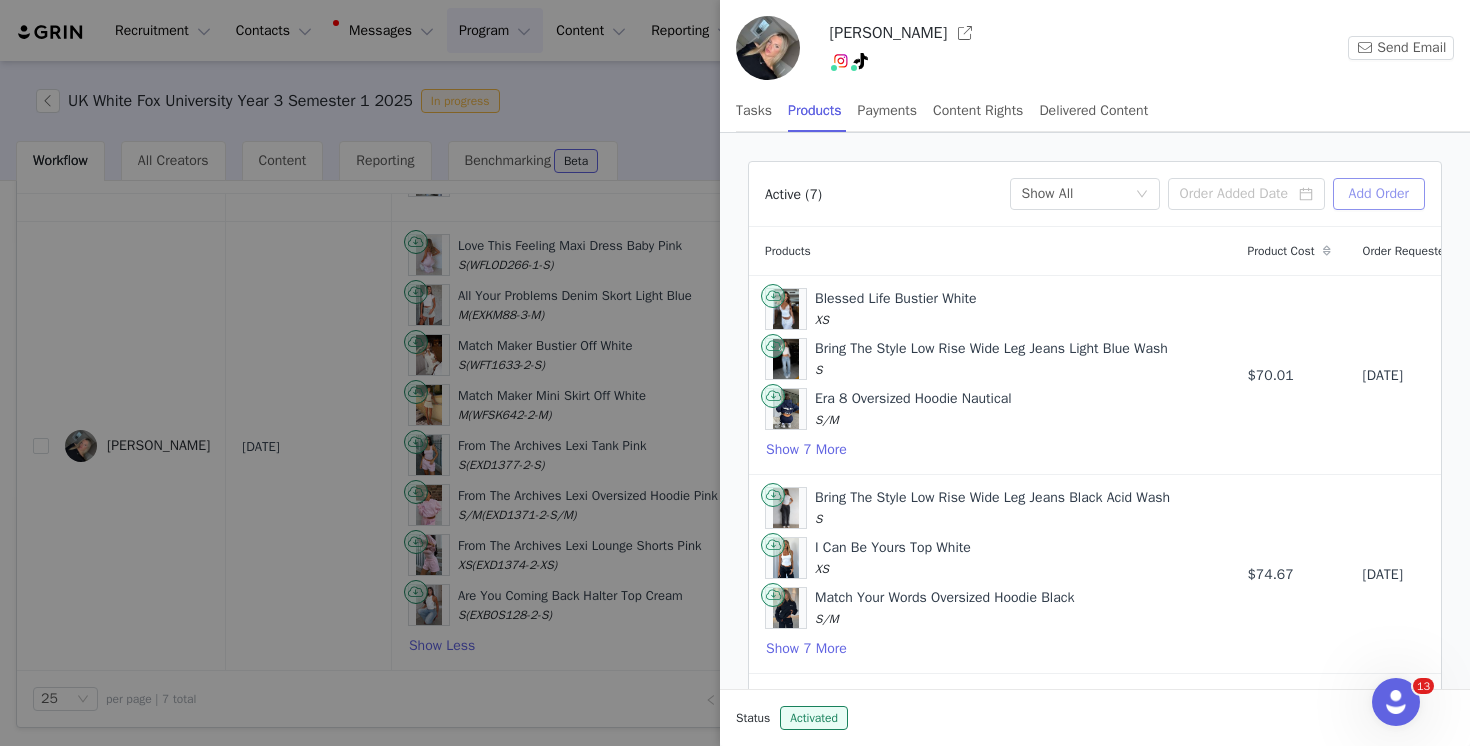 click on "Add Order" at bounding box center [1379, 194] 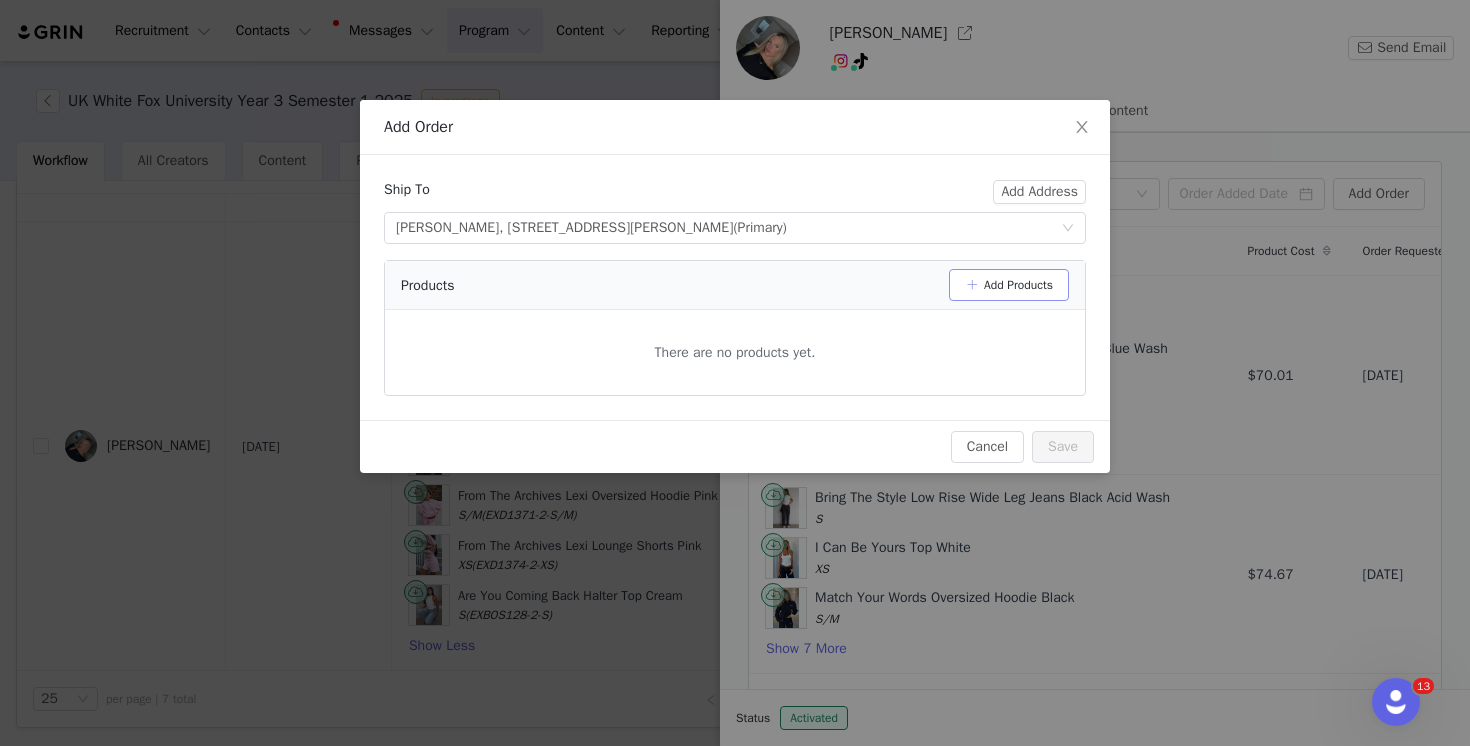 click on "Add Products" at bounding box center [1009, 285] 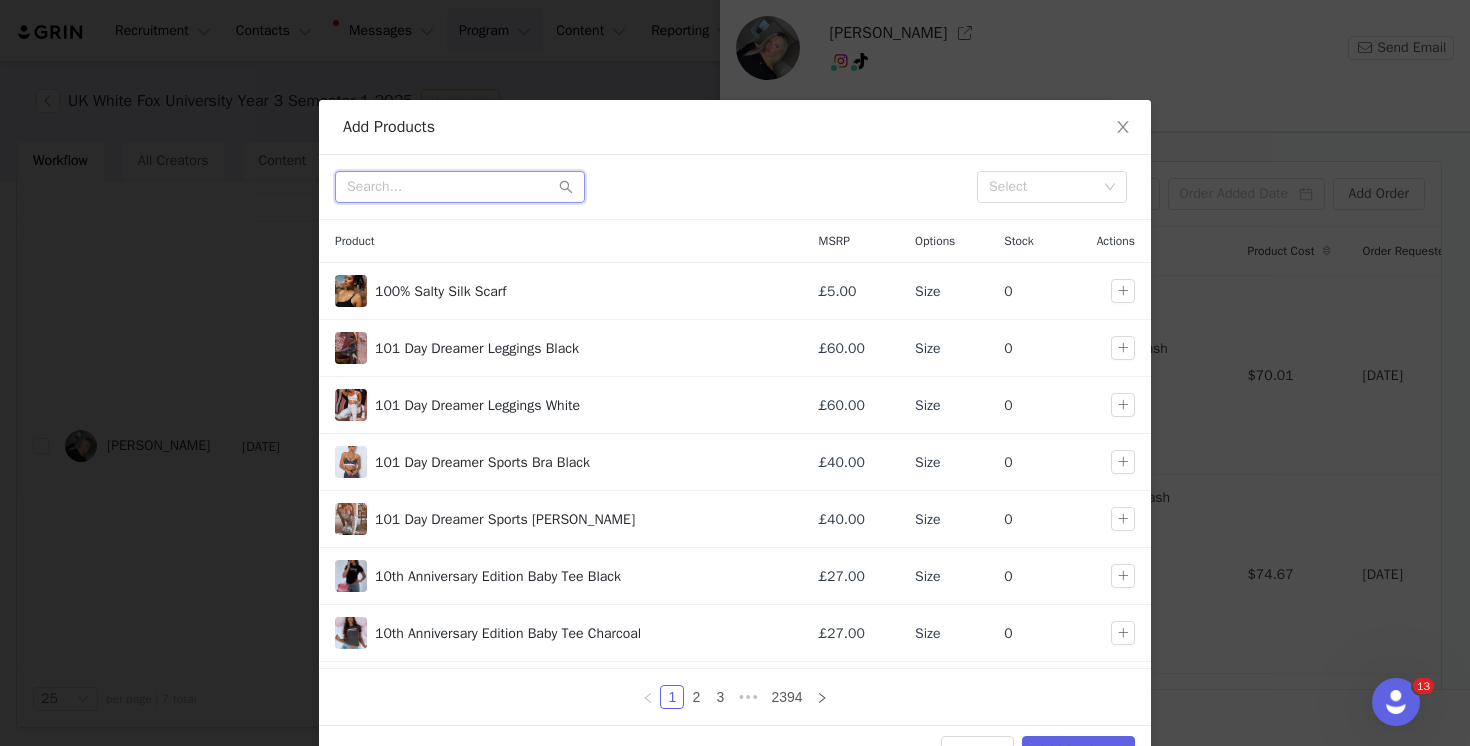 click at bounding box center (460, 187) 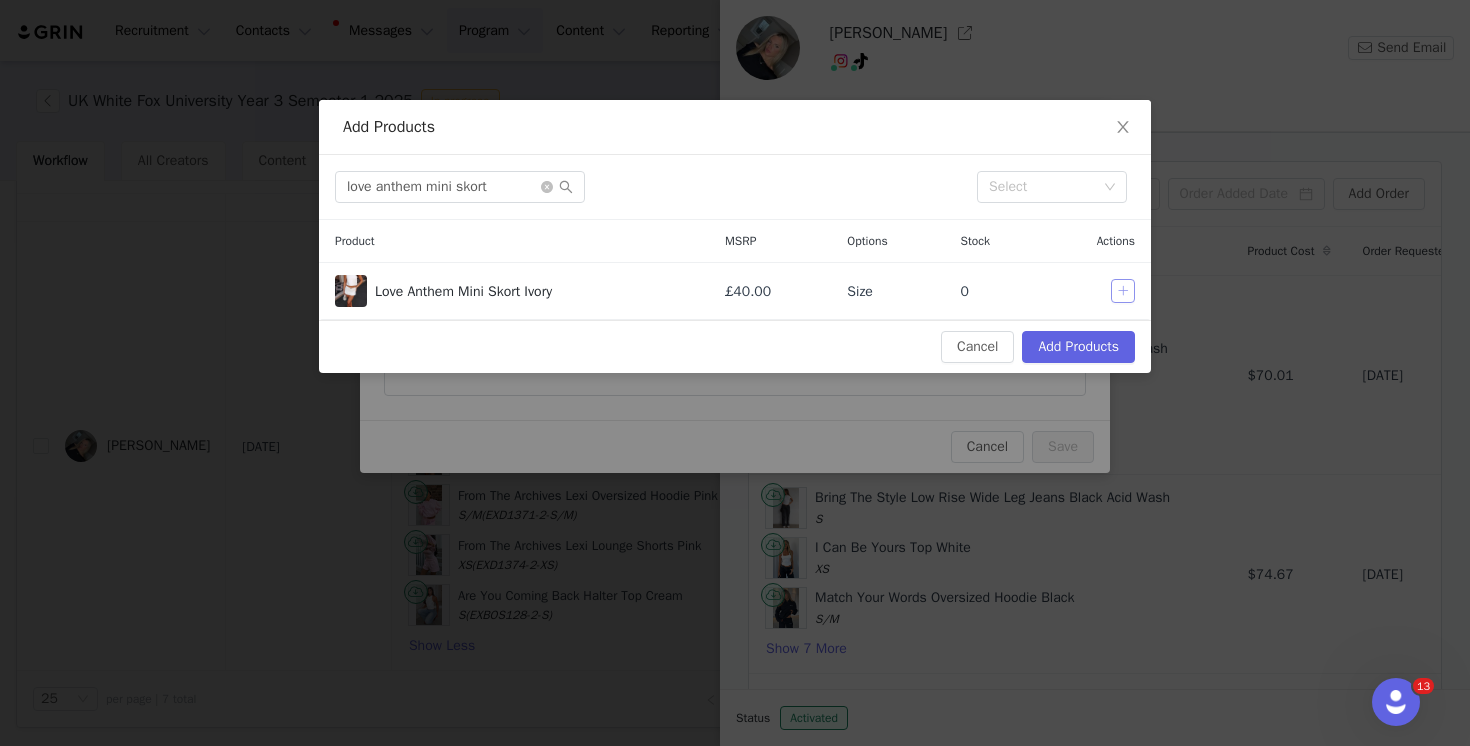 drag, startPoint x: 1125, startPoint y: 291, endPoint x: 837, endPoint y: 250, distance: 290.90378 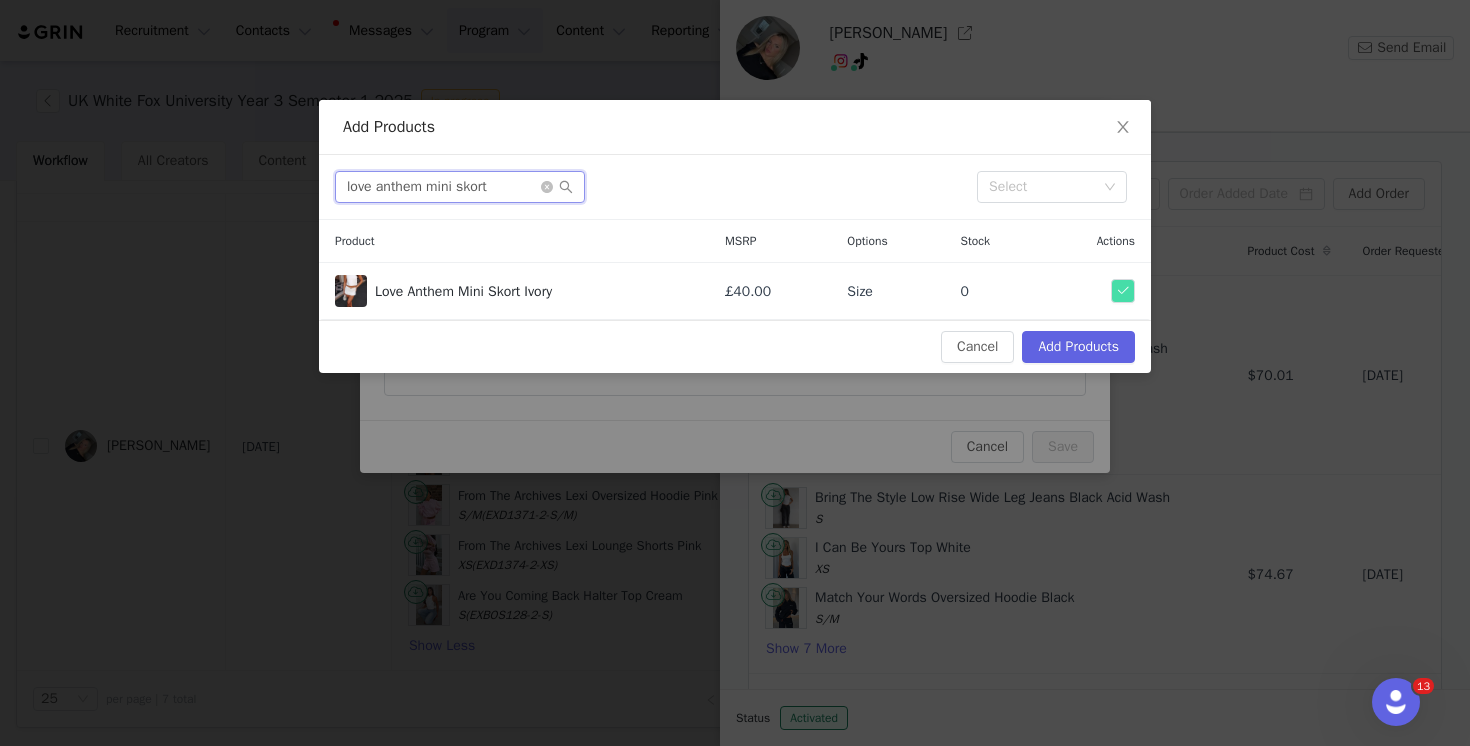 click on "love anthem mini skort" at bounding box center (460, 187) 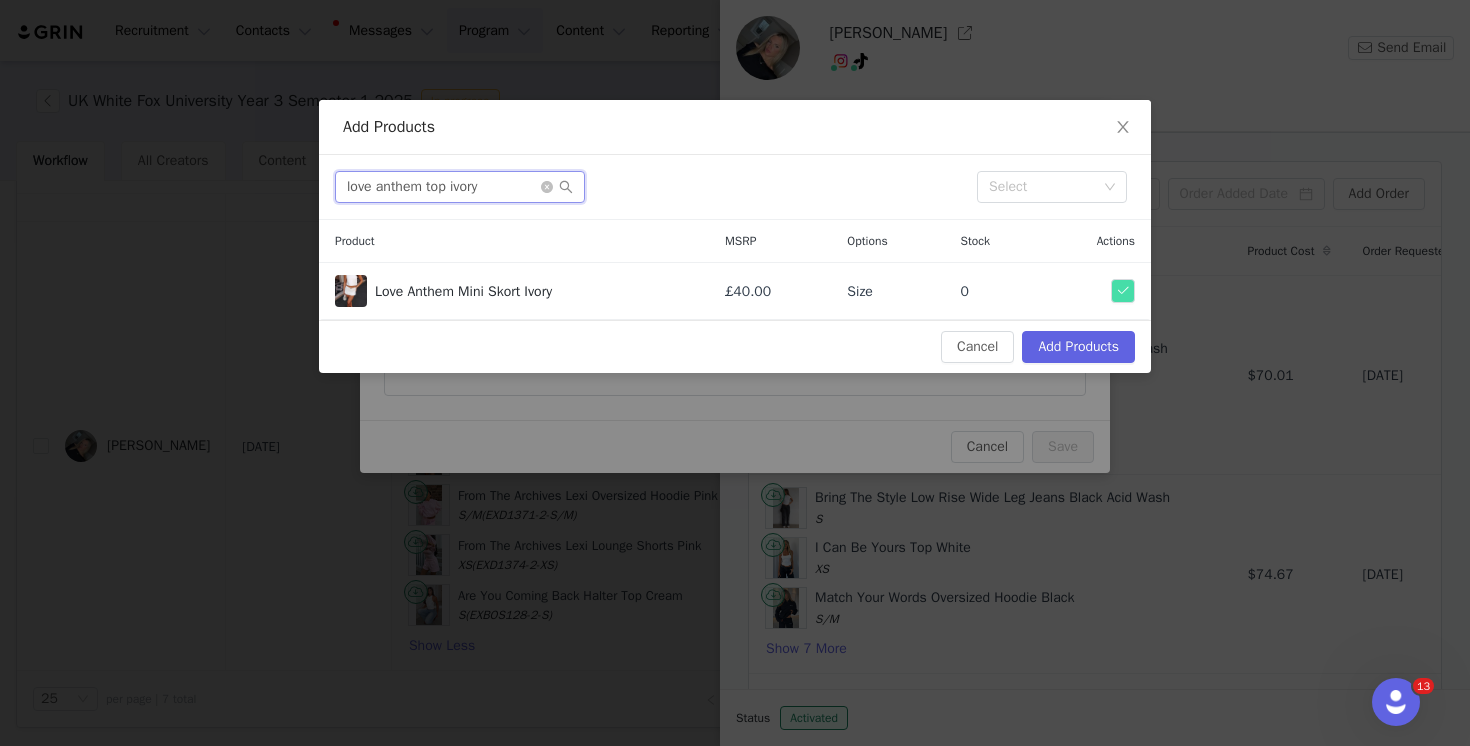 type on "love anthem top ivory" 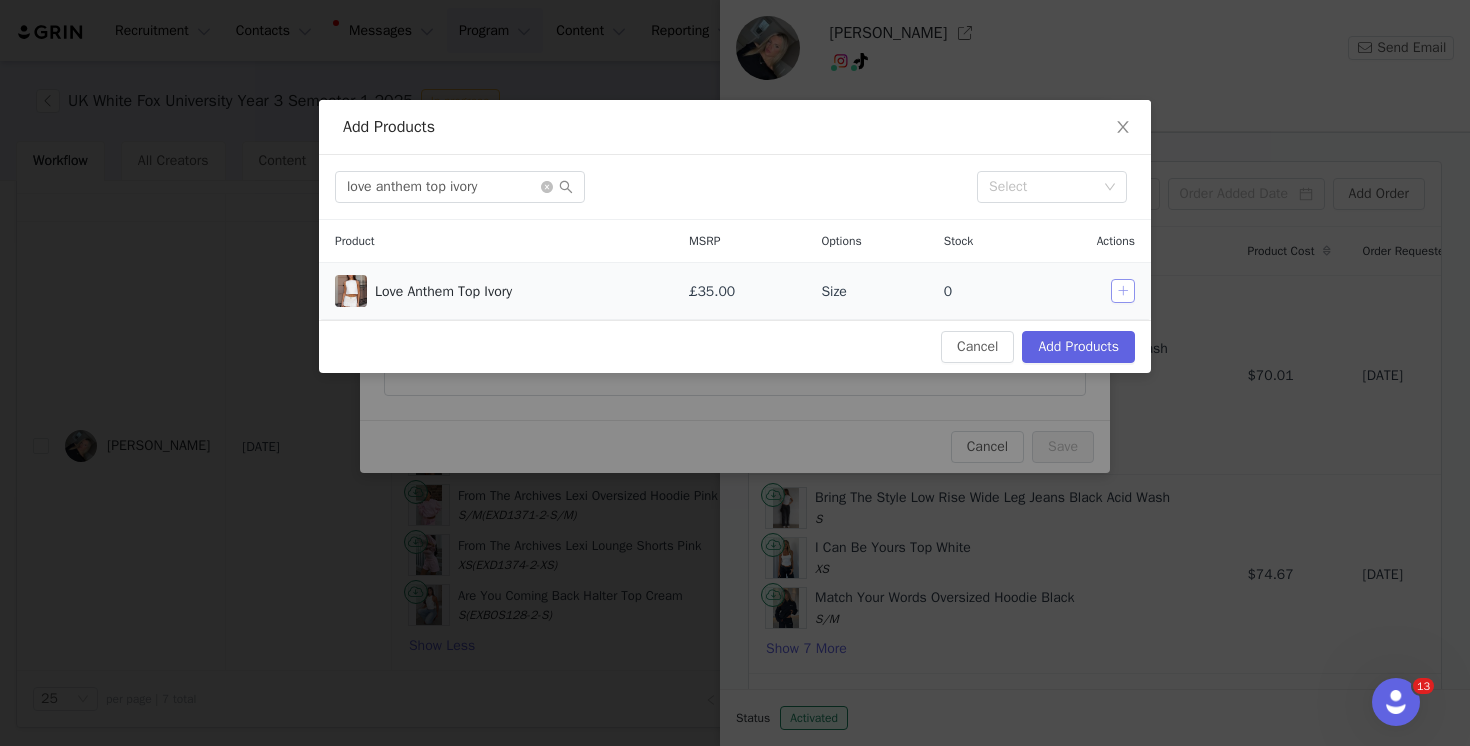 click at bounding box center (1123, 291) 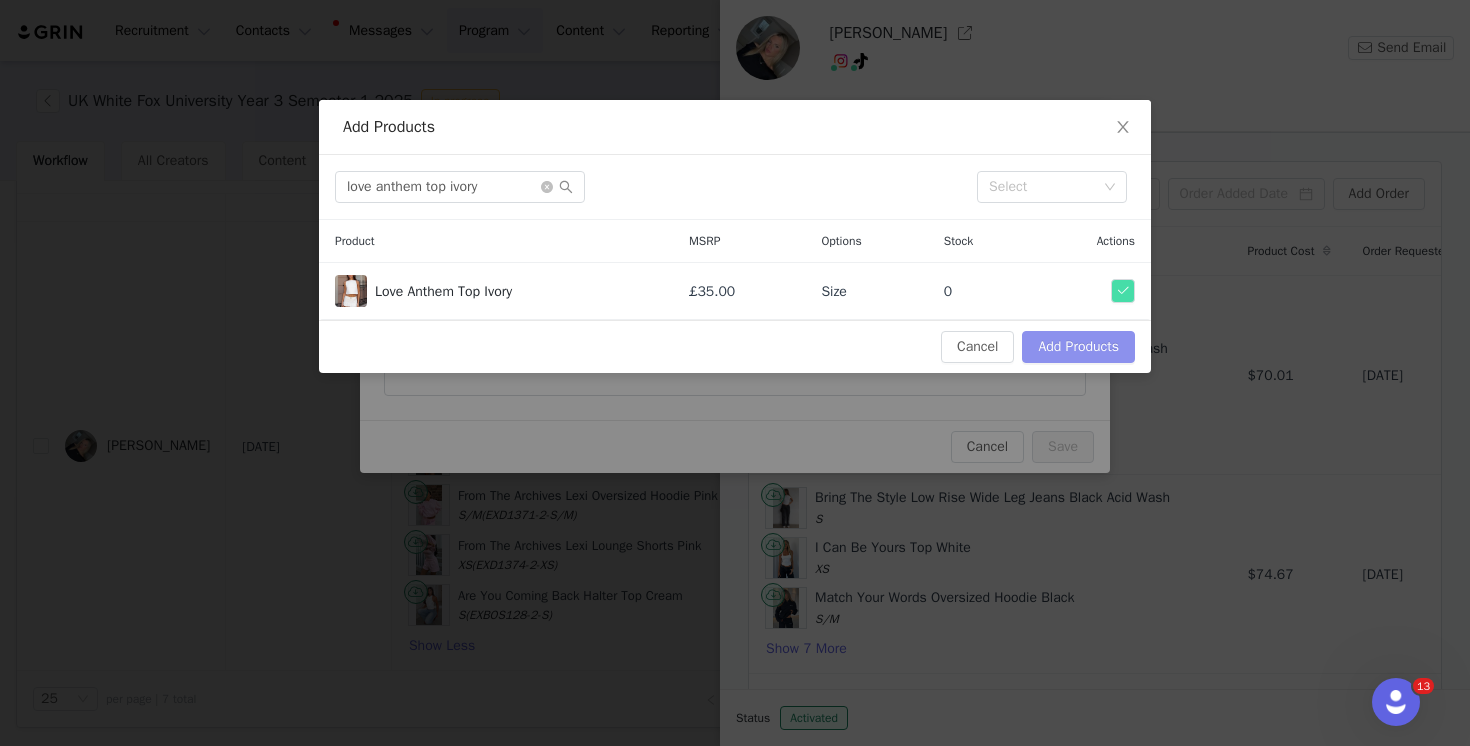 click on "Add Products" at bounding box center [1078, 347] 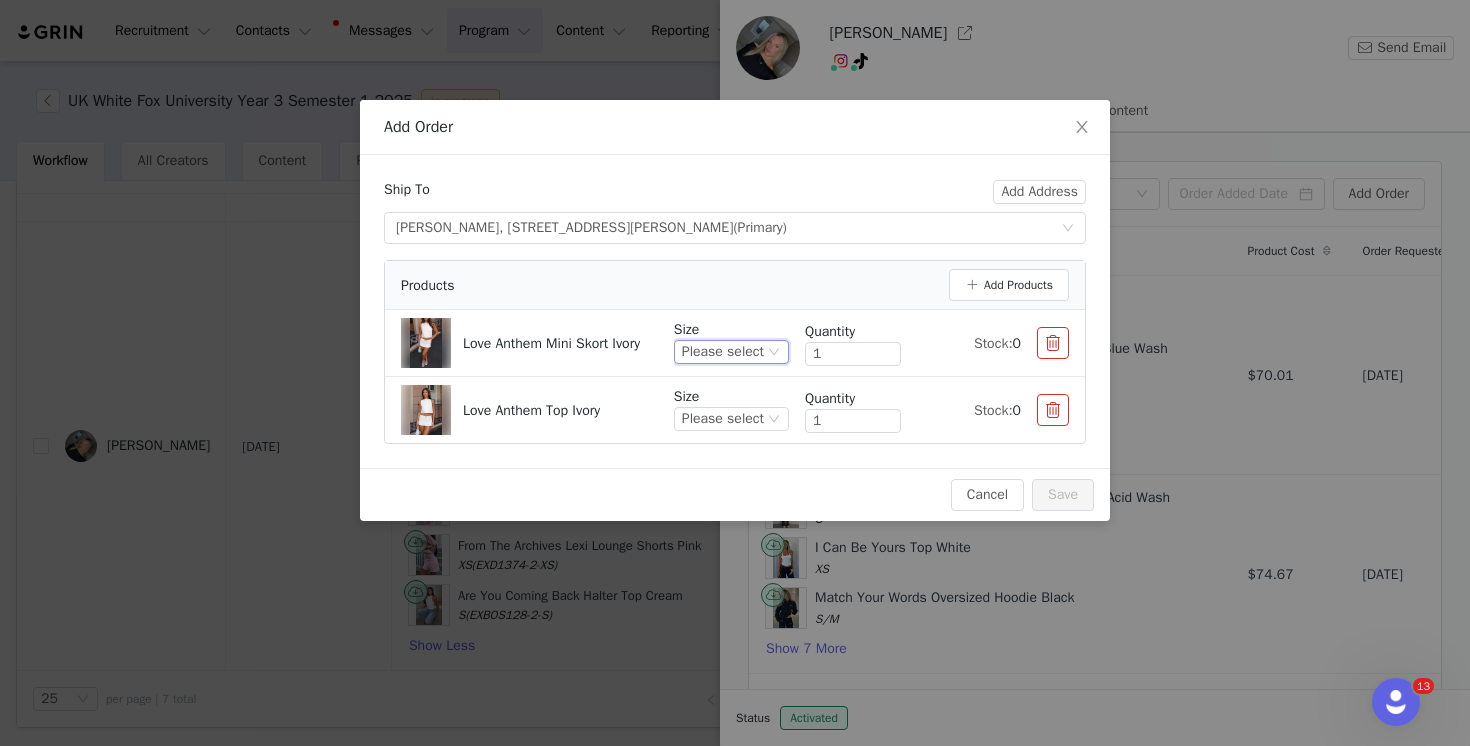 click on "Please select" at bounding box center (723, 352) 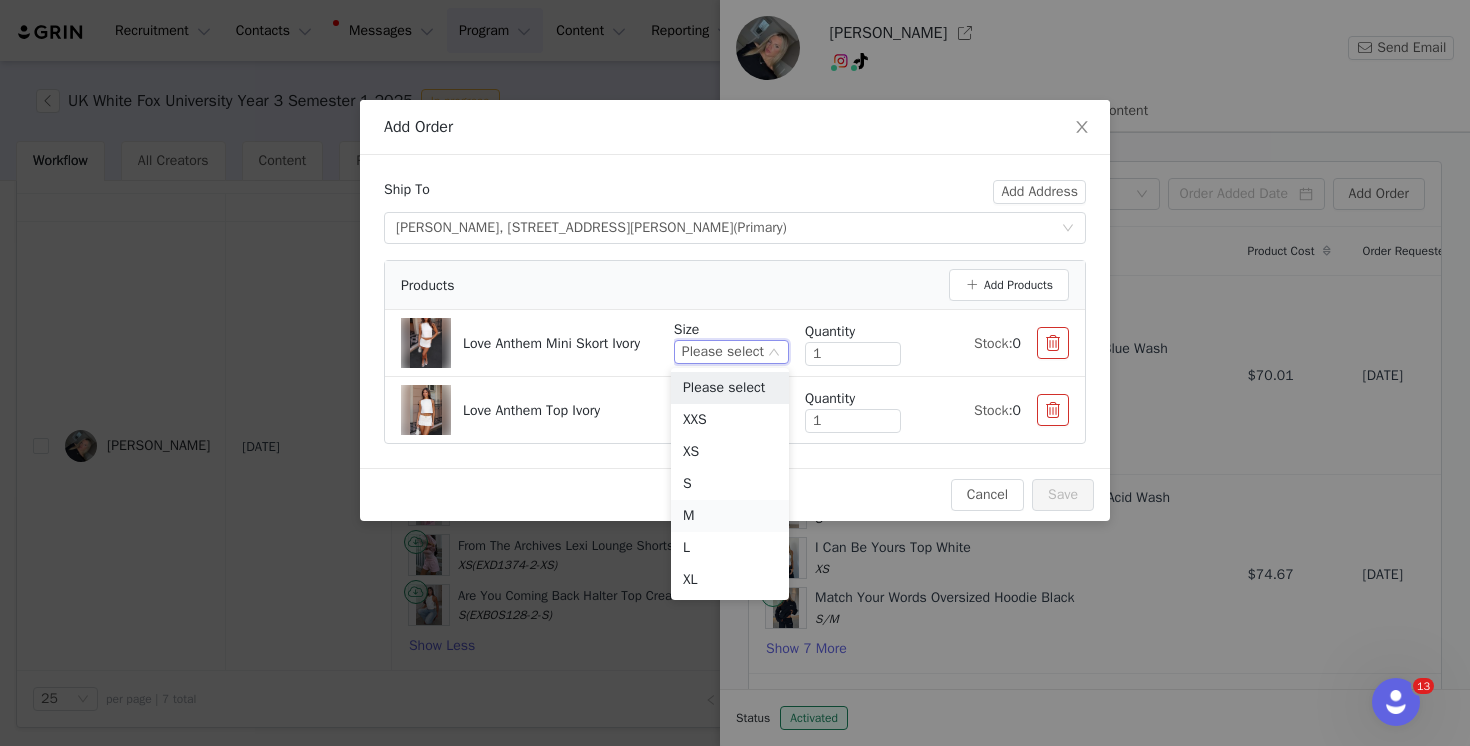 click on "M" at bounding box center [730, 516] 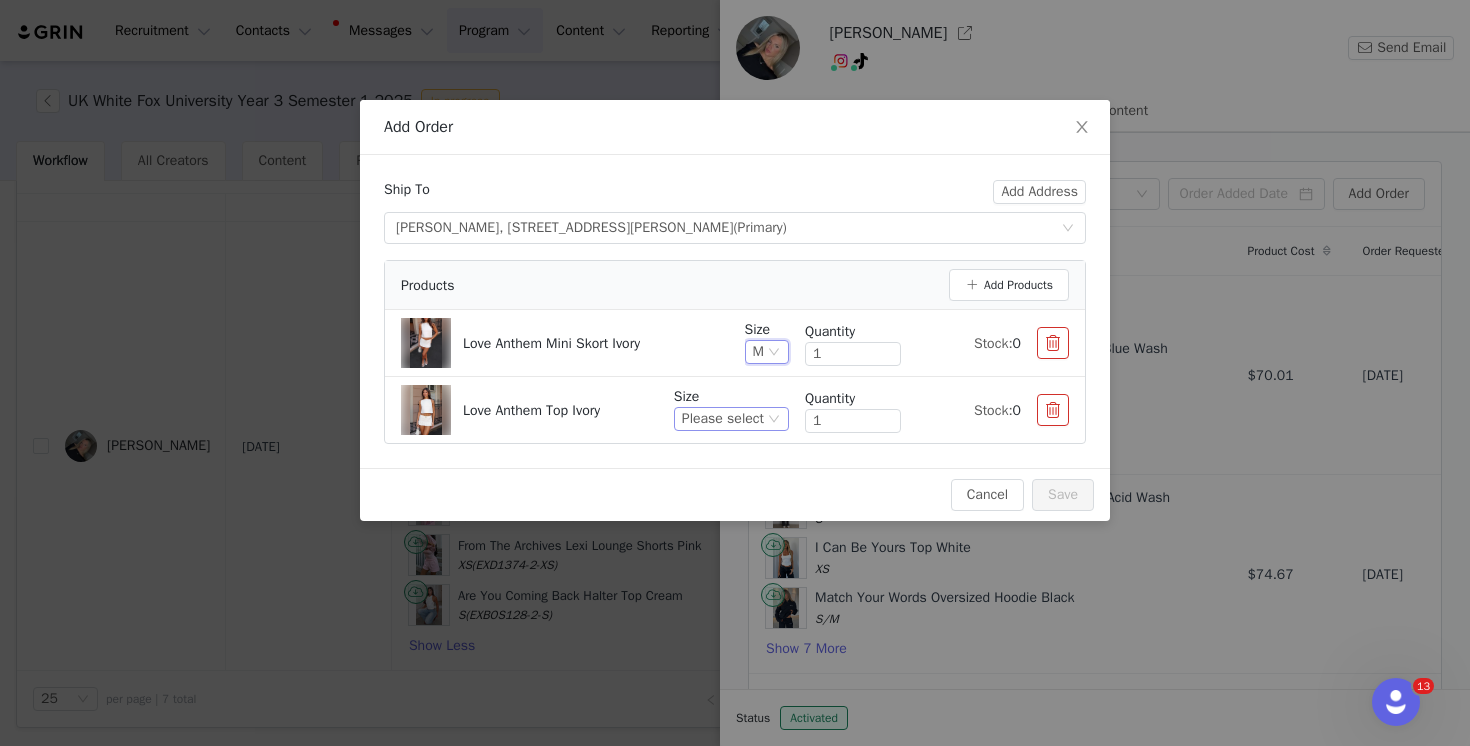 click on "Please select" at bounding box center [723, 419] 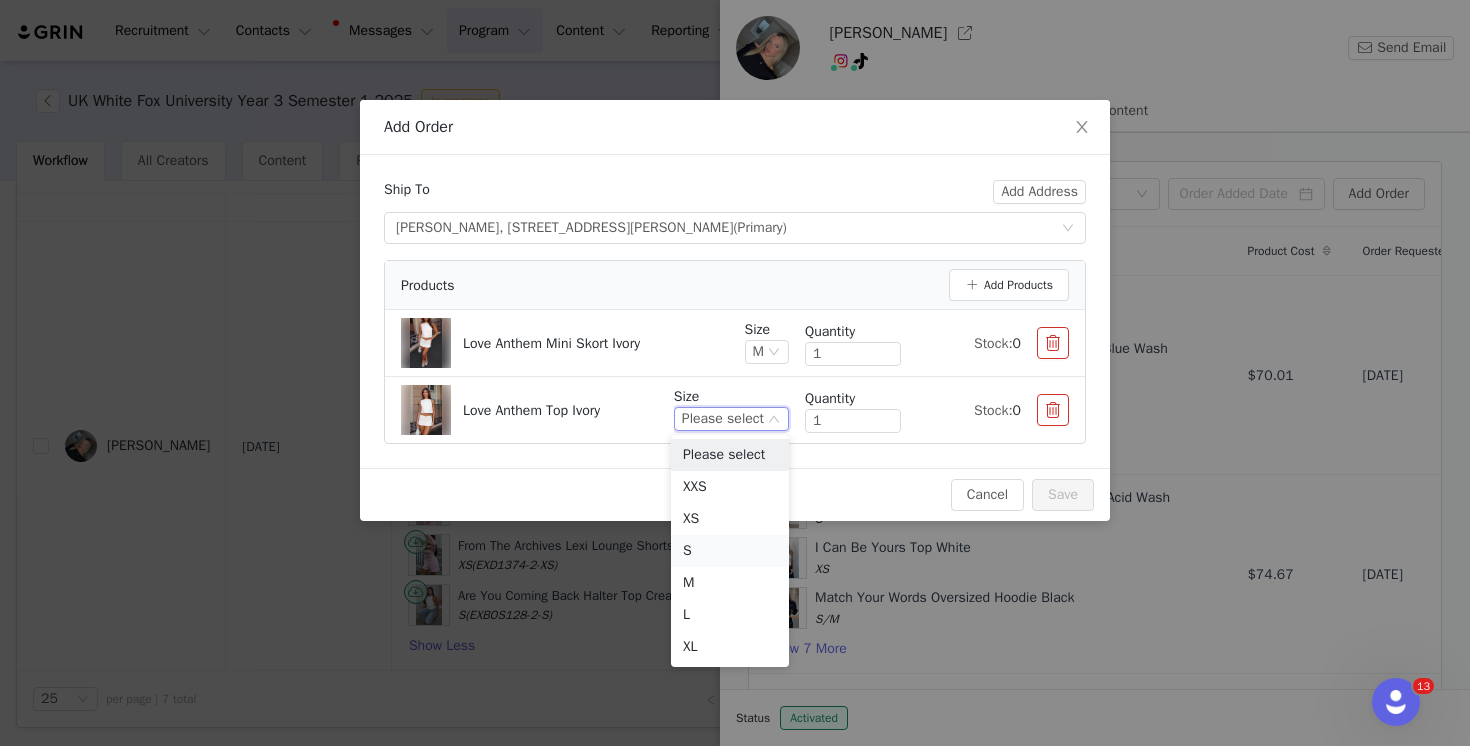 click on "S" at bounding box center (730, 551) 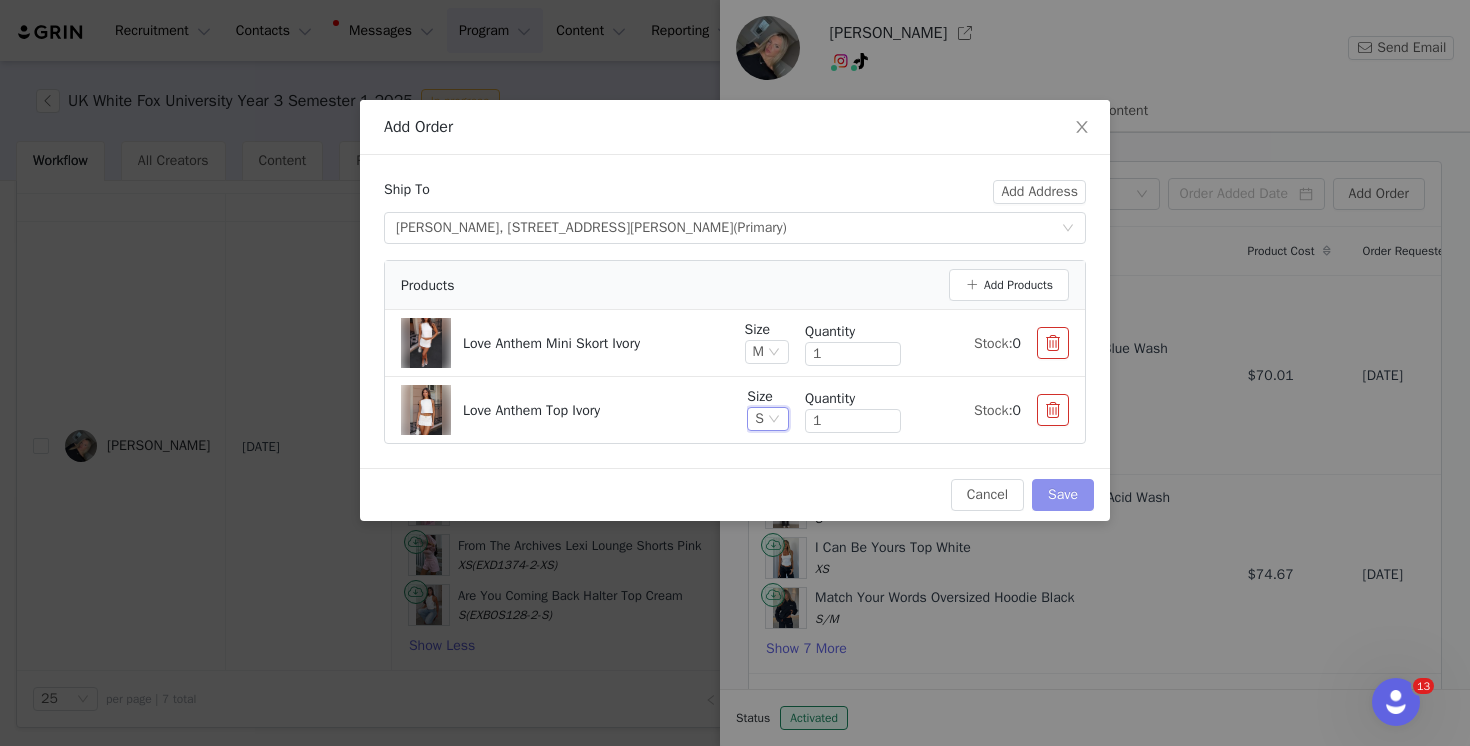 click on "Save" at bounding box center (1063, 495) 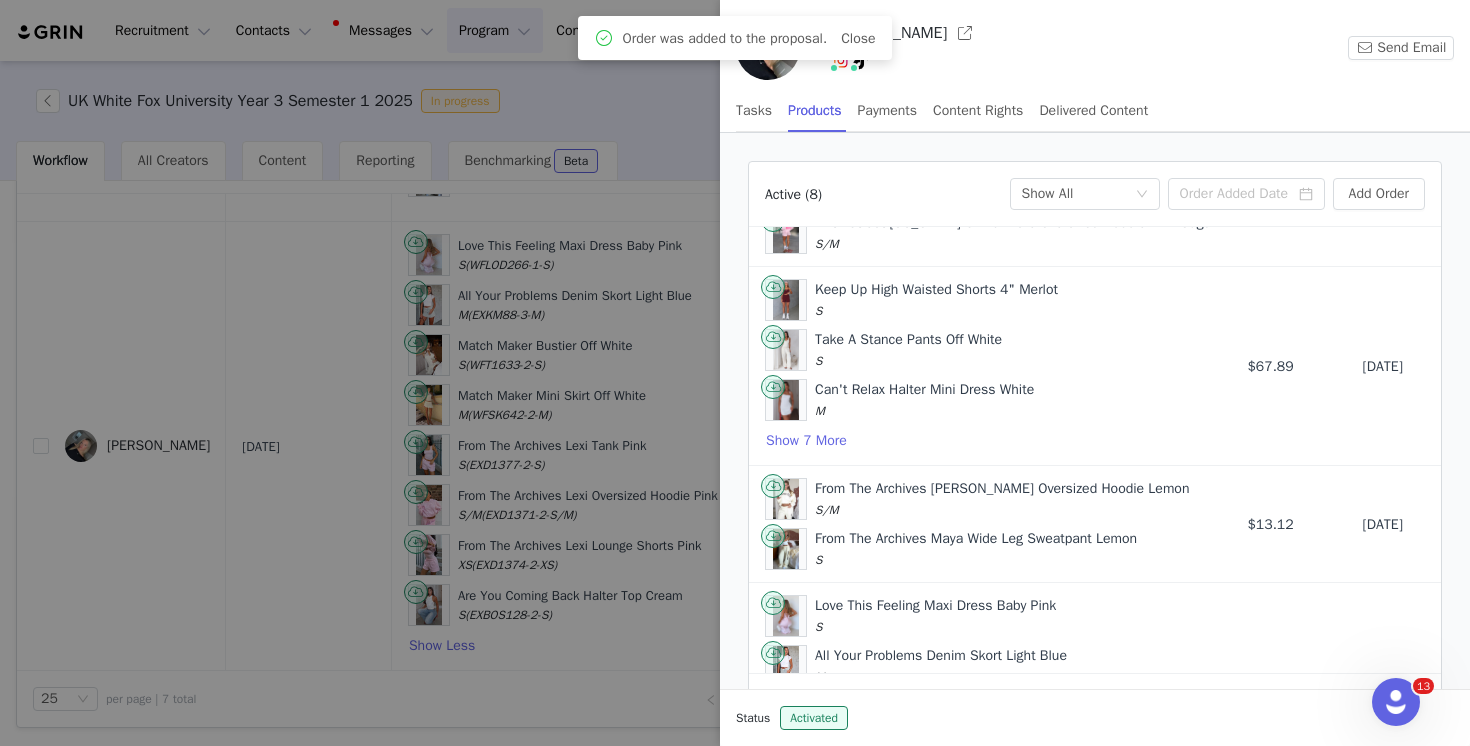 scroll, scrollTop: 866, scrollLeft: 0, axis: vertical 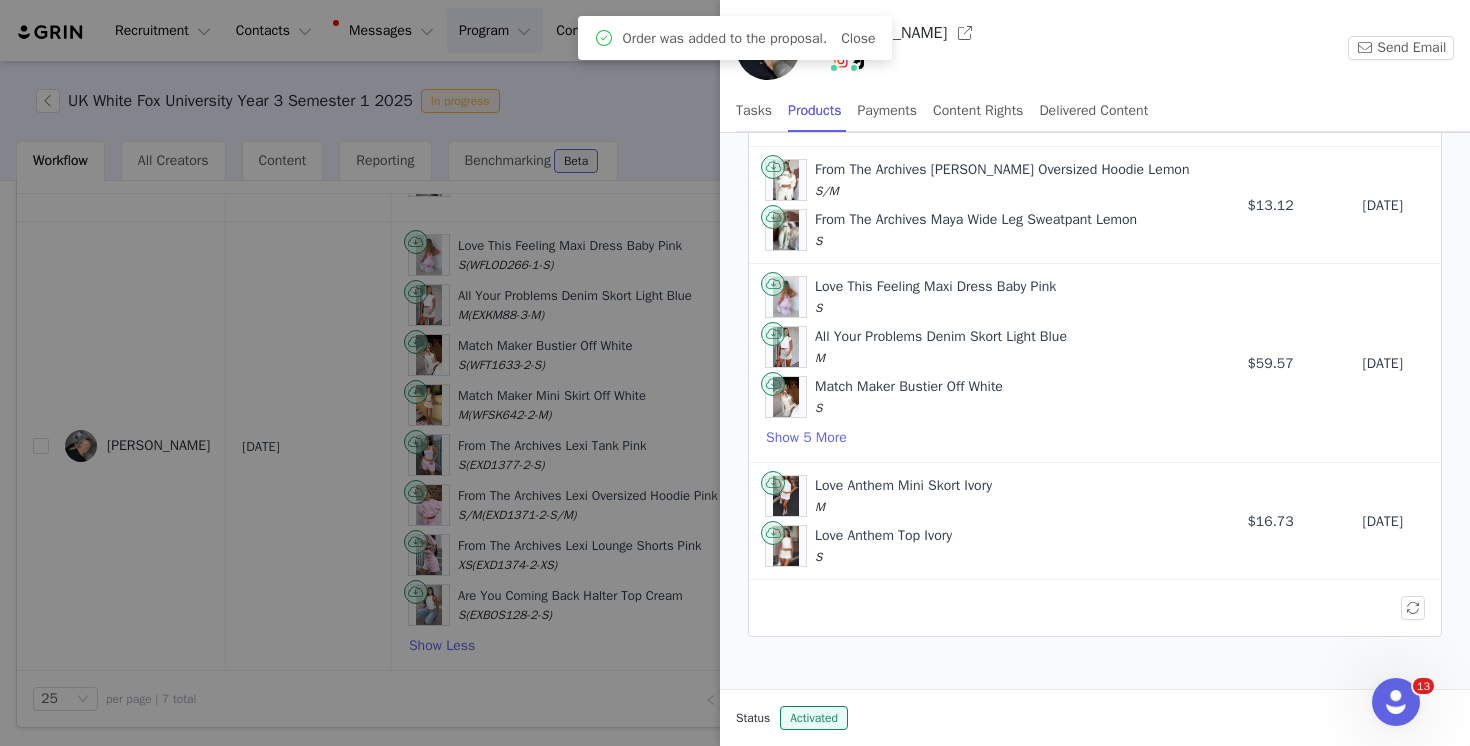 click at bounding box center [735, 373] 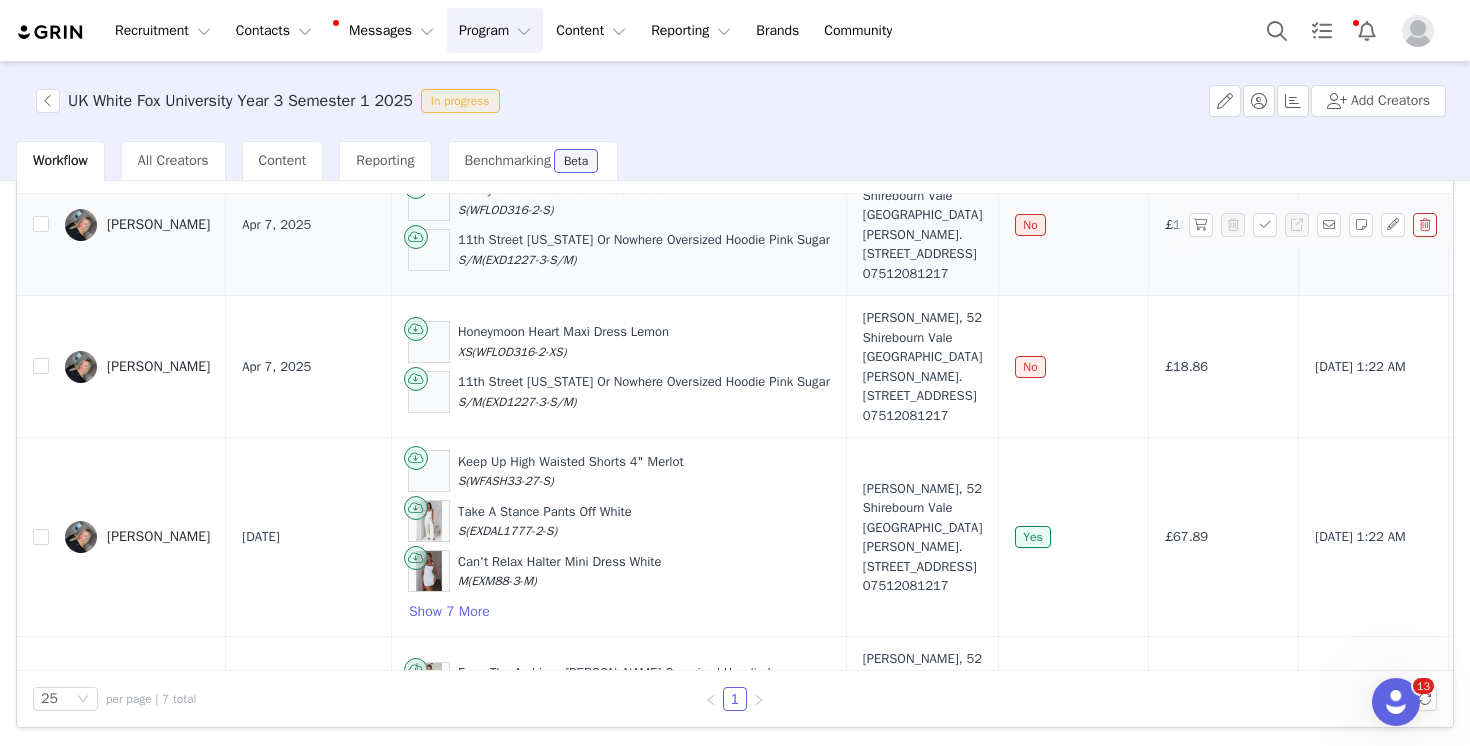 scroll, scrollTop: 0, scrollLeft: 0, axis: both 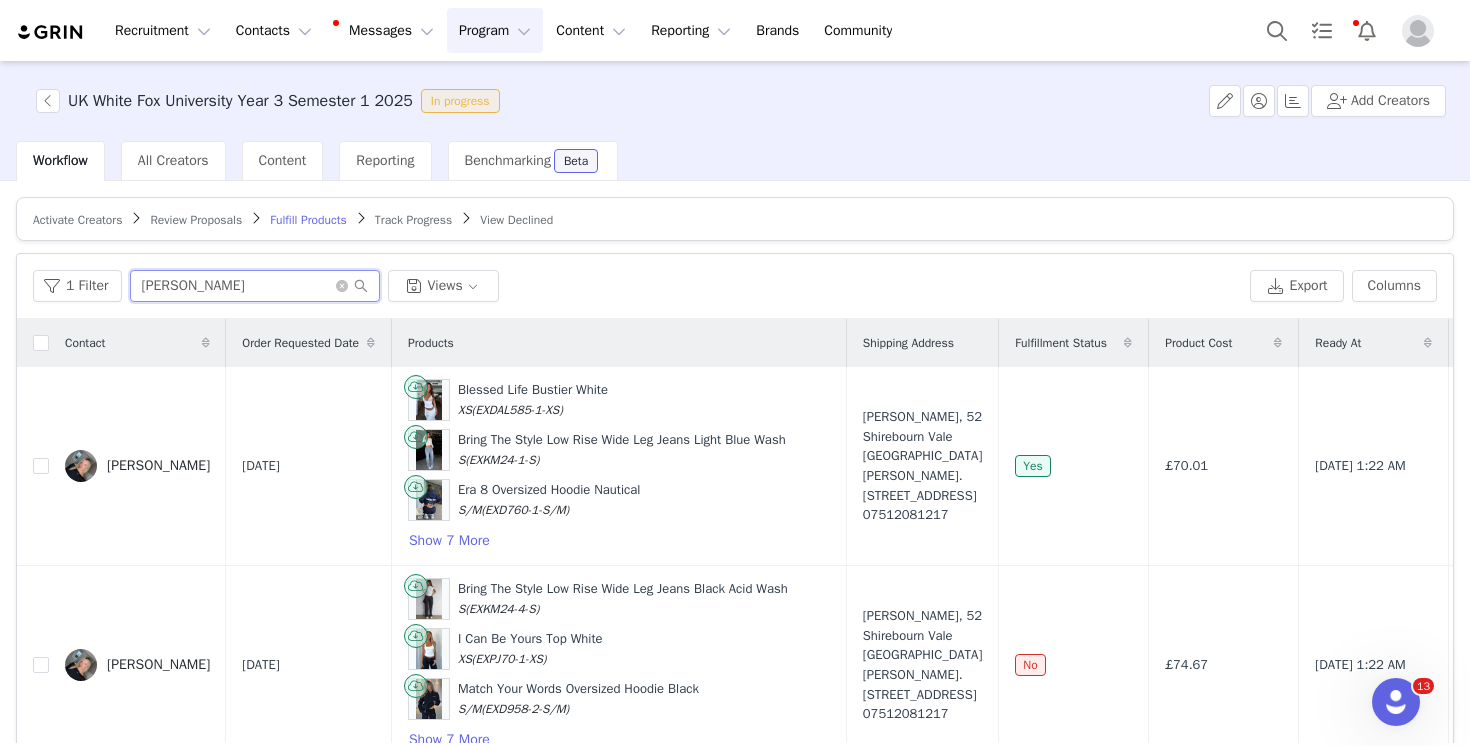 click on "nicole" at bounding box center [255, 286] 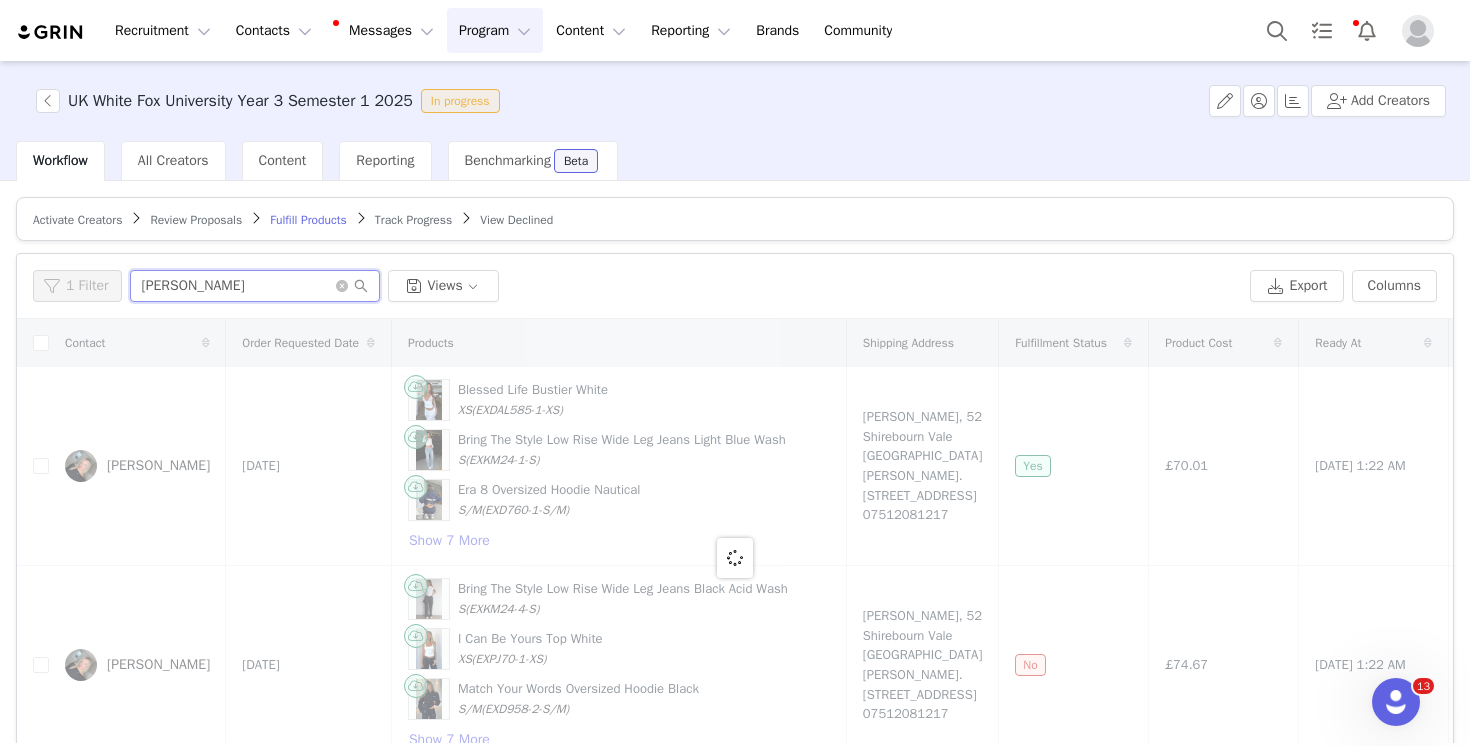scroll, scrollTop: 125, scrollLeft: 0, axis: vertical 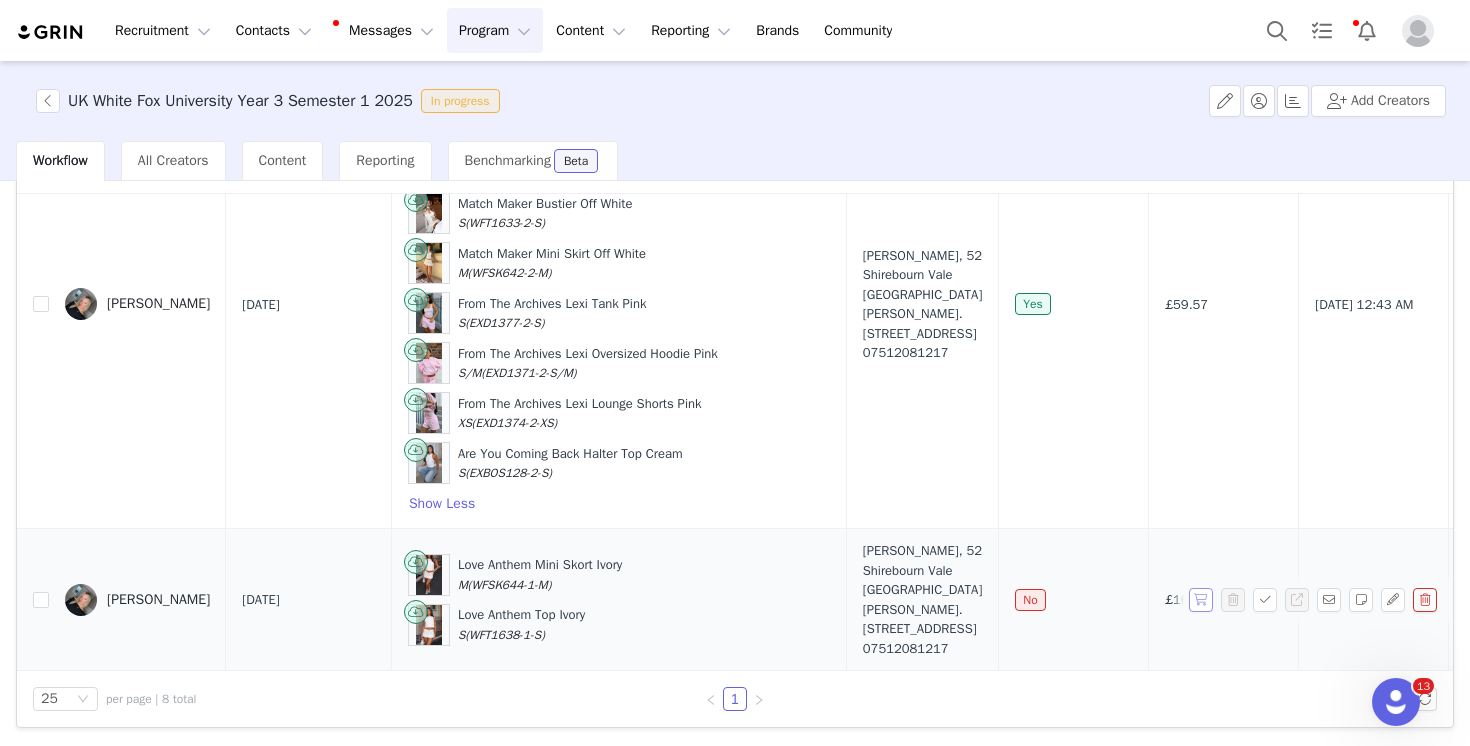 click at bounding box center (1201, 600) 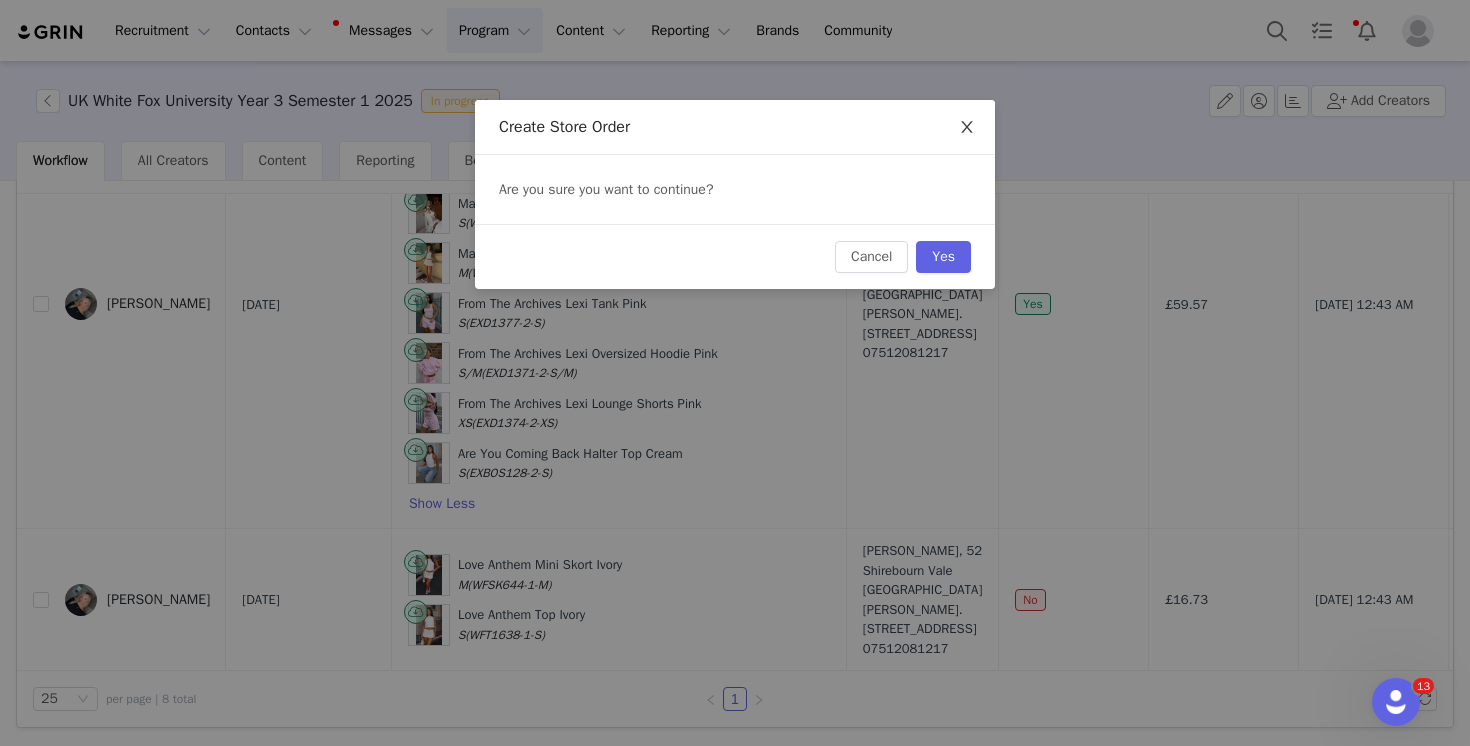 click at bounding box center (967, 128) 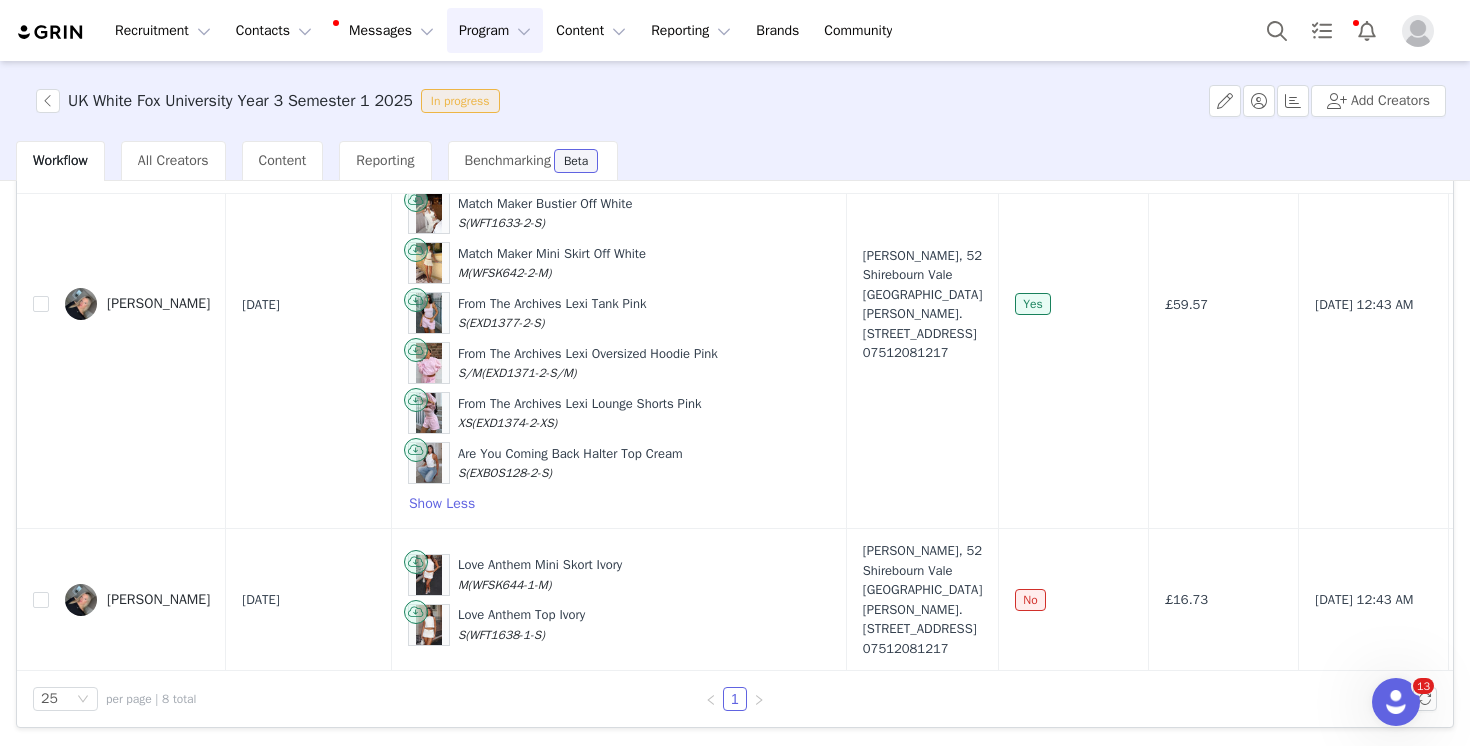 click at bounding box center [1201, 600] 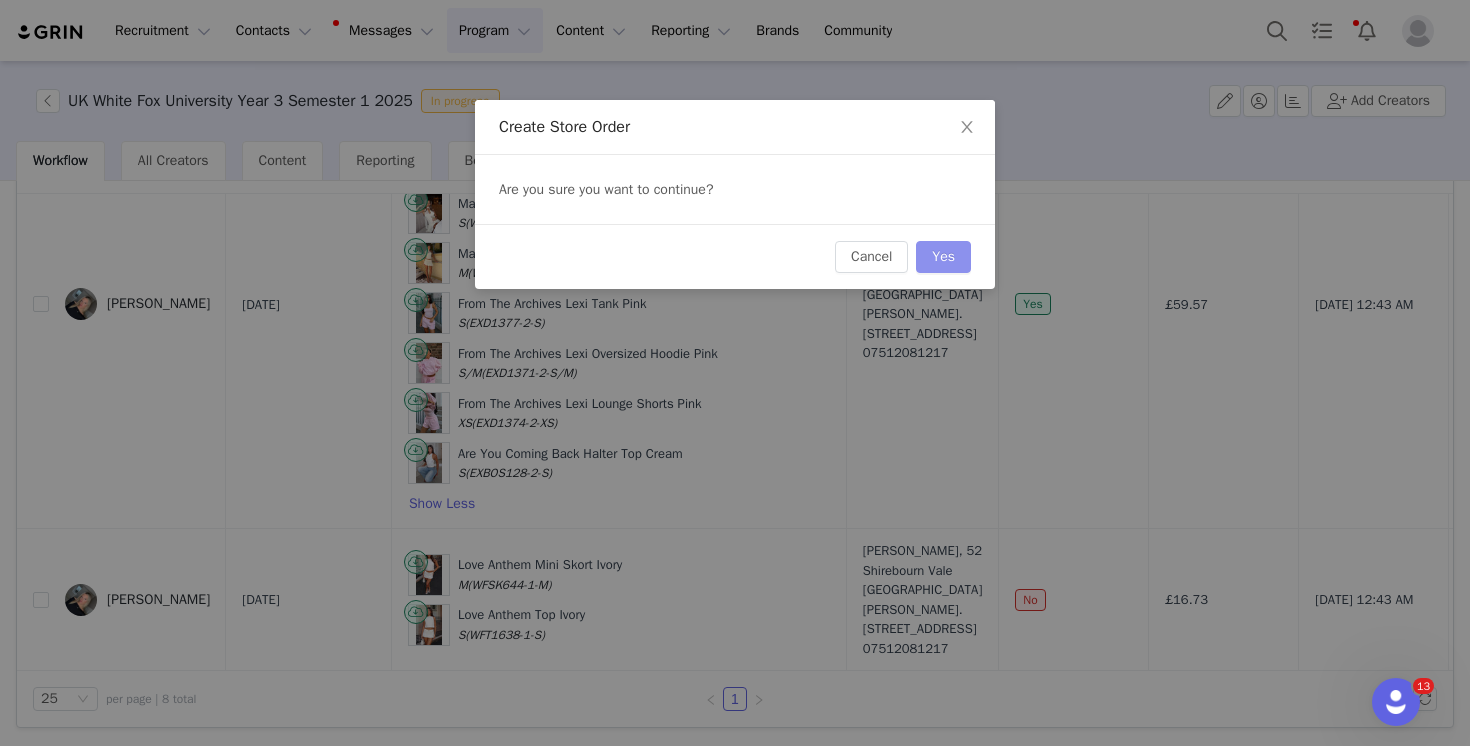click on "Yes" at bounding box center [943, 257] 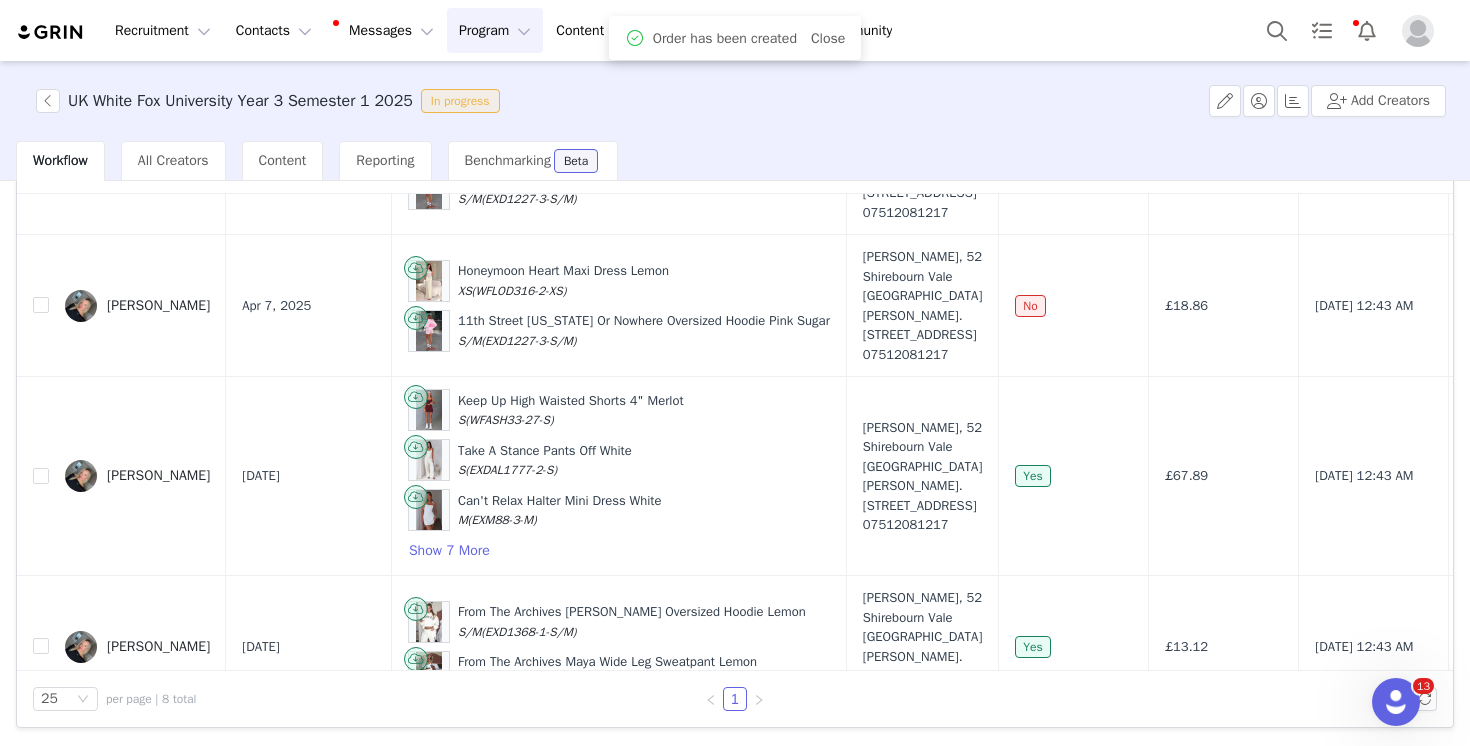 scroll, scrollTop: 1341, scrollLeft: 0, axis: vertical 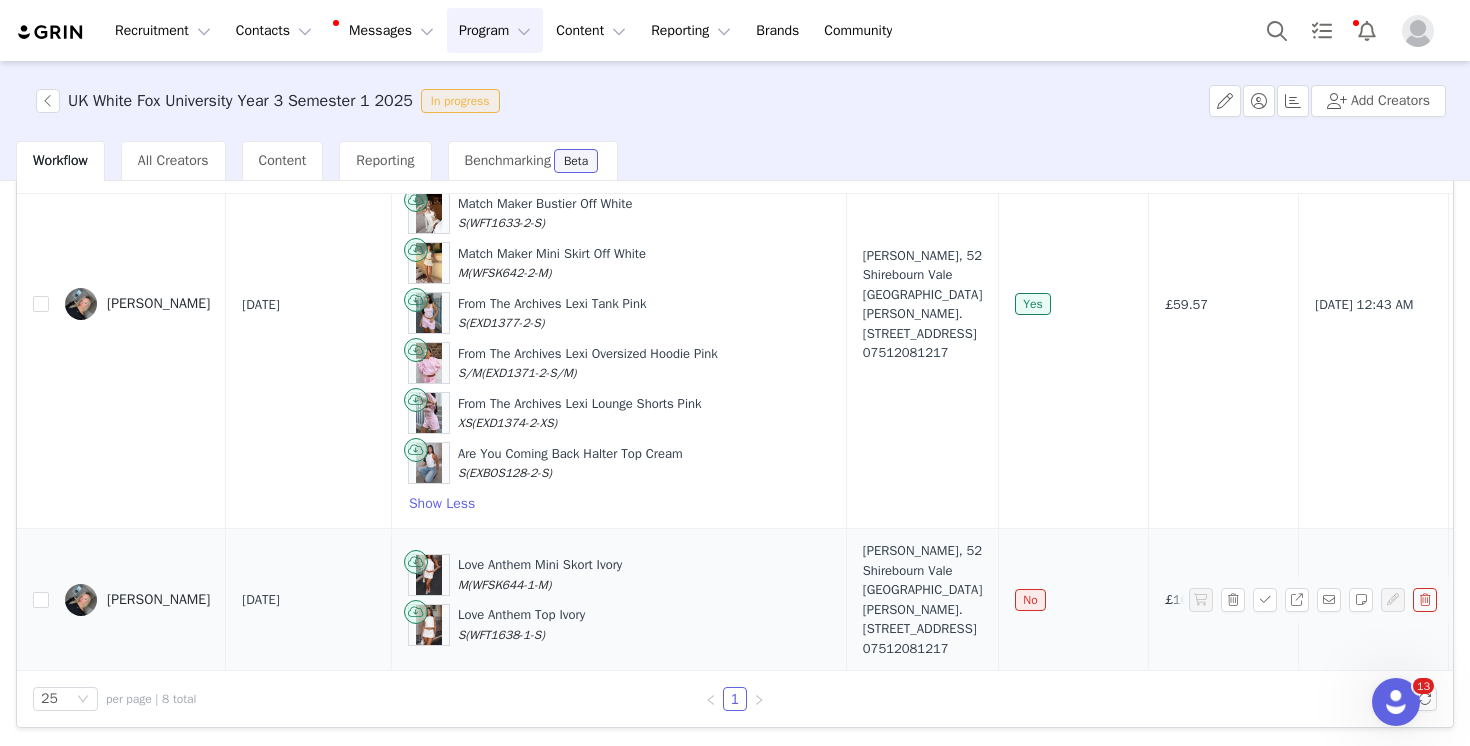 drag, startPoint x: 1052, startPoint y: 581, endPoint x: 1112, endPoint y: 578, distance: 60.074955 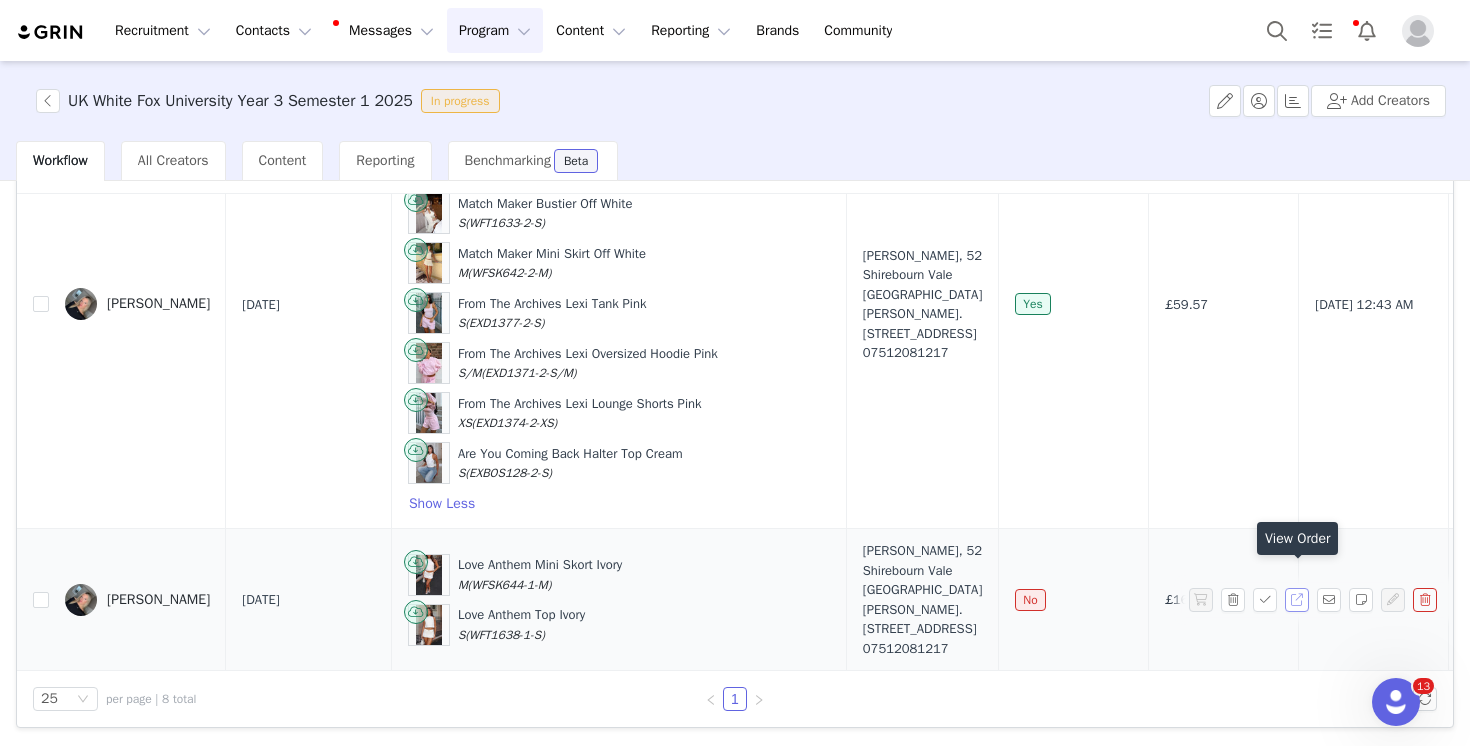 click at bounding box center [1297, 600] 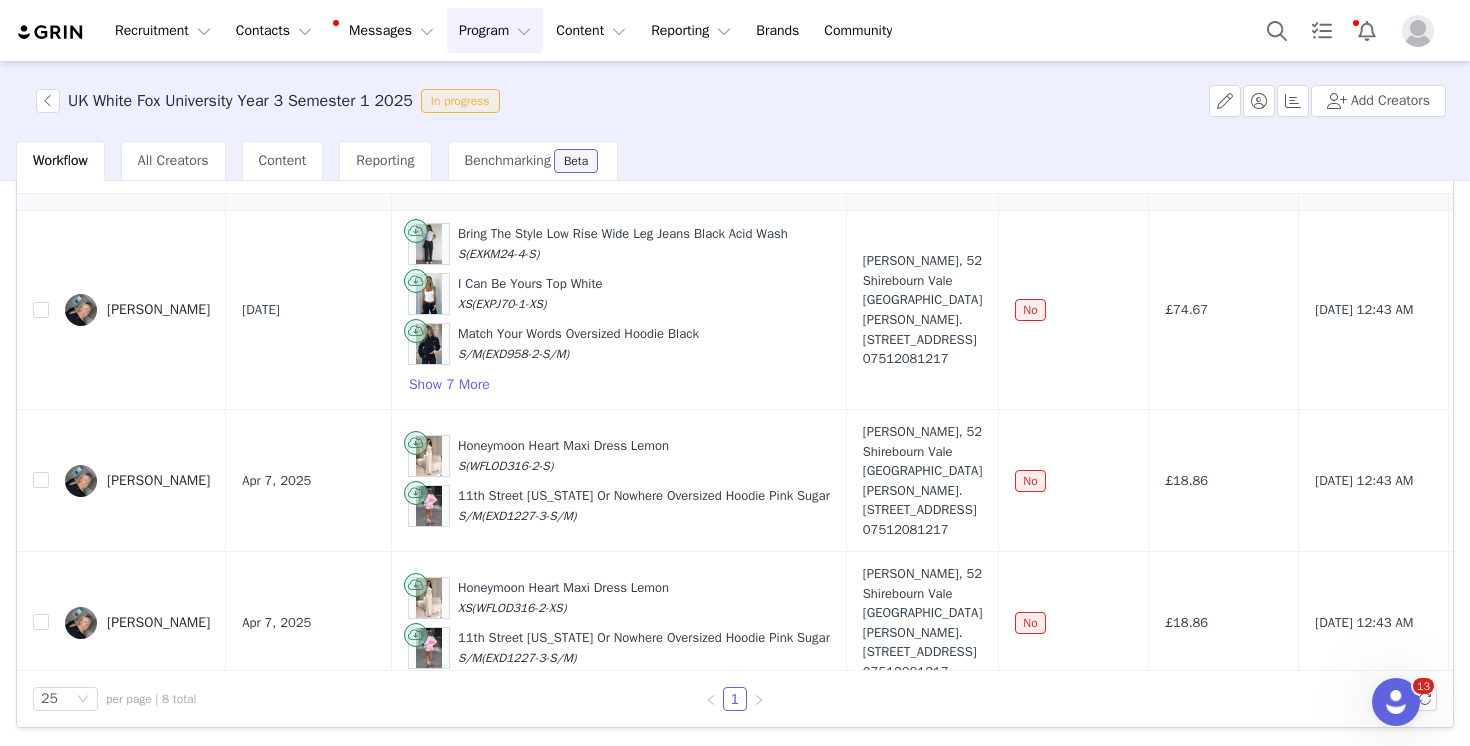 scroll, scrollTop: 0, scrollLeft: 0, axis: both 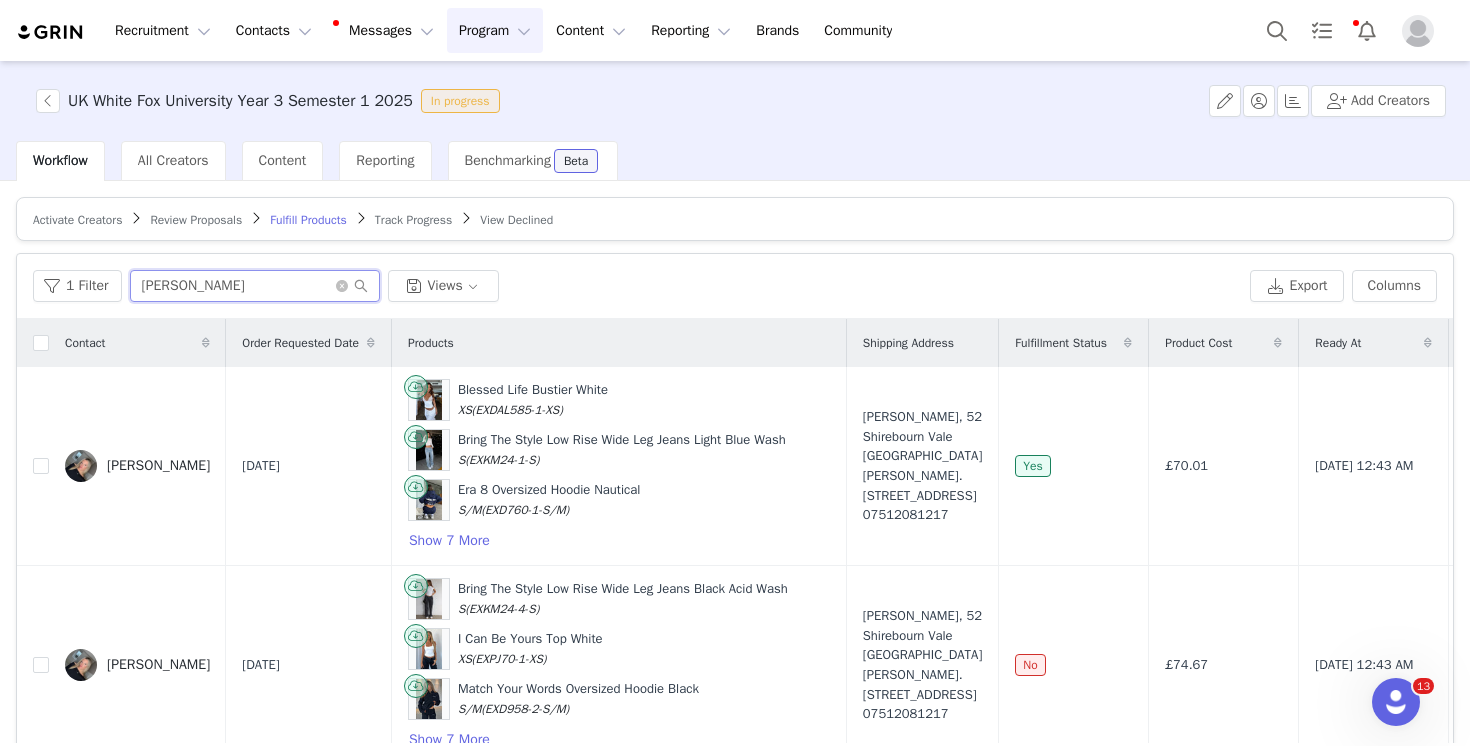 click on "nicole" at bounding box center [255, 286] 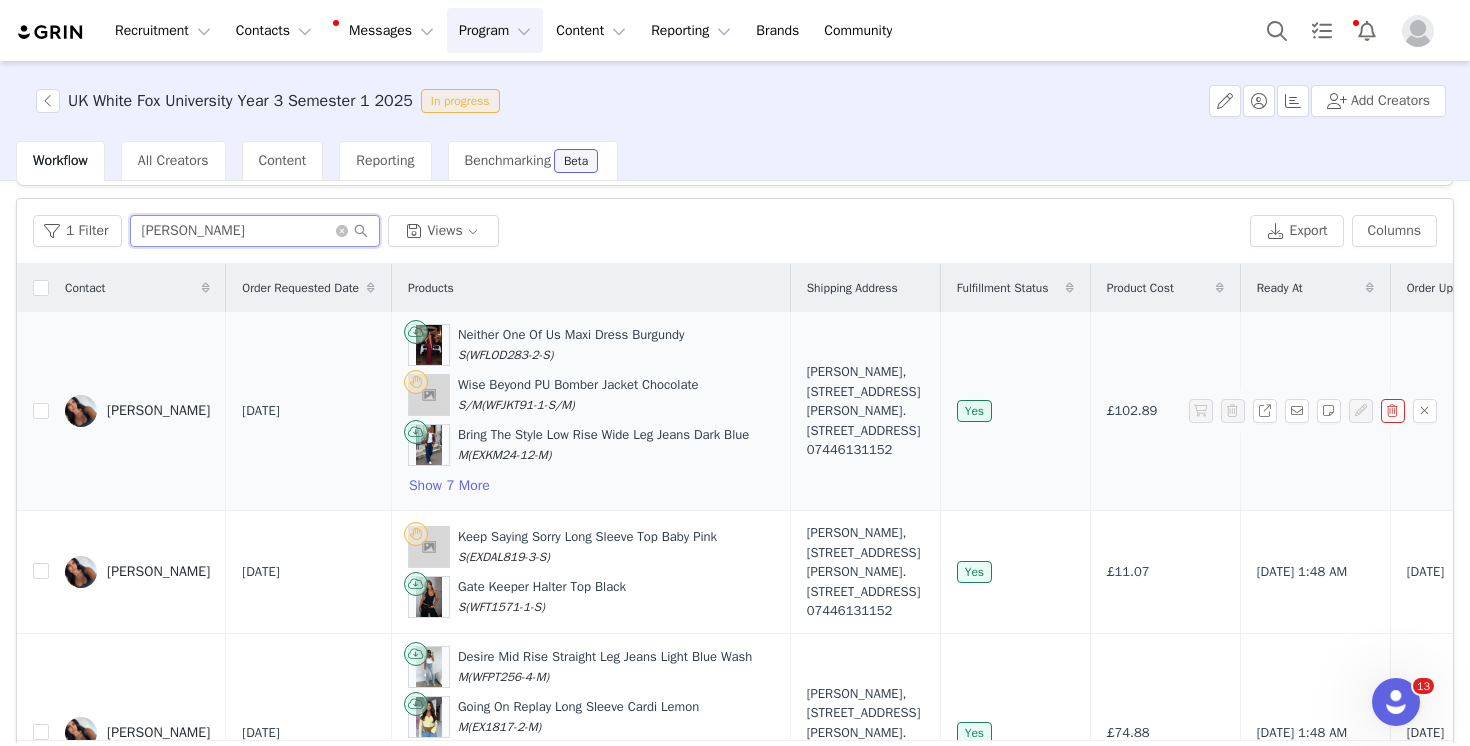 scroll, scrollTop: 64, scrollLeft: 0, axis: vertical 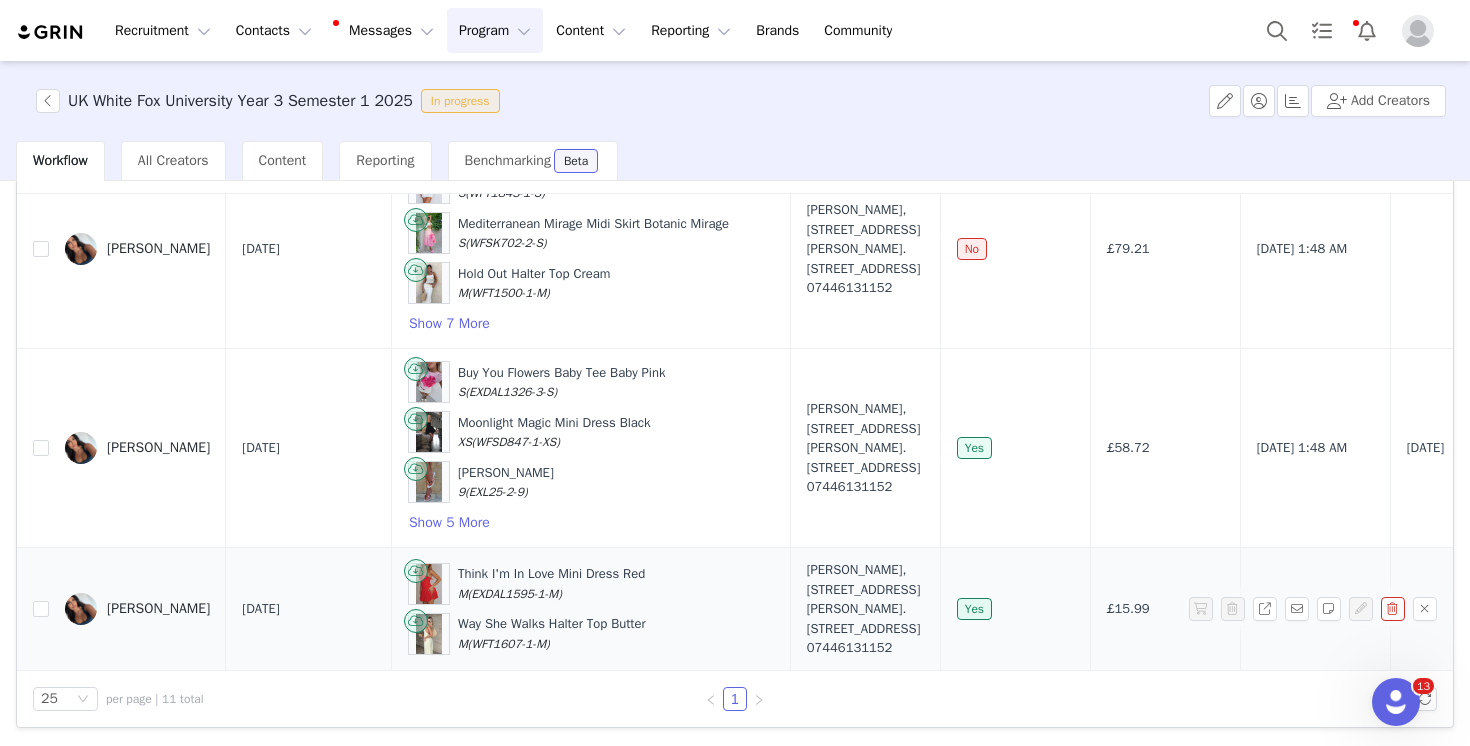 type on "joanna lo" 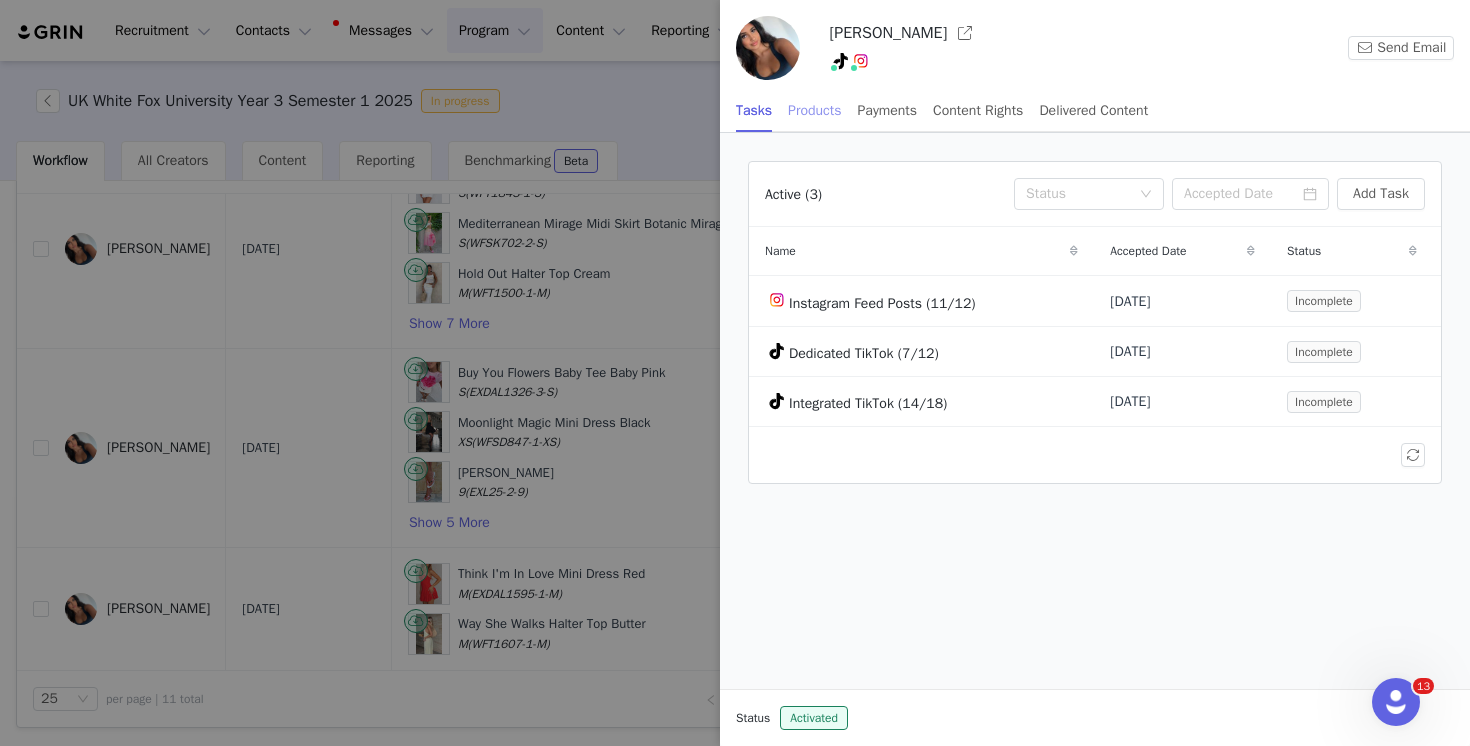 click on "Products" at bounding box center (814, 110) 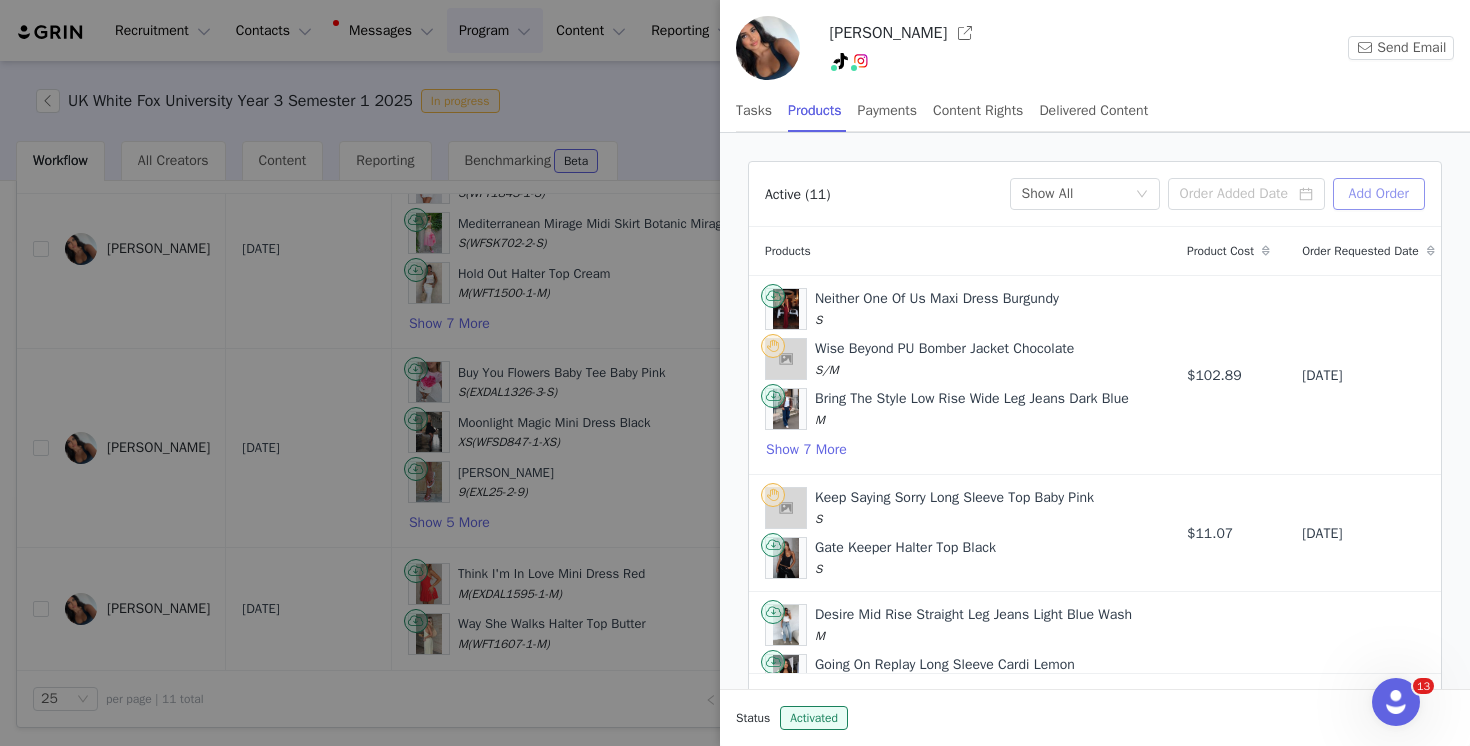 click on "Add Order" at bounding box center (1379, 194) 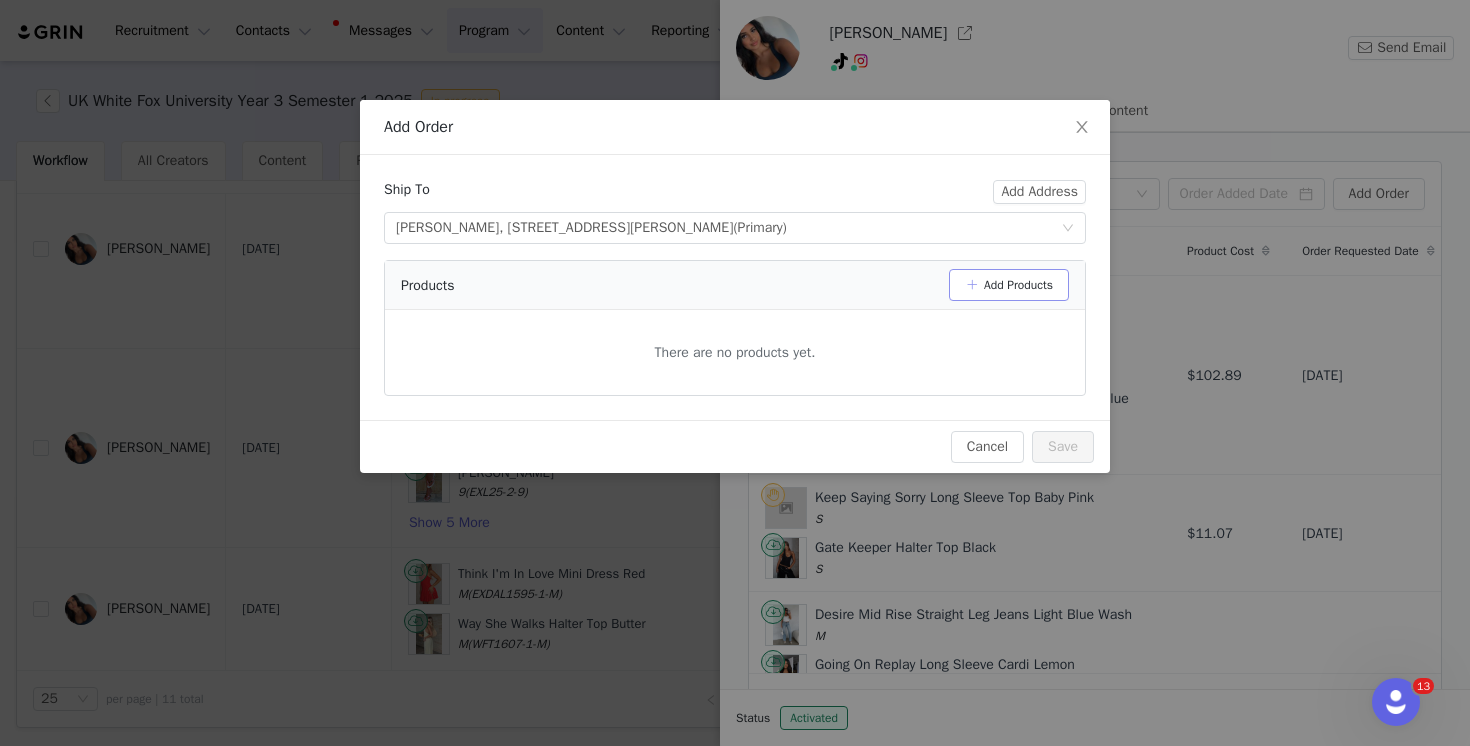 click on "Add Products" at bounding box center (1009, 285) 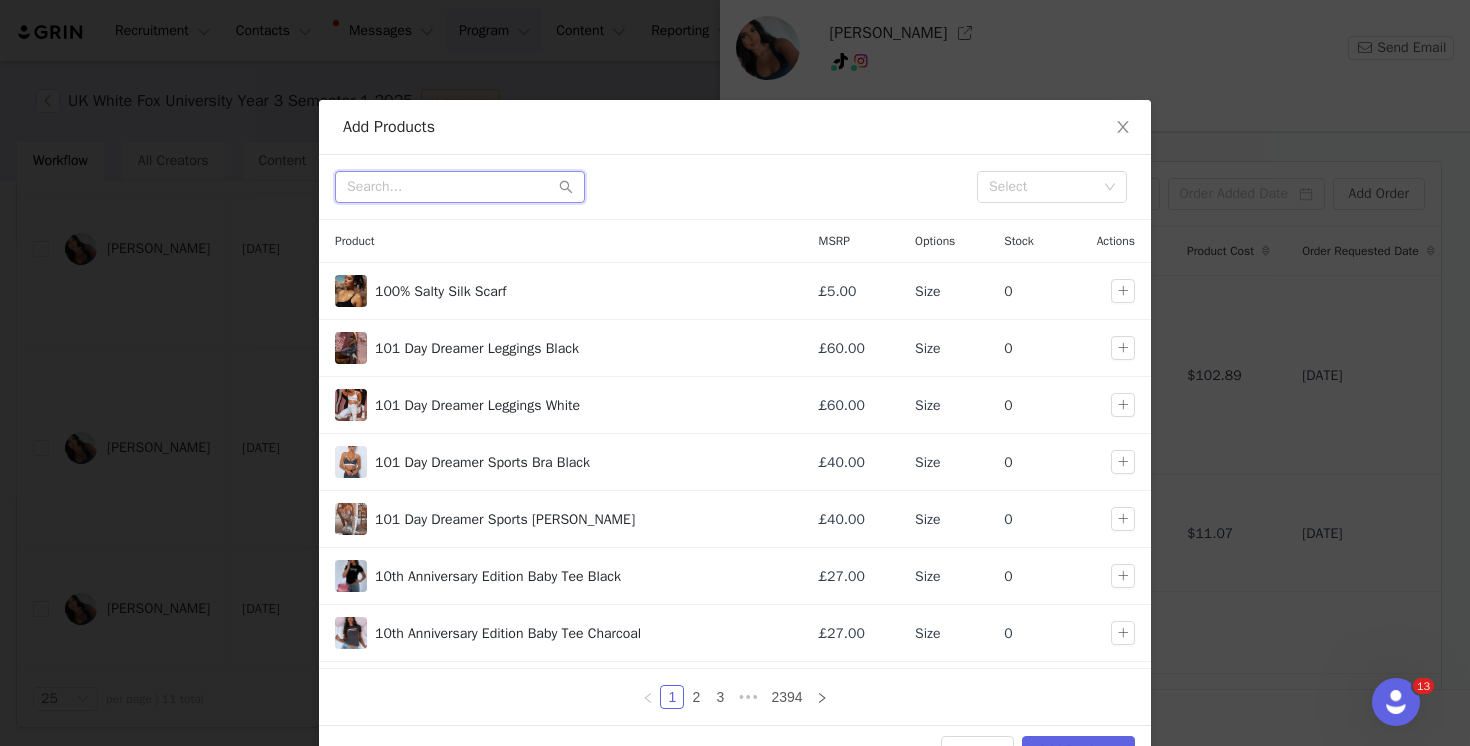 click at bounding box center [460, 187] 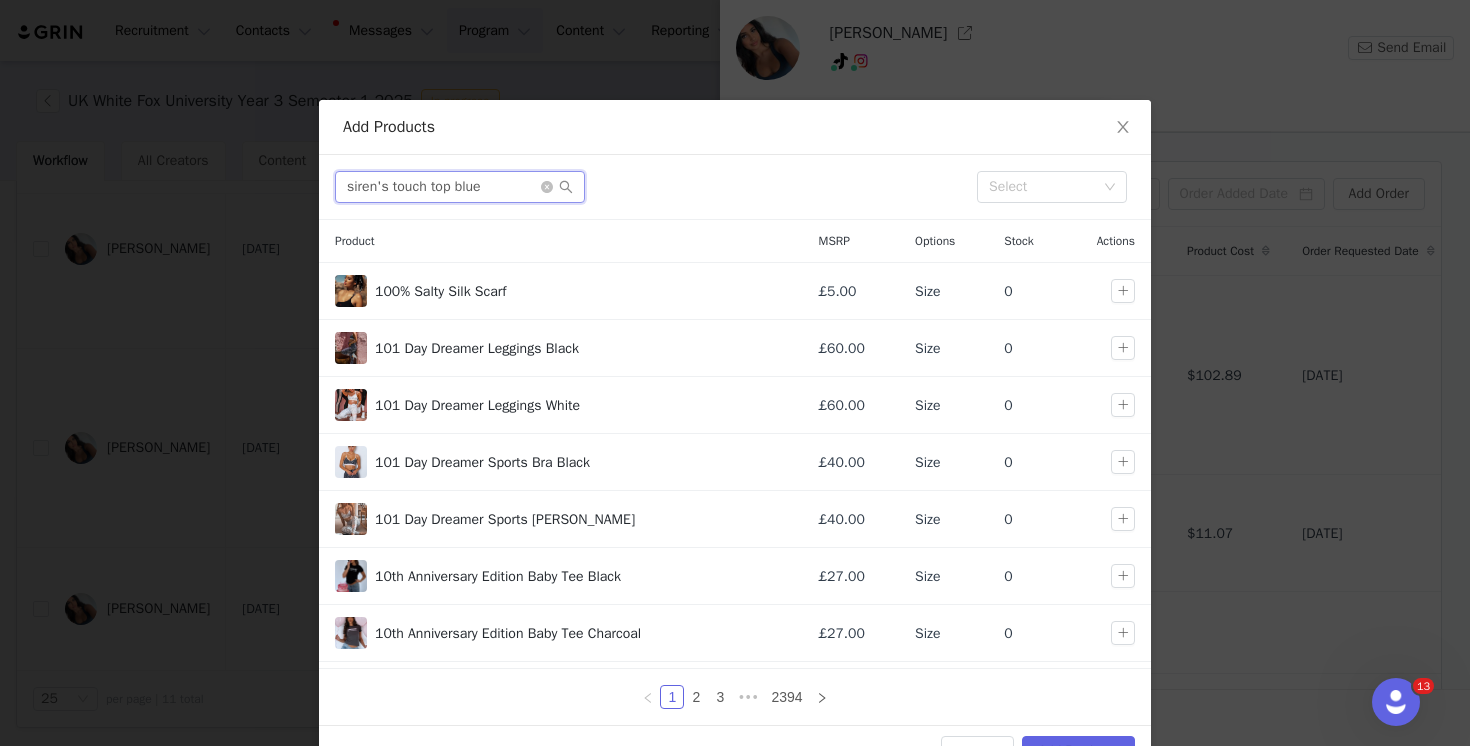 type on "siren's touch top blue" 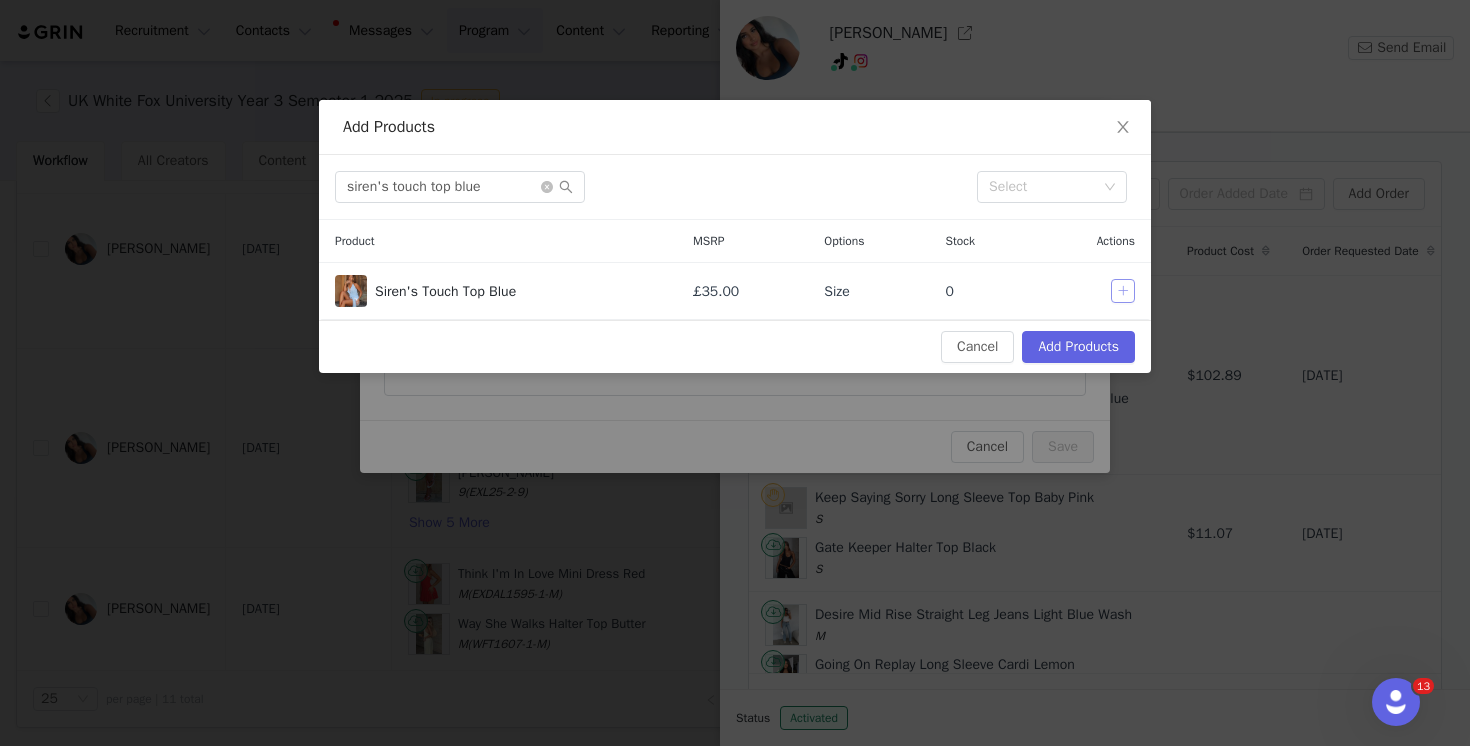 drag, startPoint x: 1120, startPoint y: 286, endPoint x: 731, endPoint y: 213, distance: 395.79034 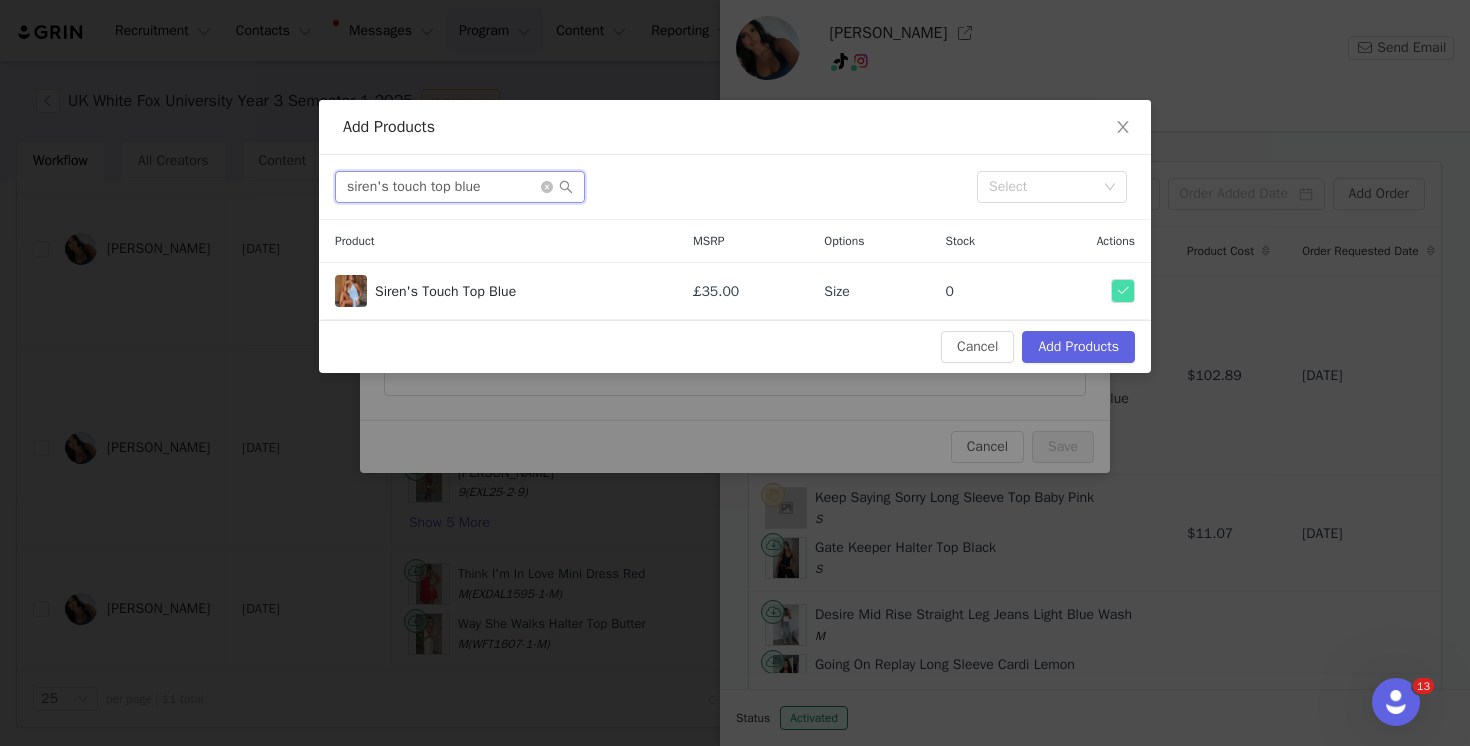 click on "siren's touch top blue" at bounding box center [460, 187] 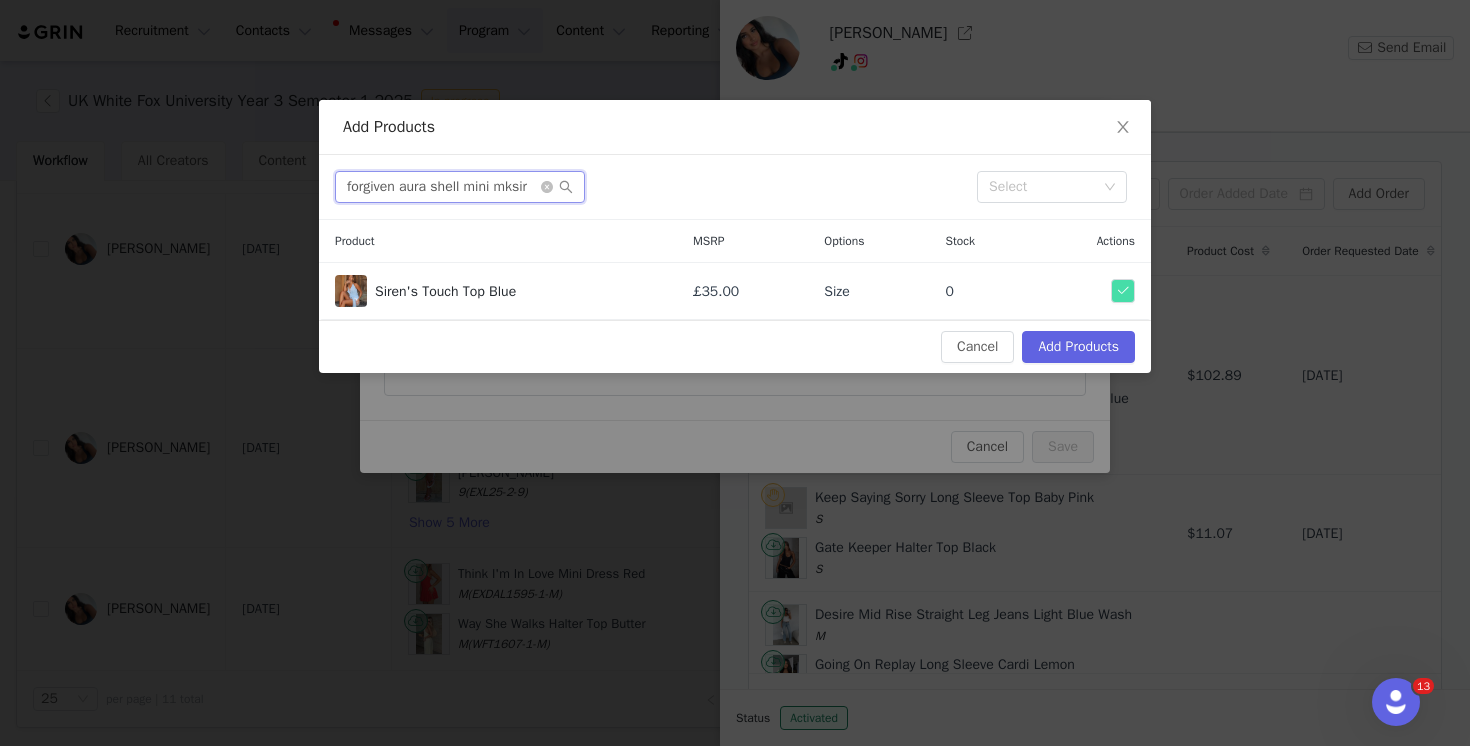 scroll, scrollTop: 0, scrollLeft: 0, axis: both 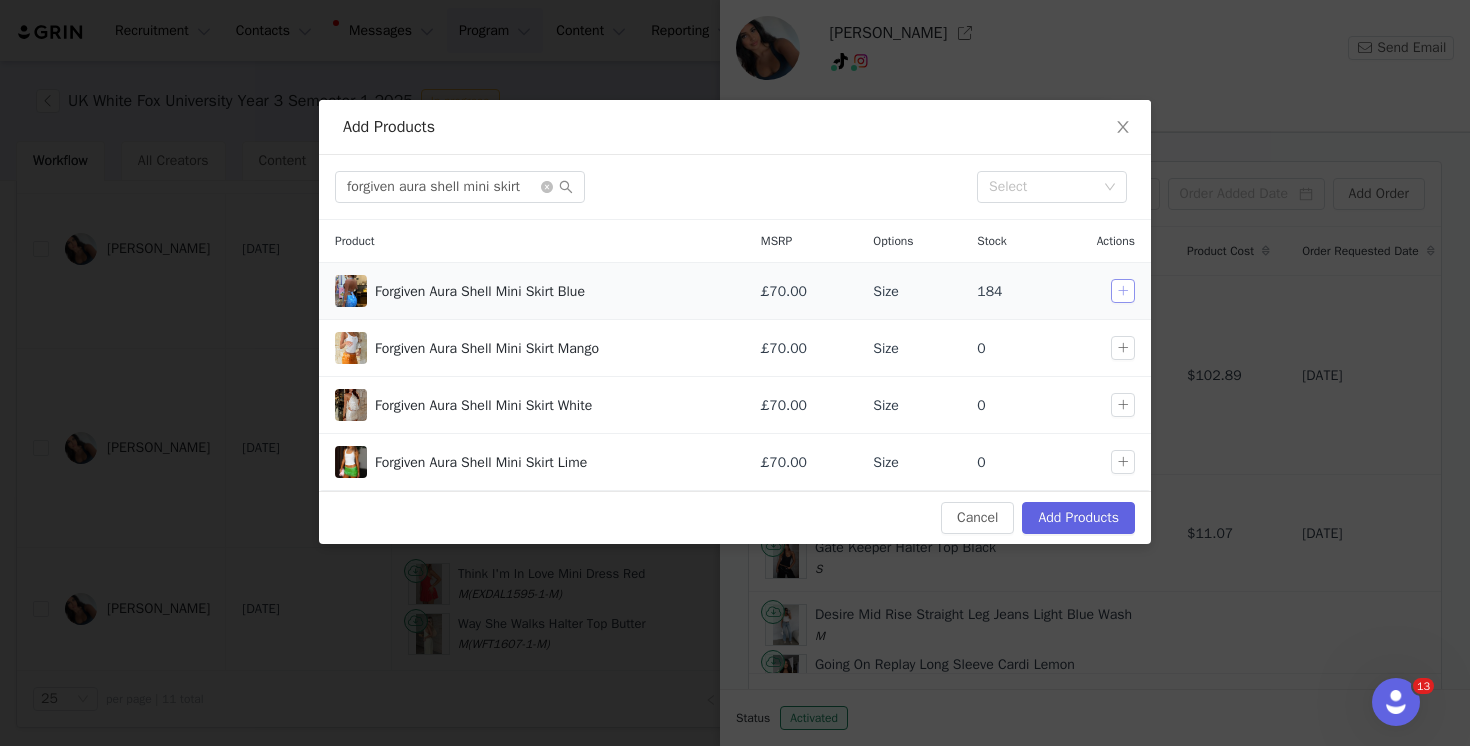 click at bounding box center (1123, 291) 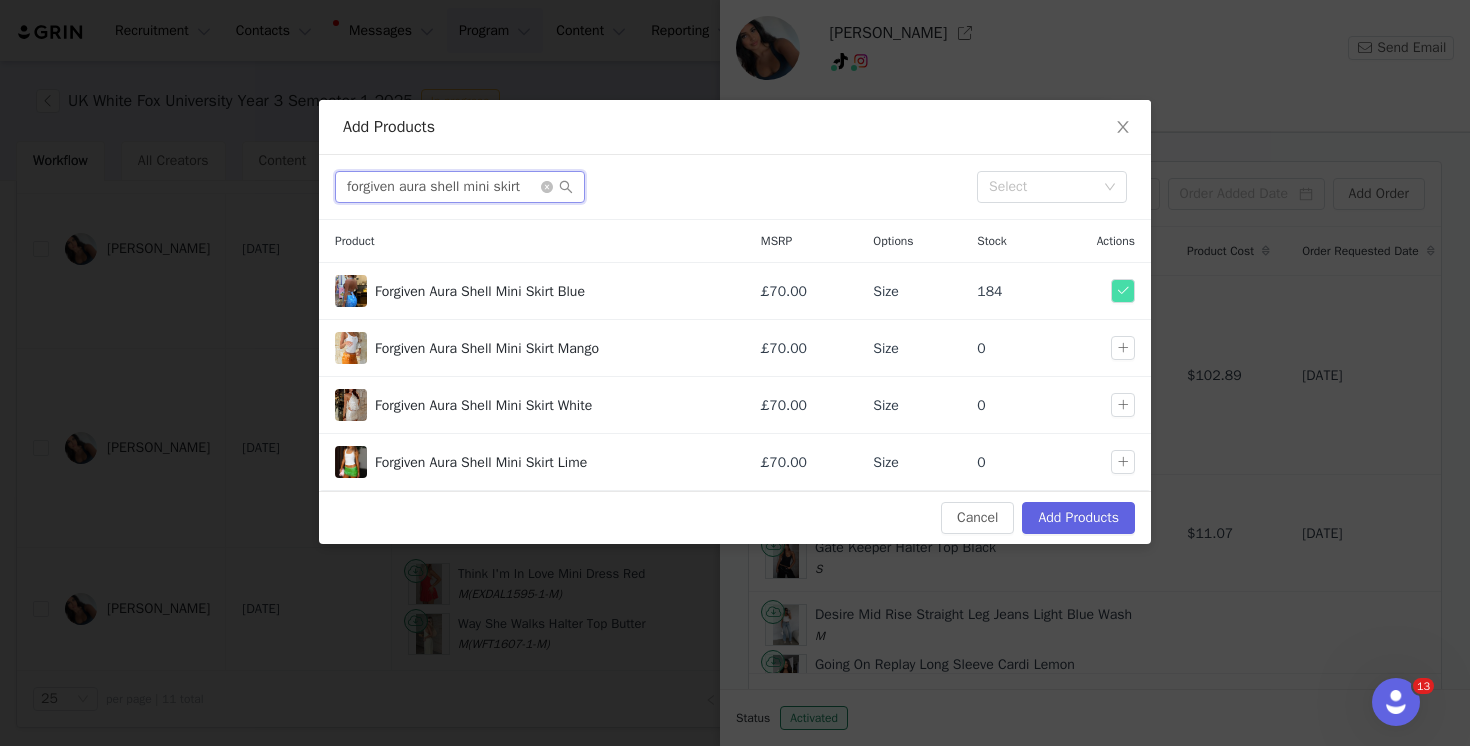 click on "forgiven aura shell mini skirt" at bounding box center (460, 187) 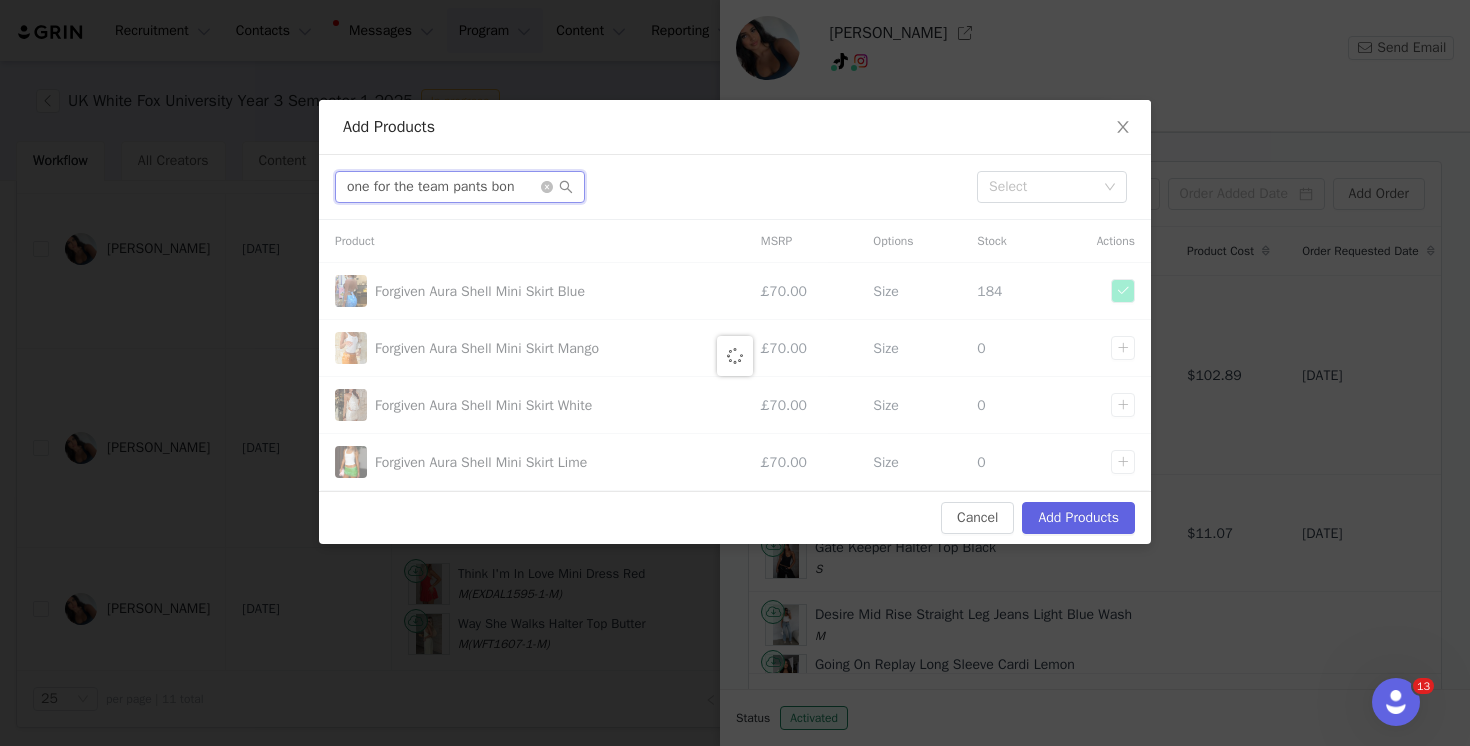 type on "one for the team pants bone" 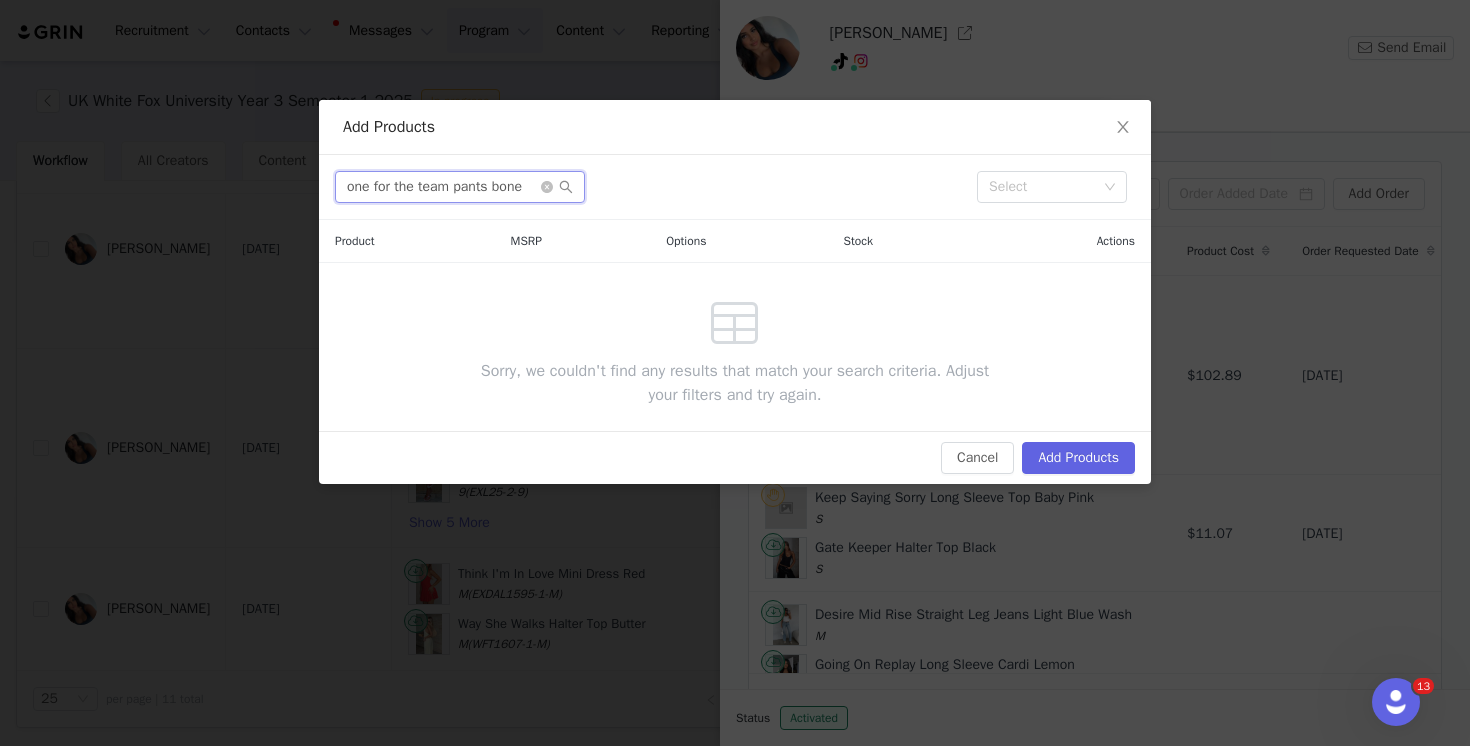 click on "one for the team pants bone" at bounding box center (460, 187) 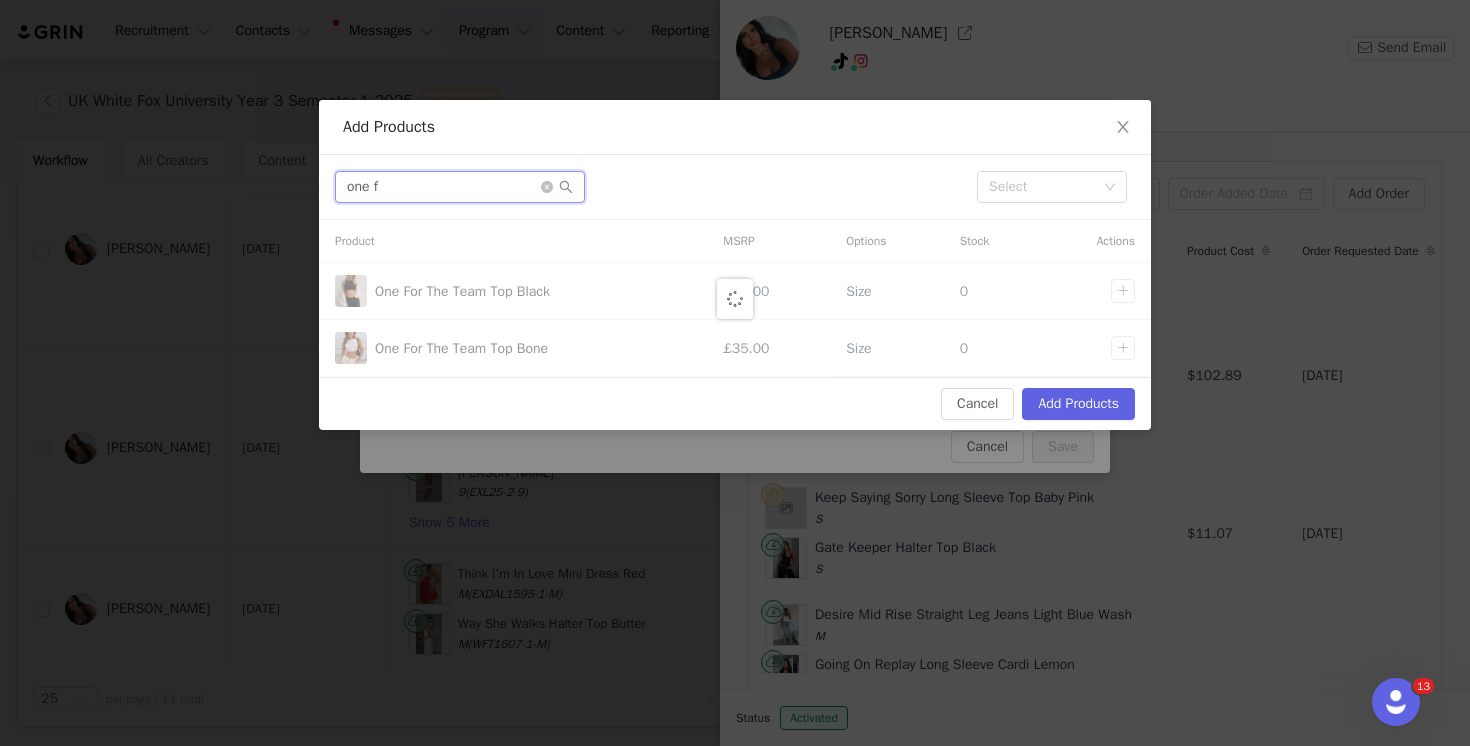 click on "one f" at bounding box center [460, 187] 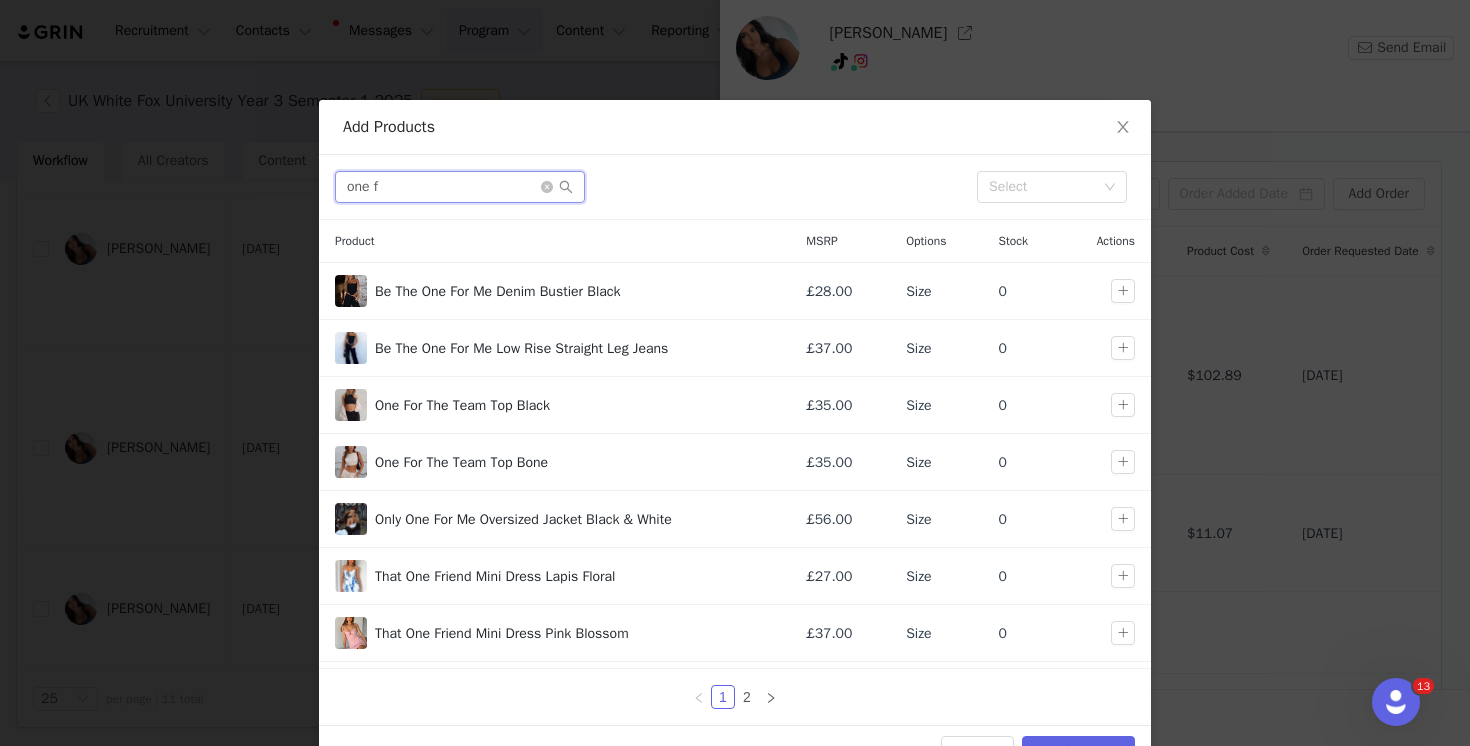 click on "one f" at bounding box center (460, 187) 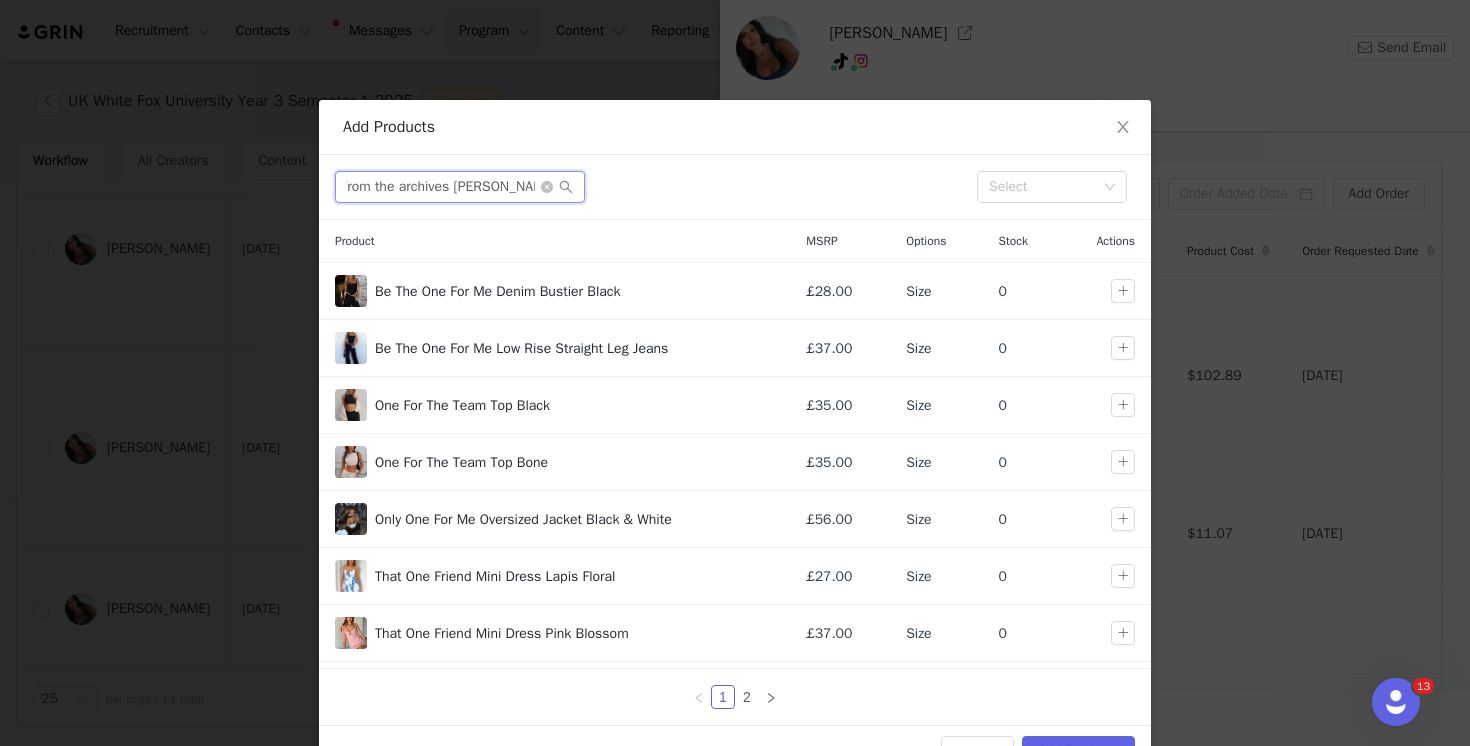 scroll, scrollTop: 0, scrollLeft: 11, axis: horizontal 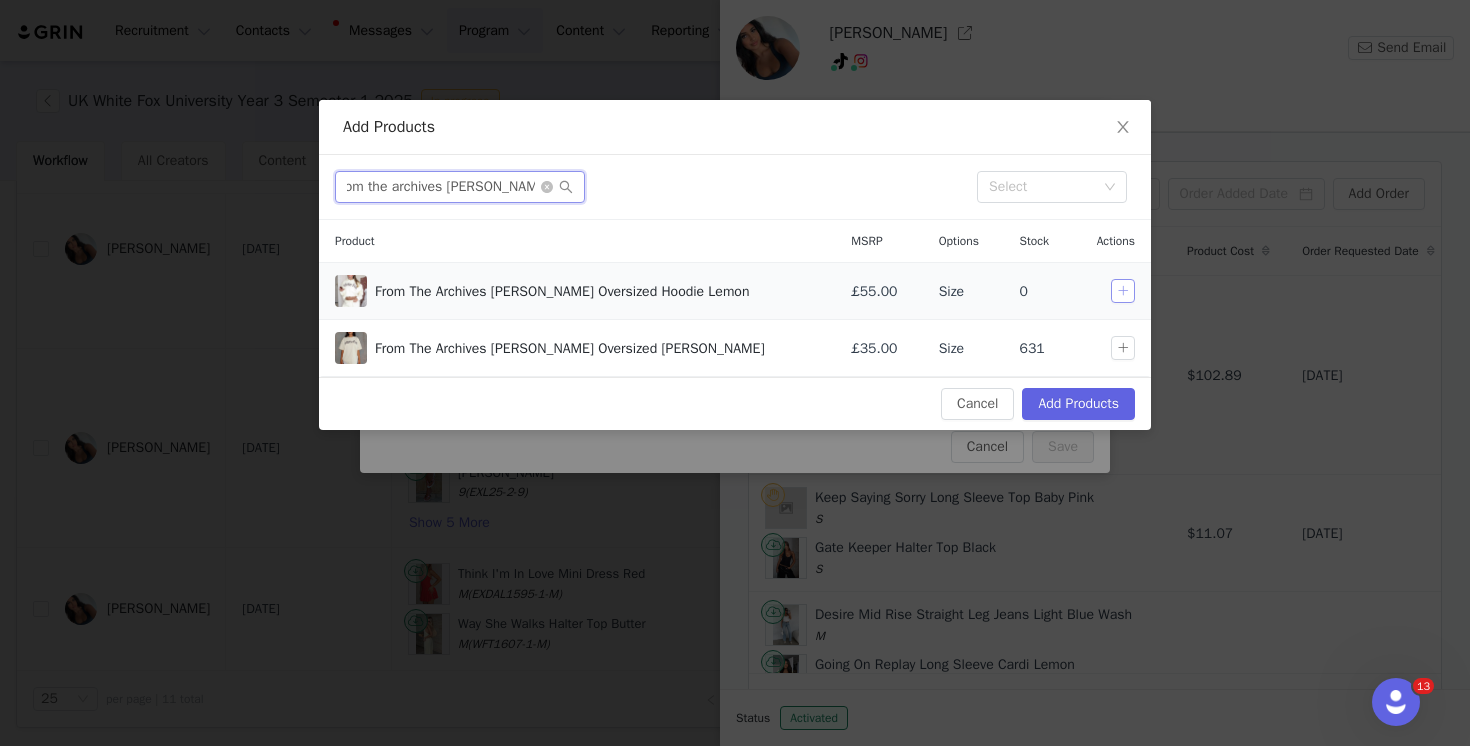 type on "from the archives maya oversiz" 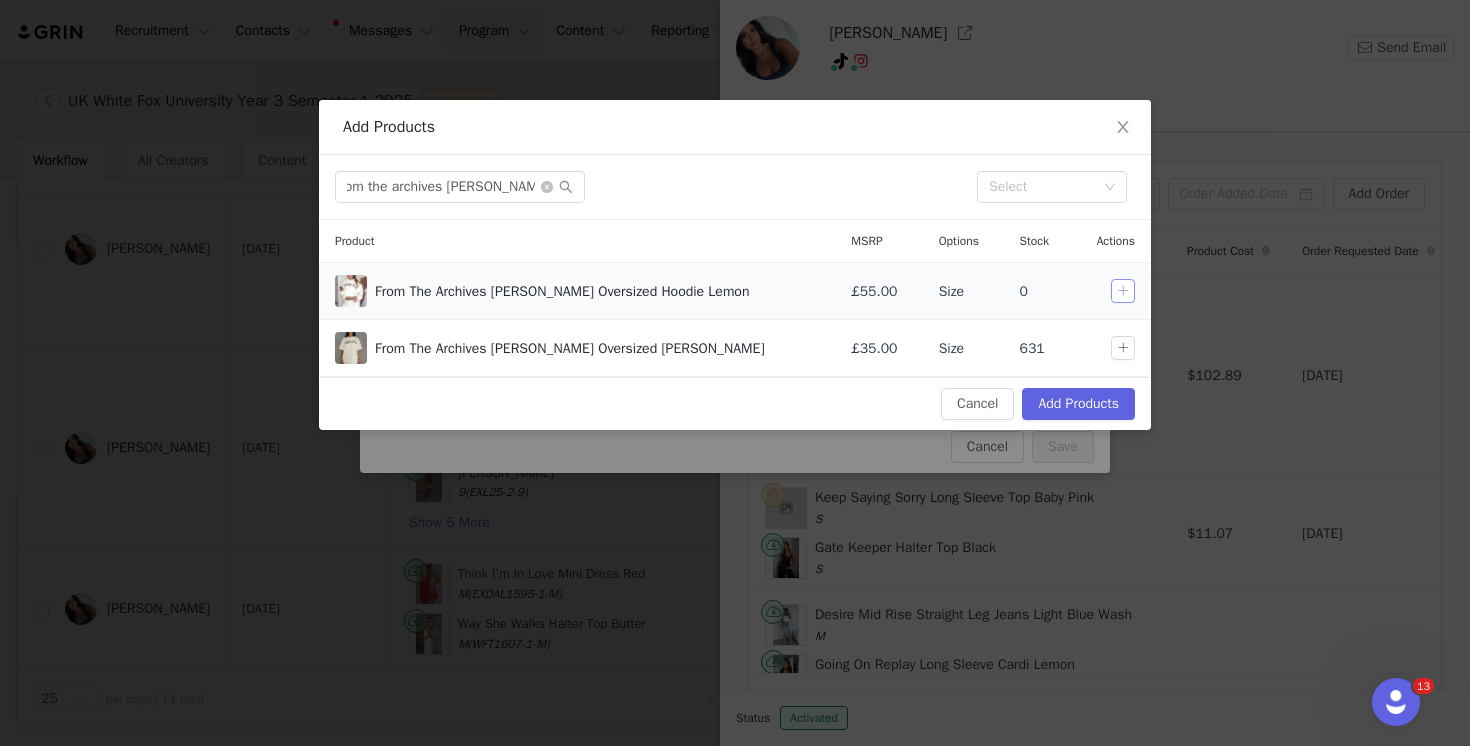 drag, startPoint x: 1121, startPoint y: 288, endPoint x: 1001, endPoint y: 270, distance: 121.34249 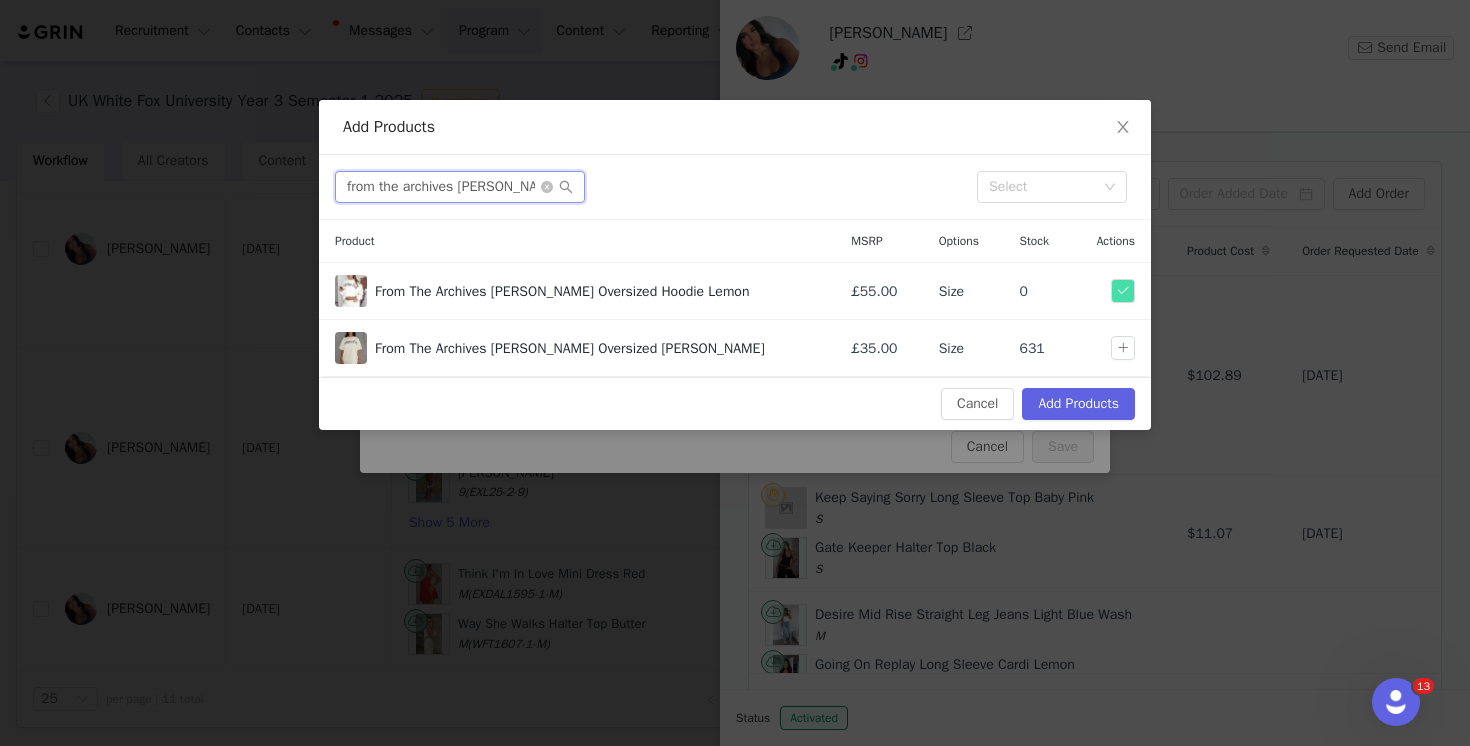 click on "from the archives maya oversiz" at bounding box center [460, 187] 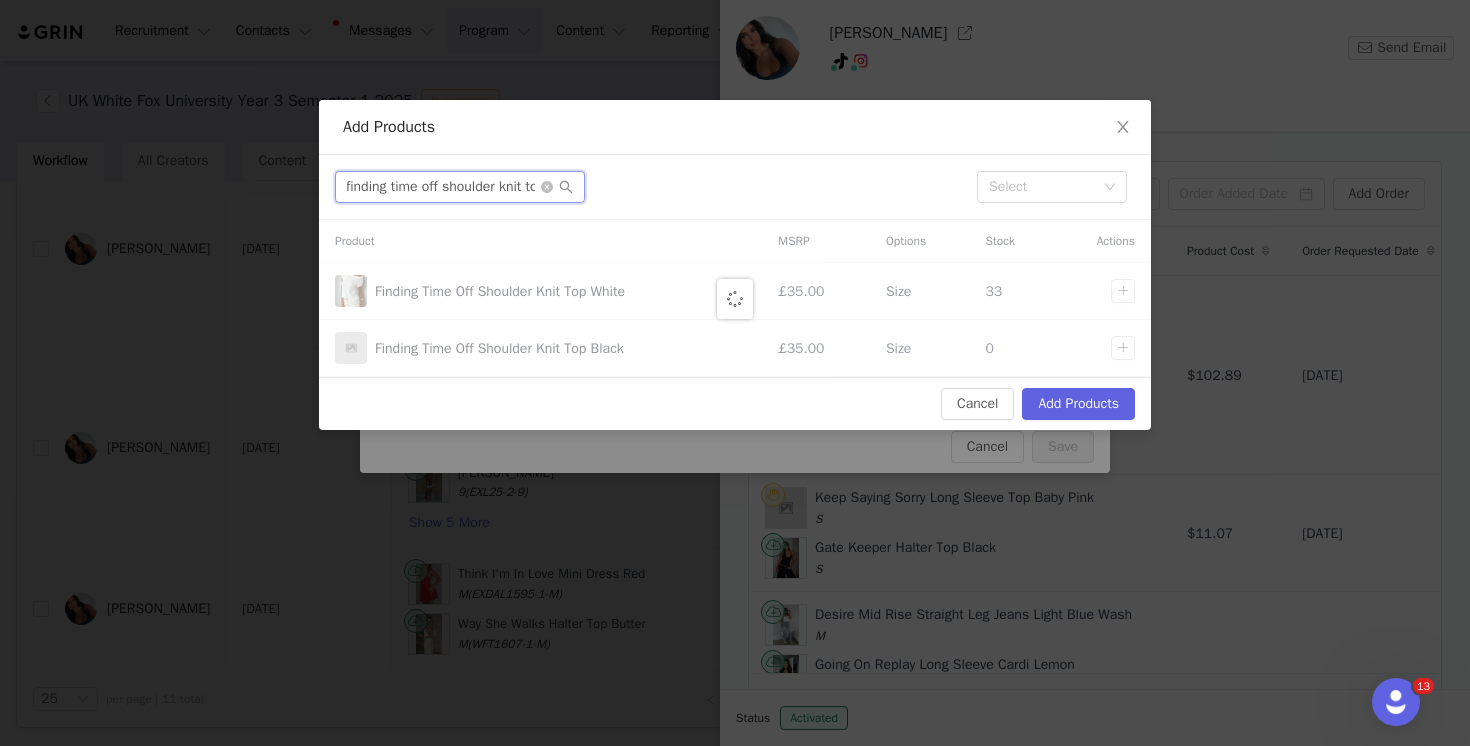 scroll, scrollTop: 0, scrollLeft: 22, axis: horizontal 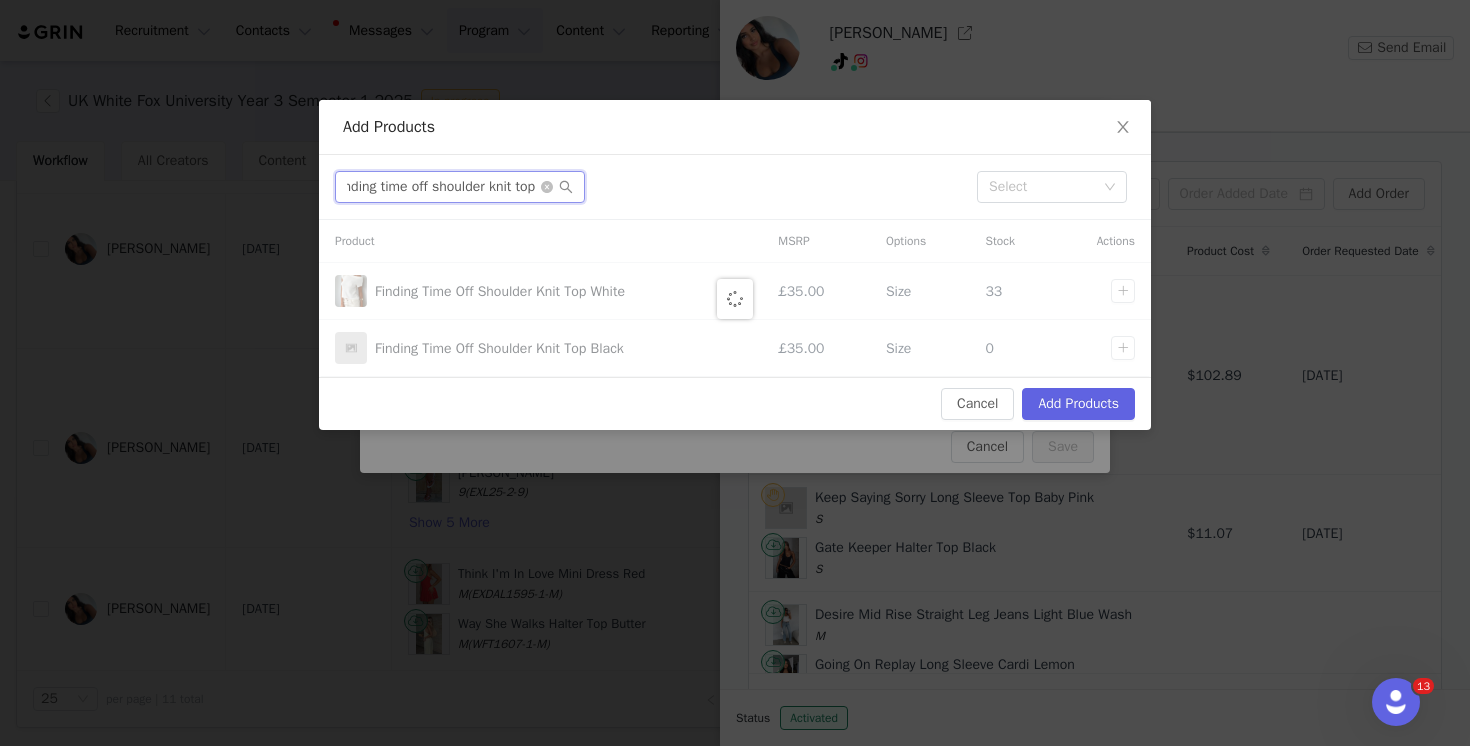 type on "finding time off shoulder knit top" 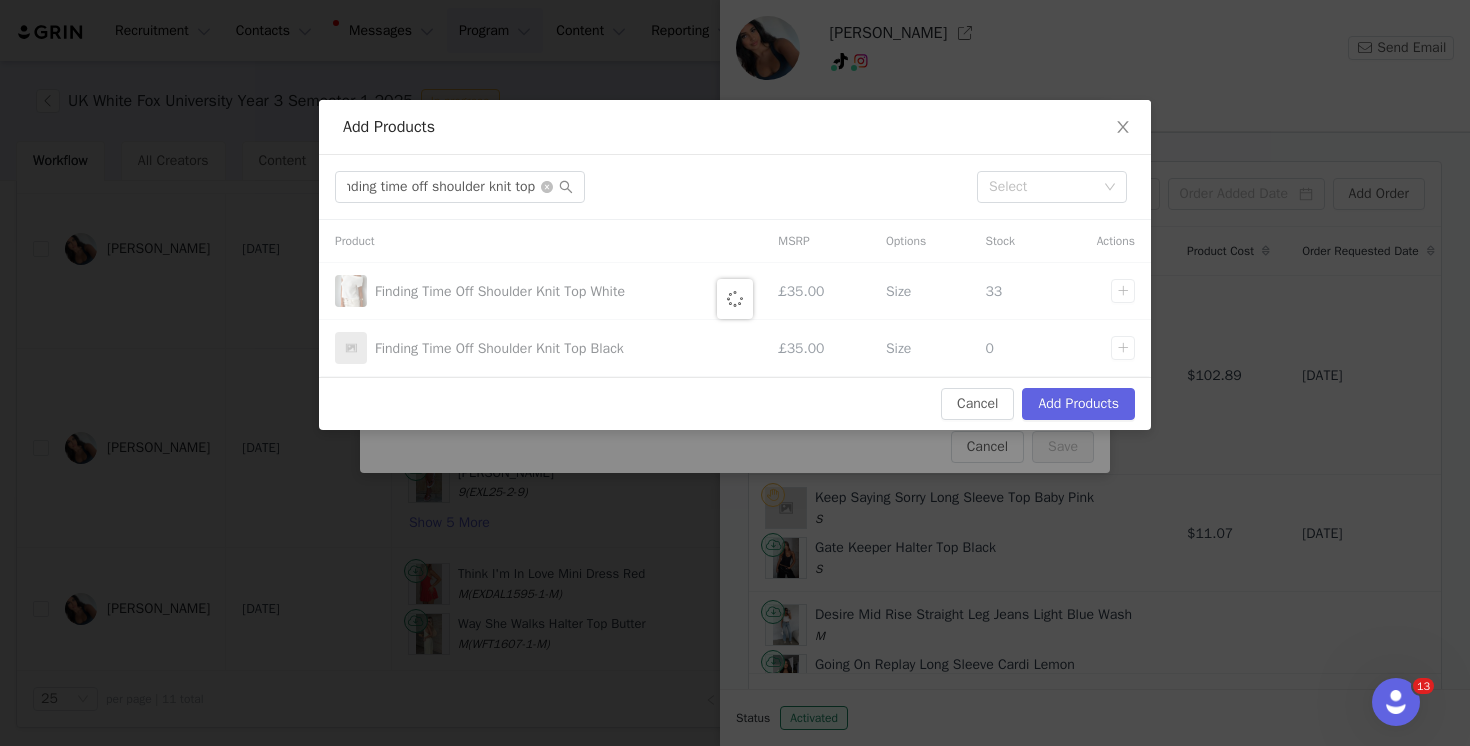 click at bounding box center (735, 298) 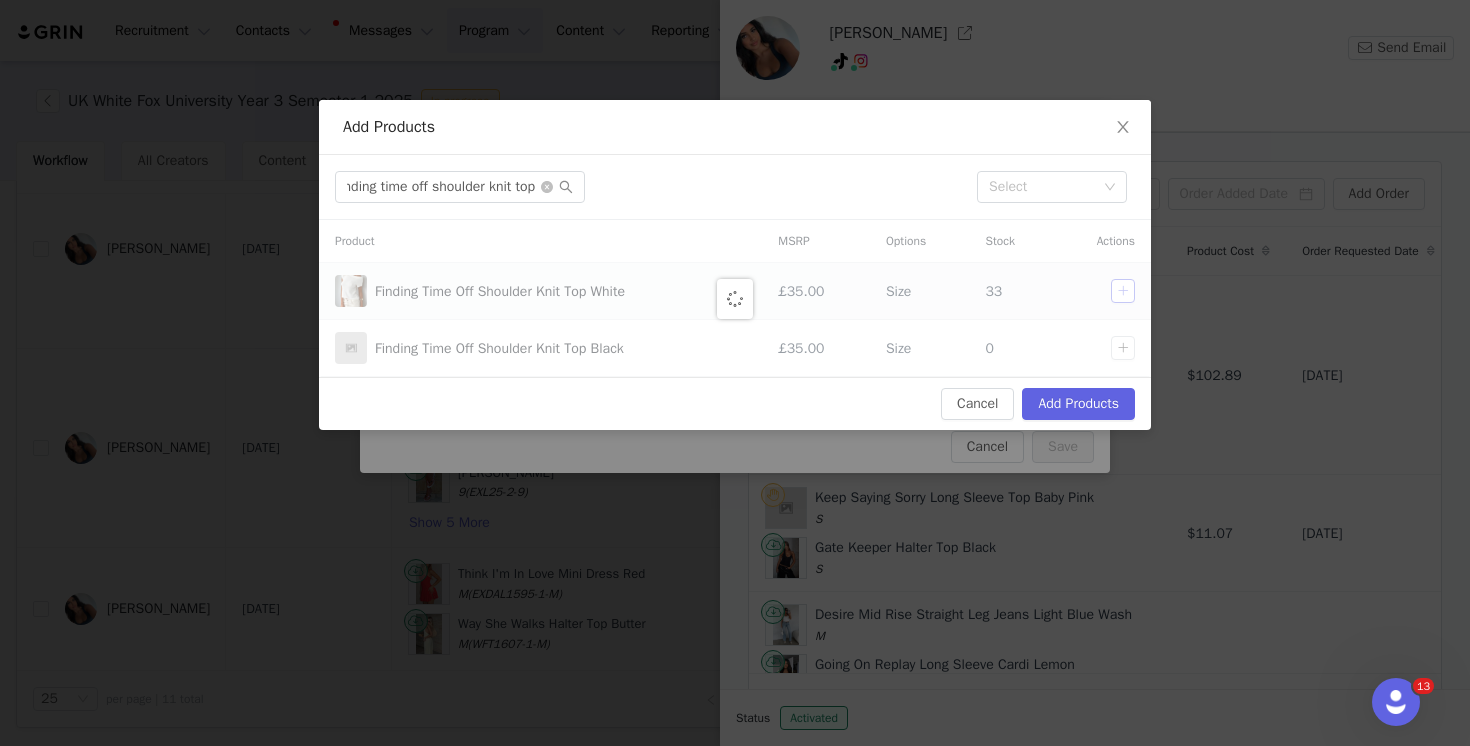 scroll, scrollTop: 0, scrollLeft: 0, axis: both 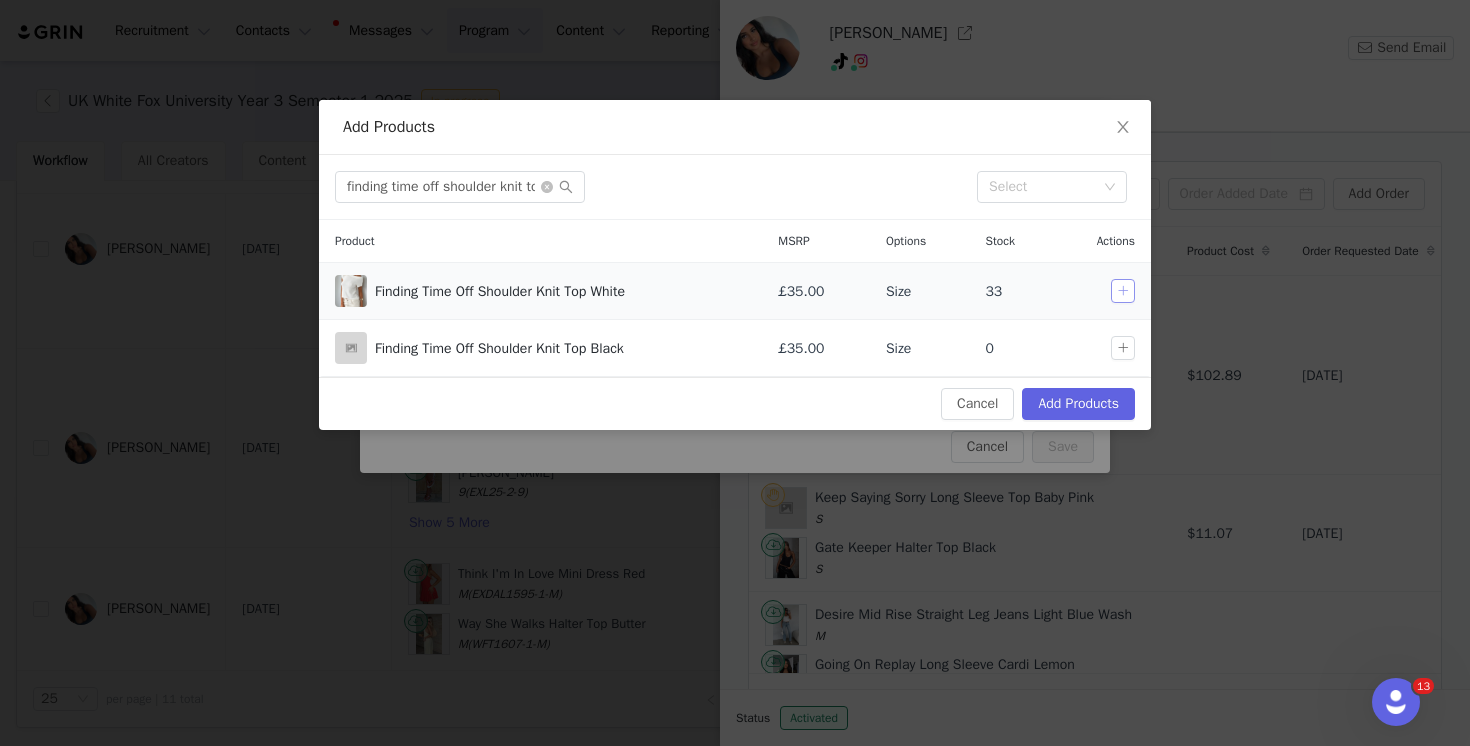 click at bounding box center [1123, 291] 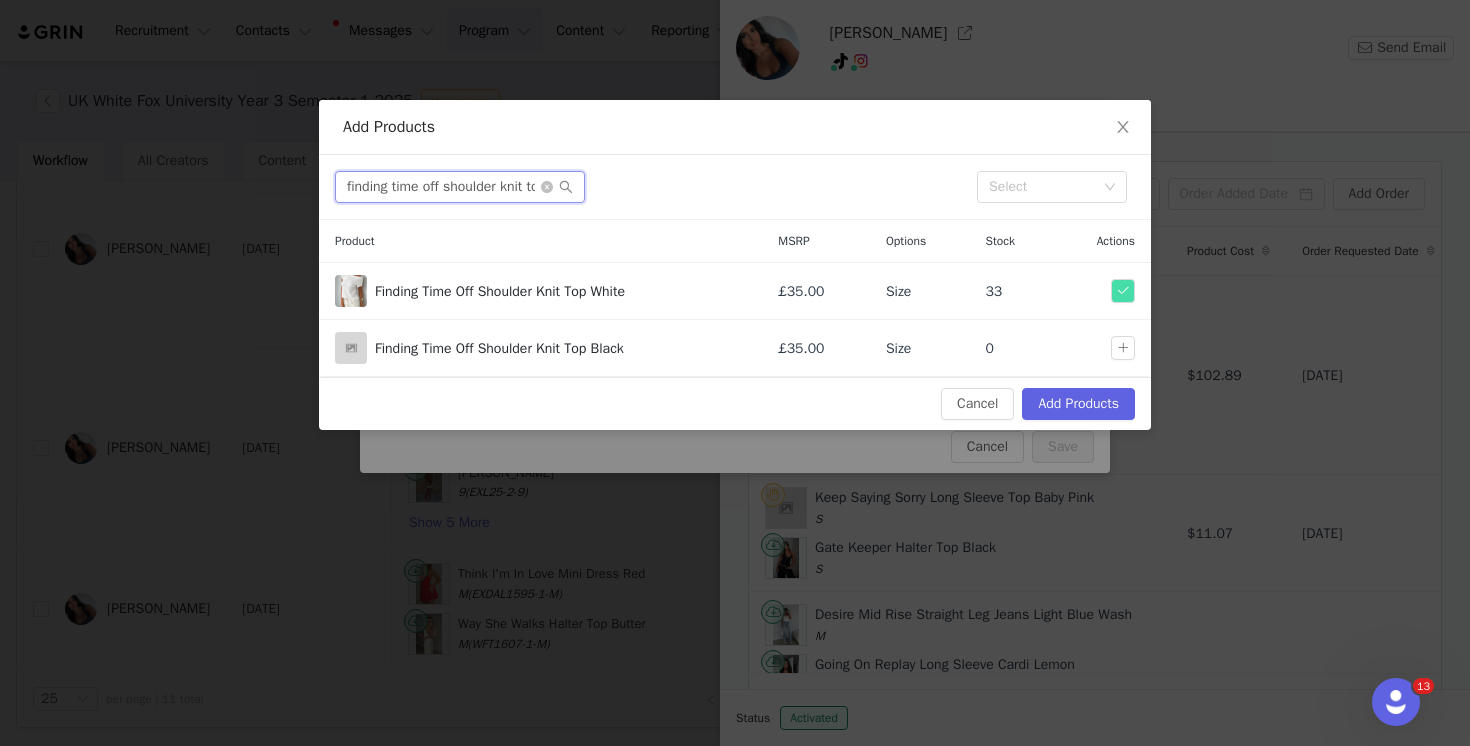click on "finding time off shoulder knit top" at bounding box center [460, 187] 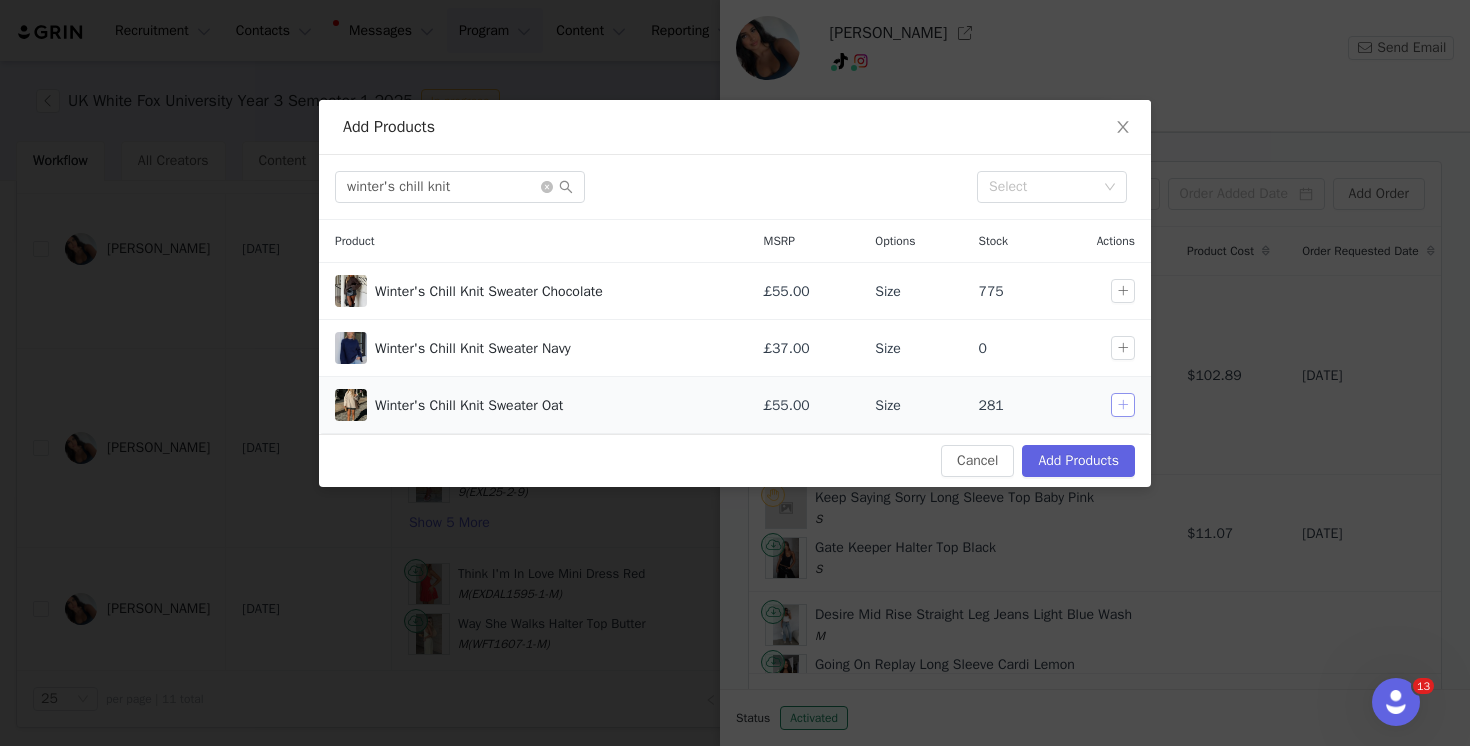 click at bounding box center [1123, 405] 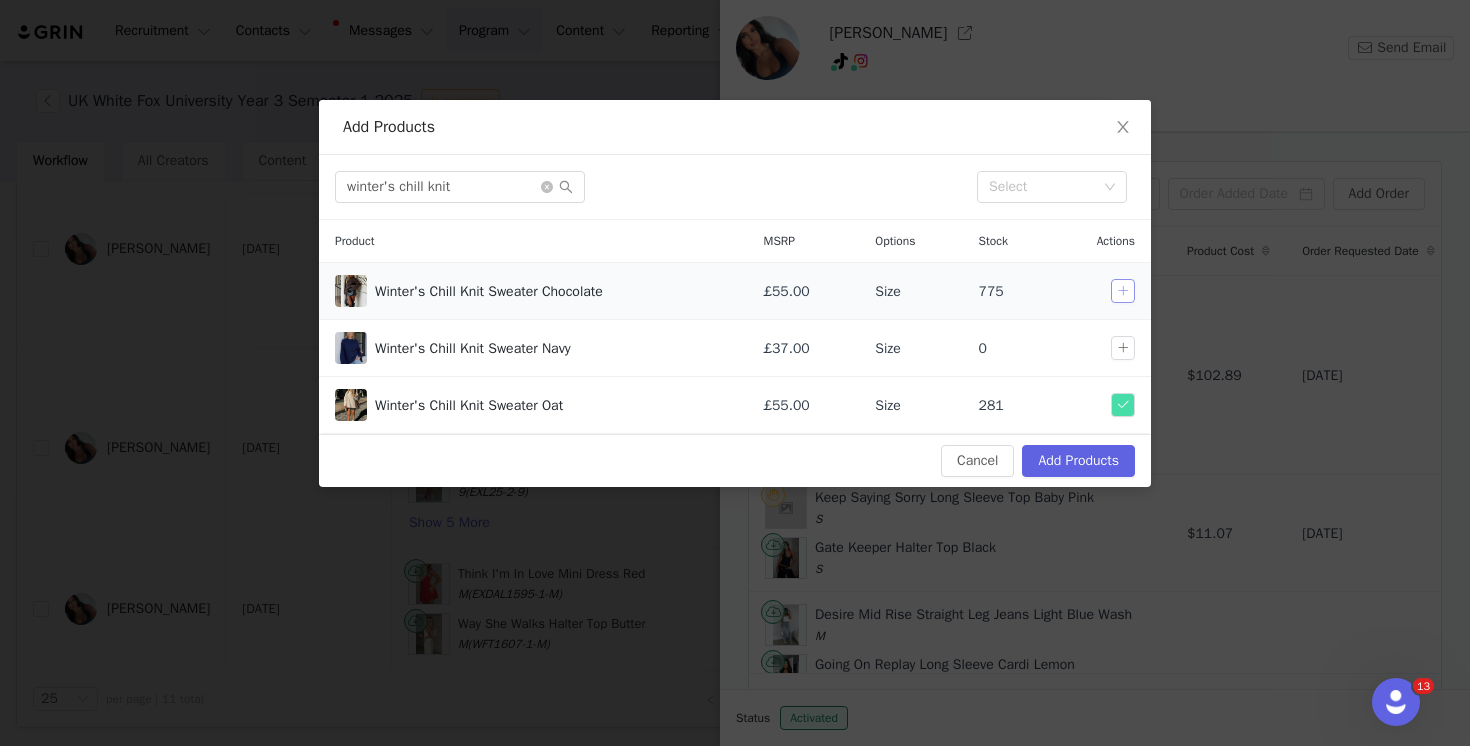 click at bounding box center [1123, 291] 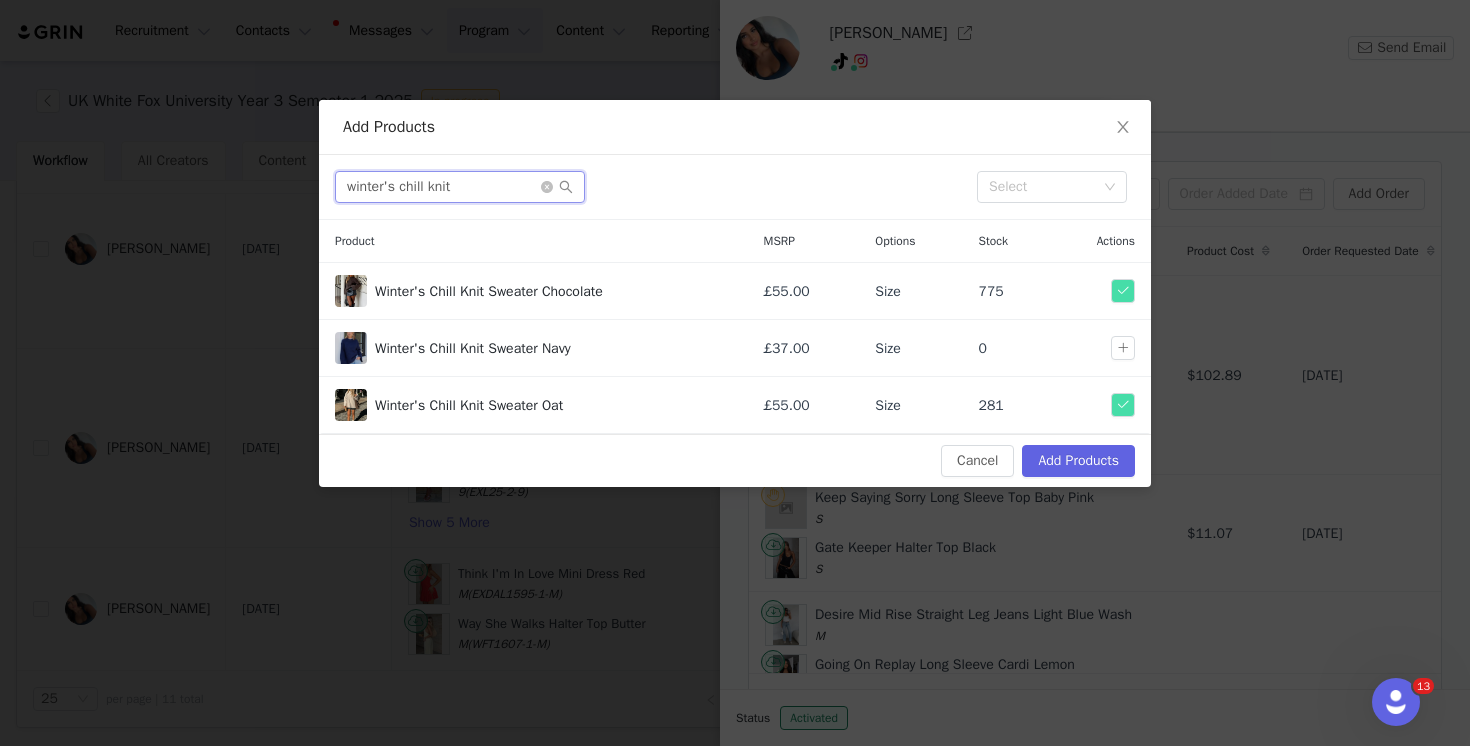 click on "winter's chill knit" at bounding box center [460, 187] 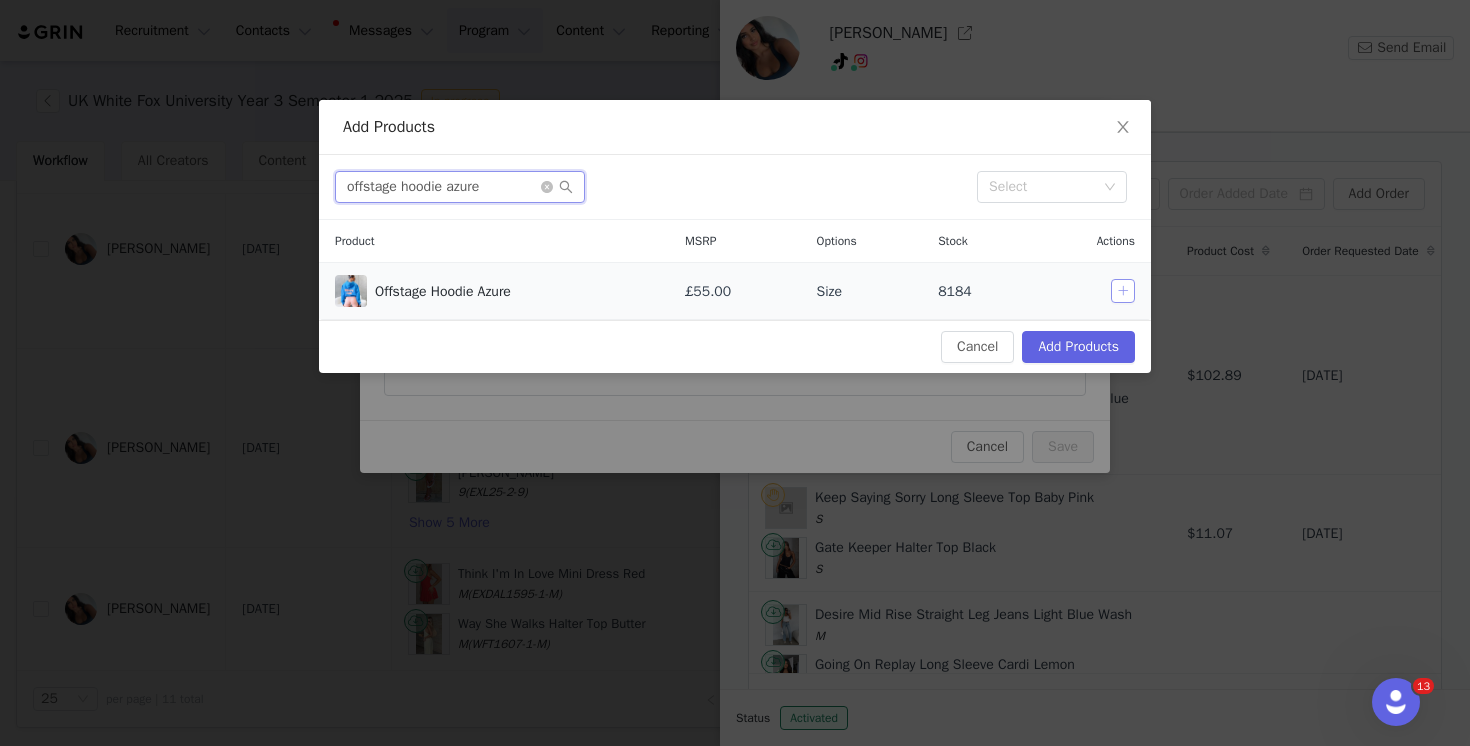 type on "offstage hoodie azure" 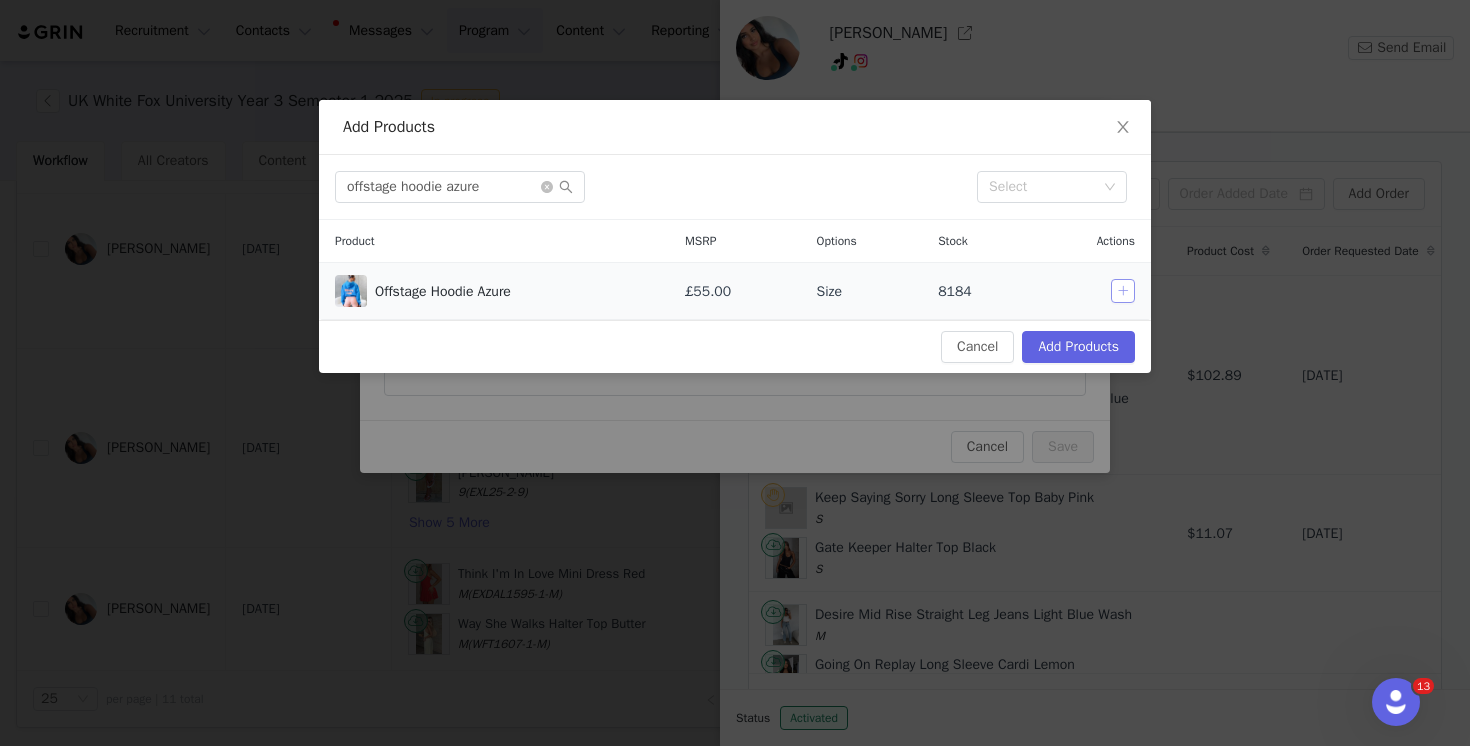 click at bounding box center (1123, 291) 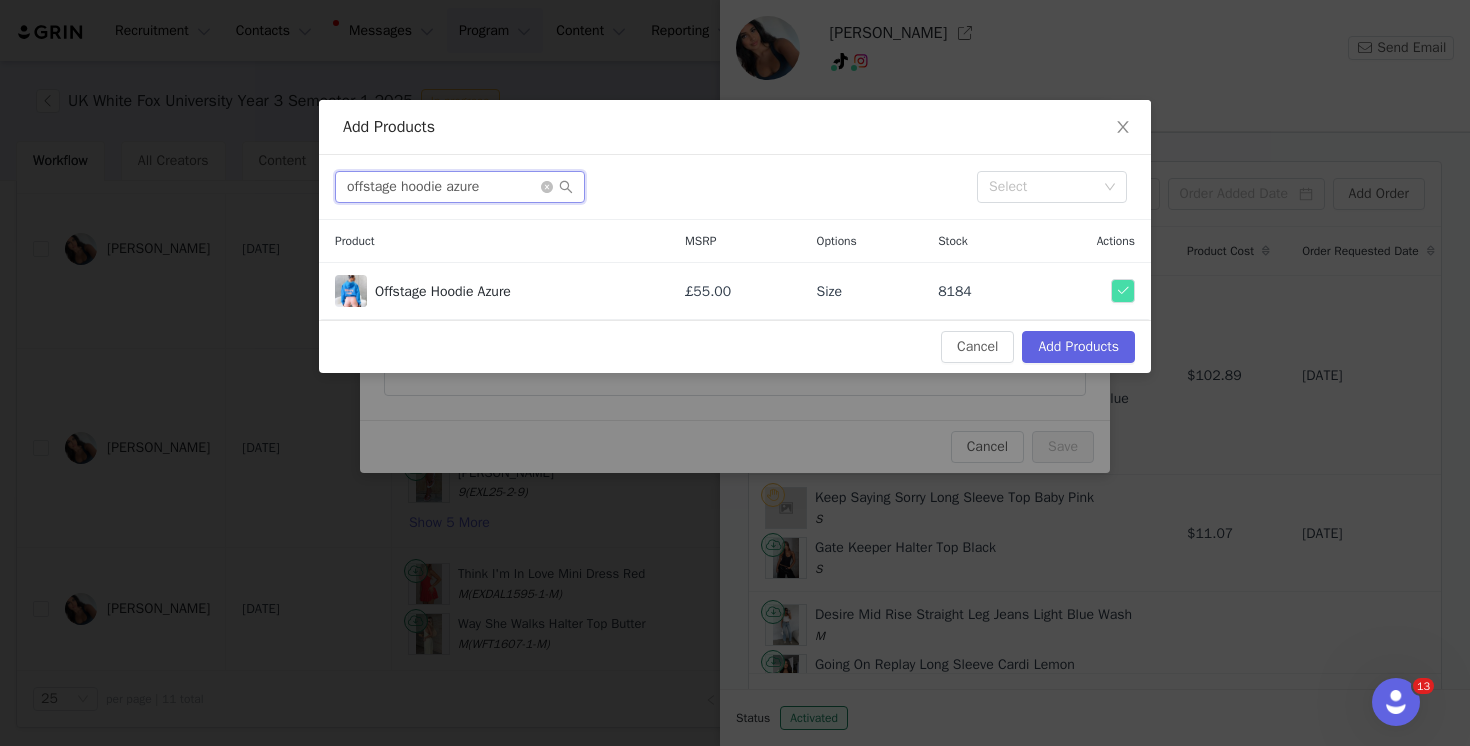 click on "offstage hoodie azure" at bounding box center (460, 187) 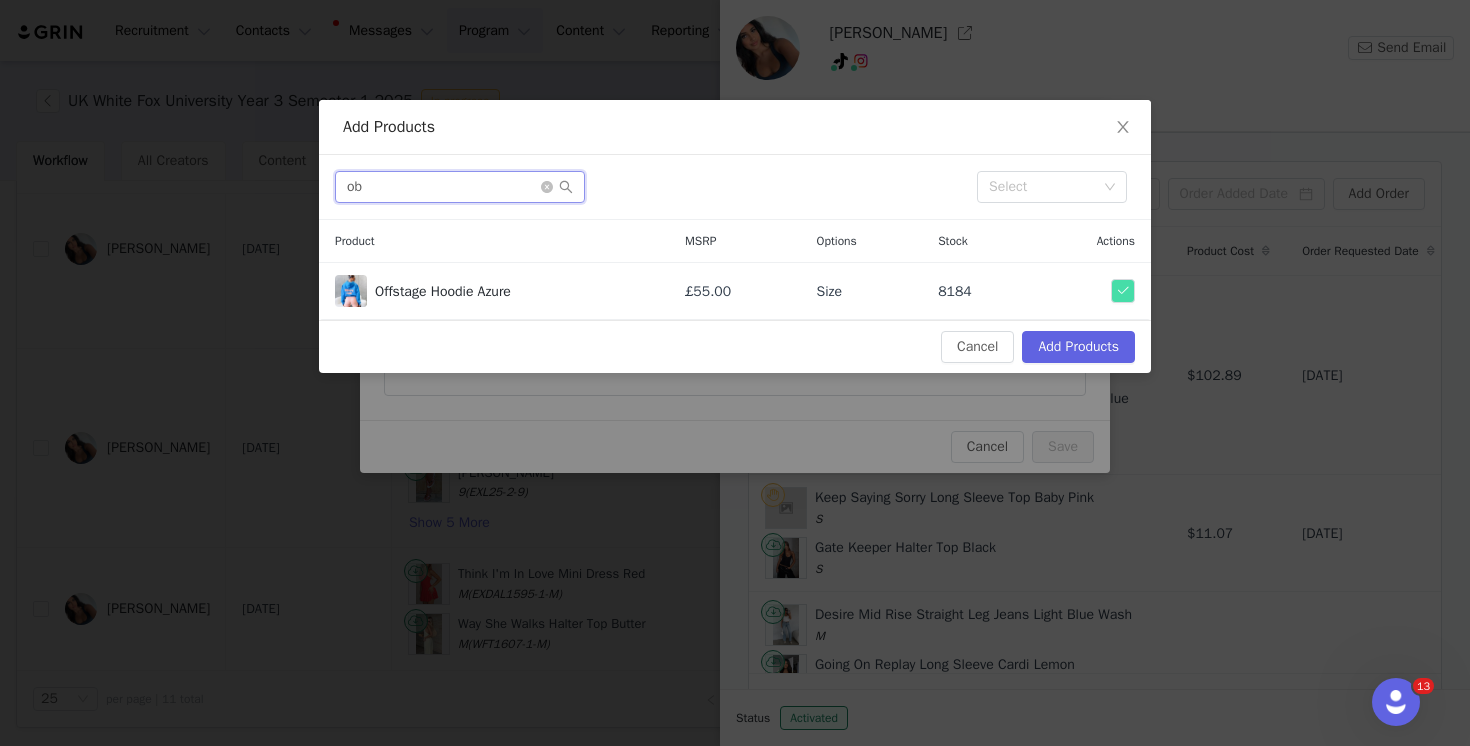 type on "o" 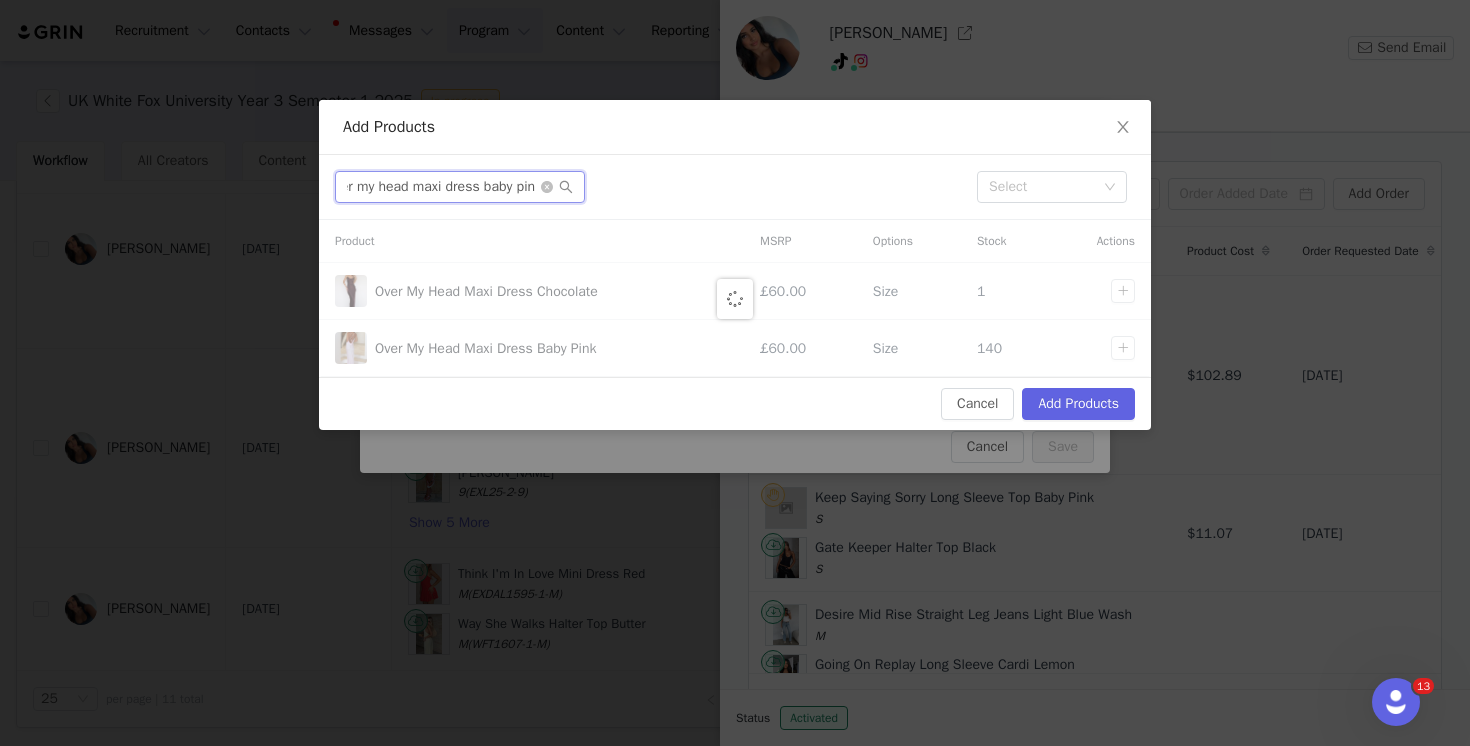 scroll, scrollTop: 0, scrollLeft: 38, axis: horizontal 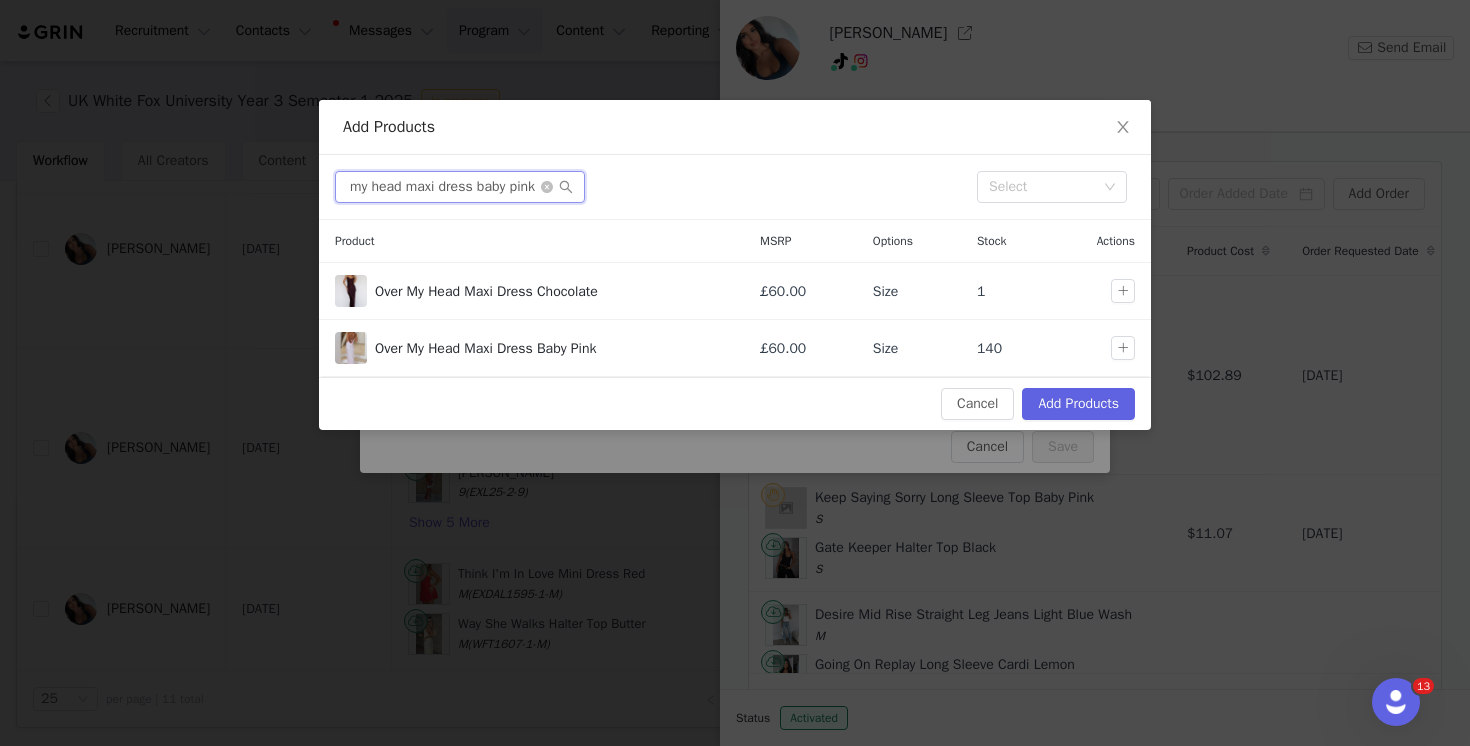 type on "over my head maxi dress baby pink" 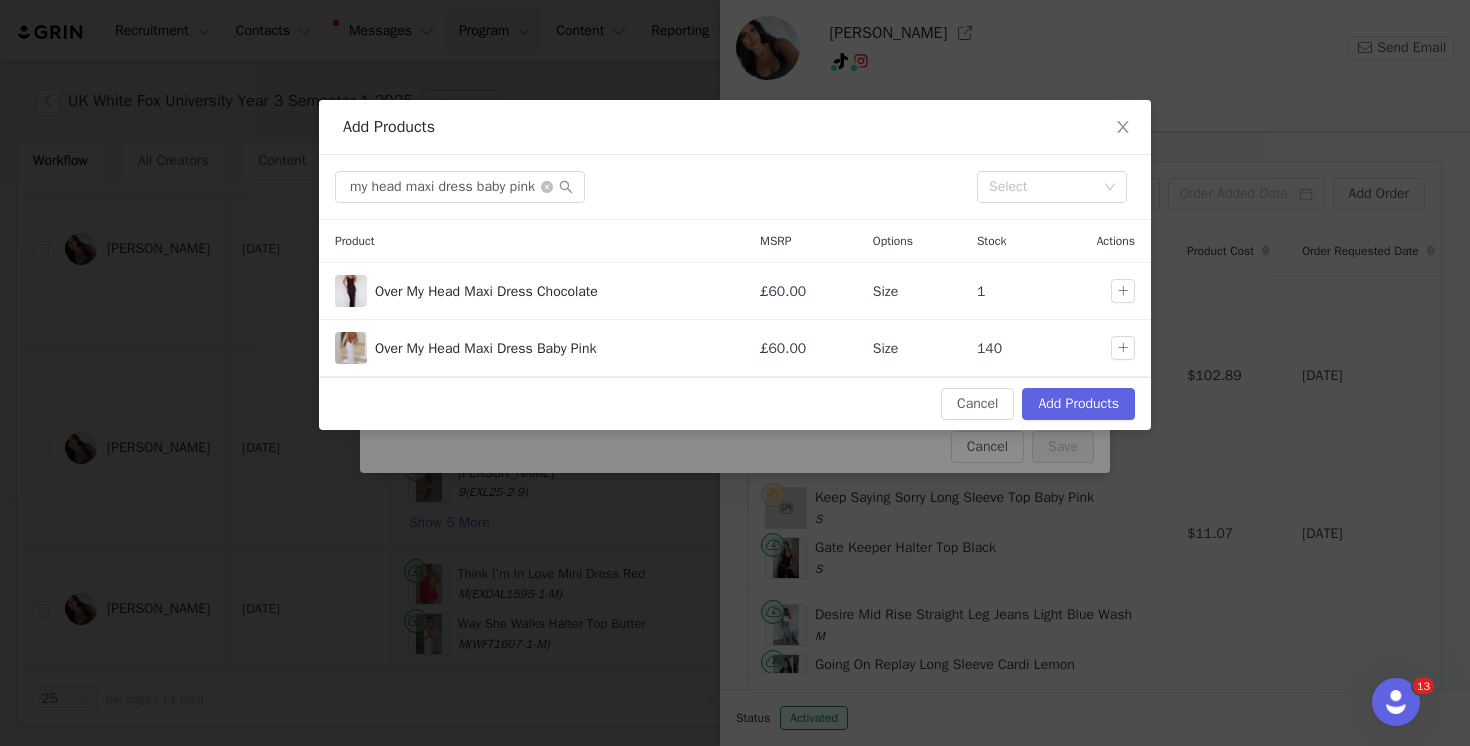 scroll, scrollTop: 0, scrollLeft: 0, axis: both 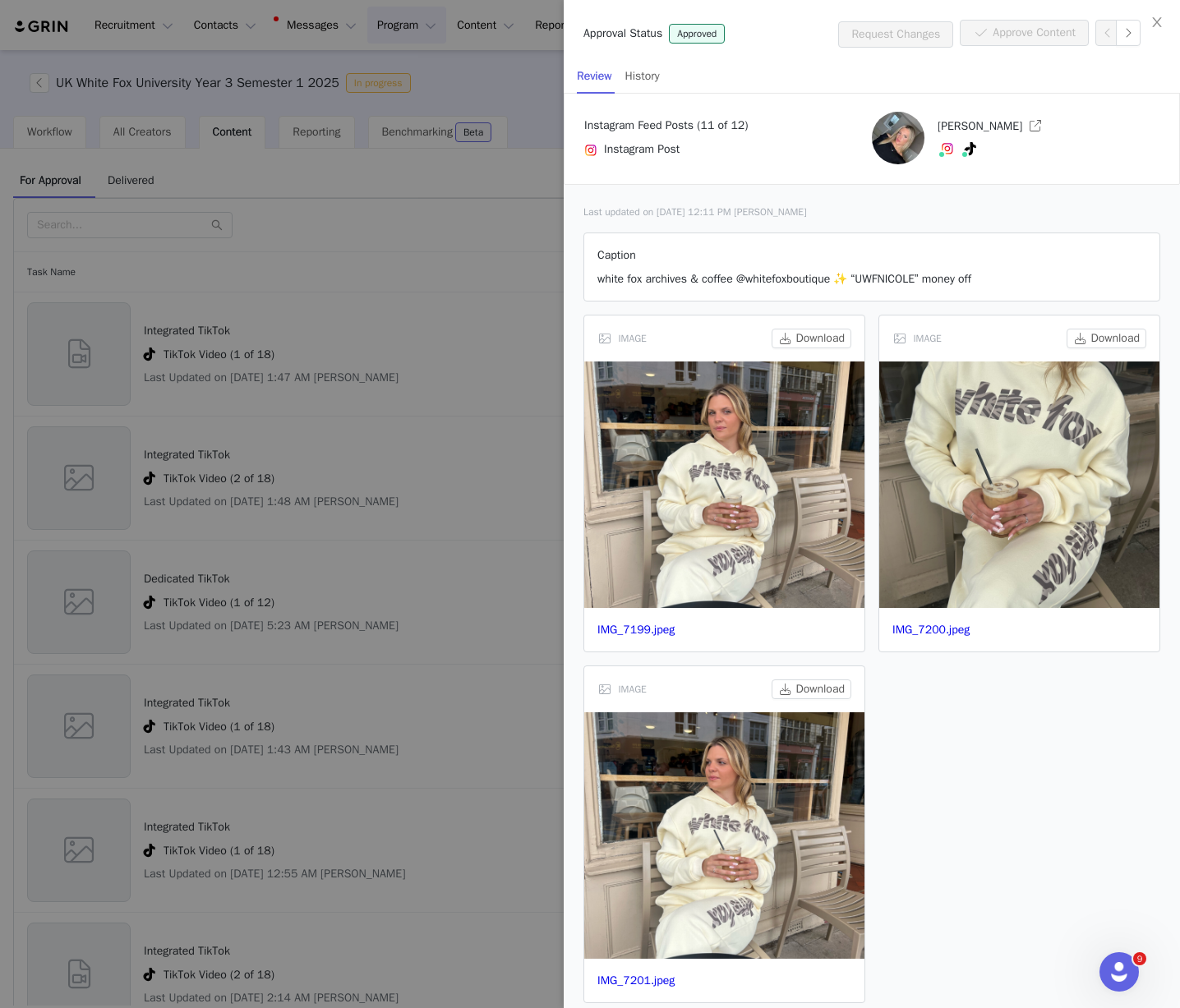 click at bounding box center [590, 504] 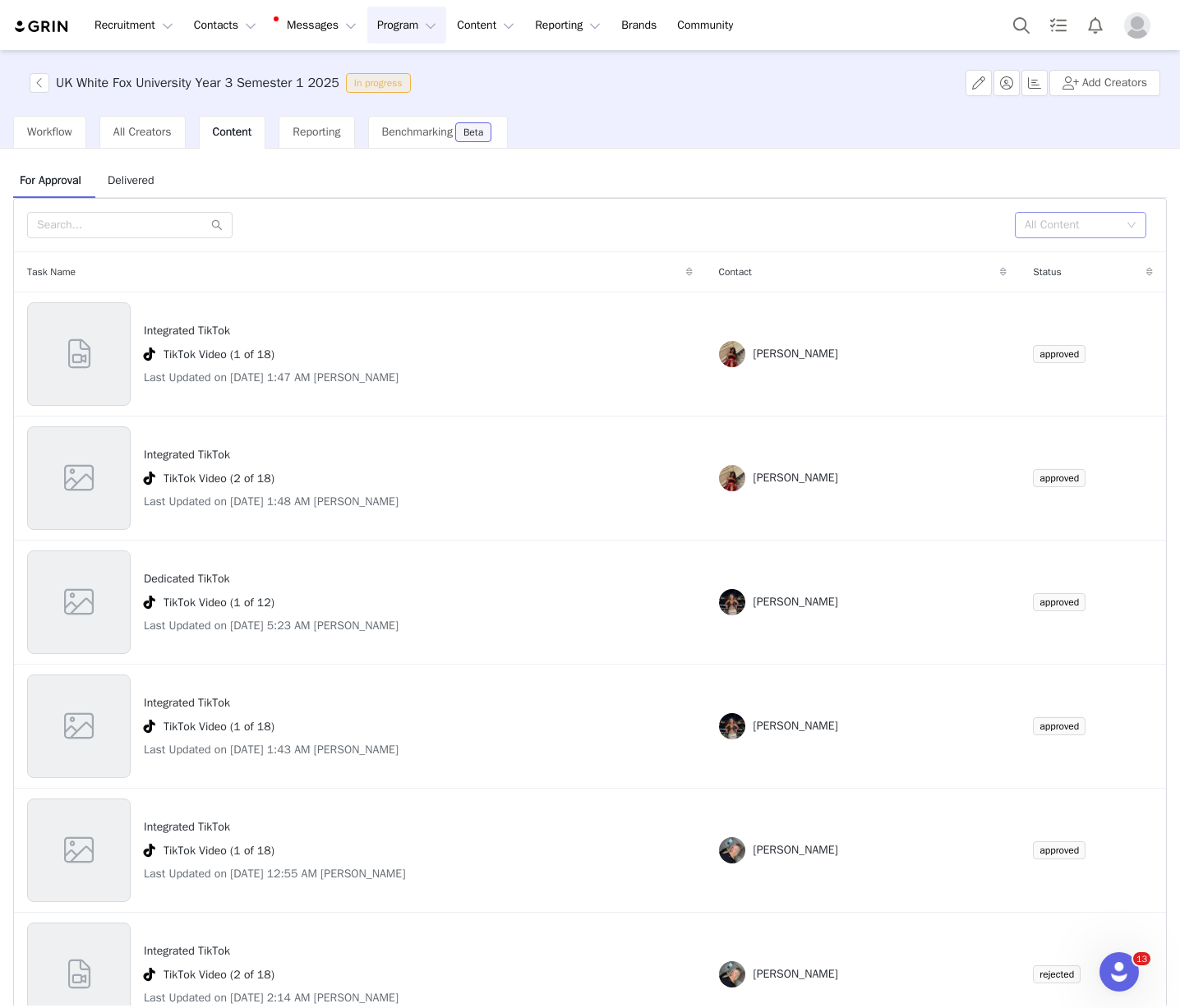 drag, startPoint x: 1034, startPoint y: 223, endPoint x: 1047, endPoint y: 223, distance: 13 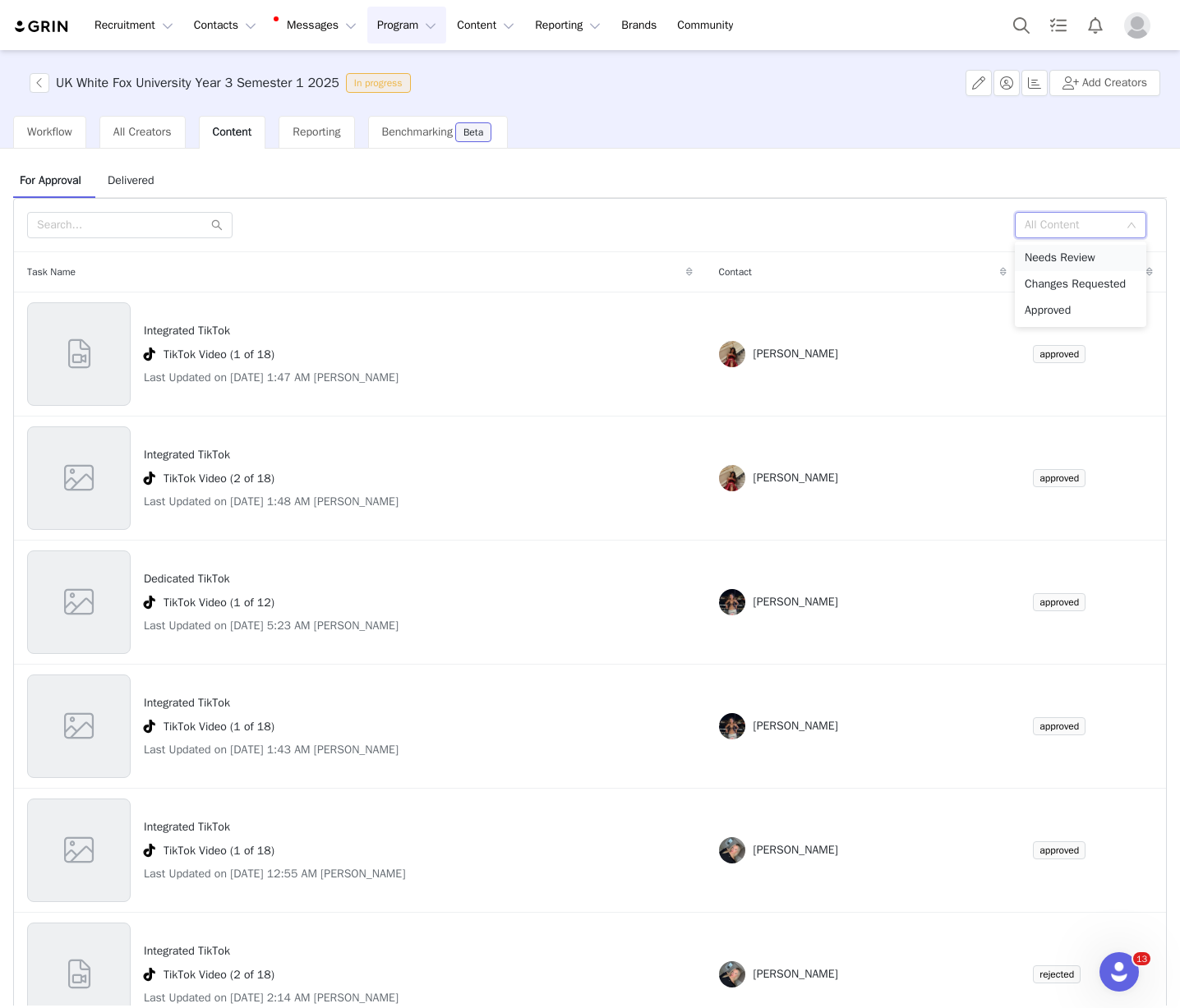 click on "Needs Review" at bounding box center (1081, 258) 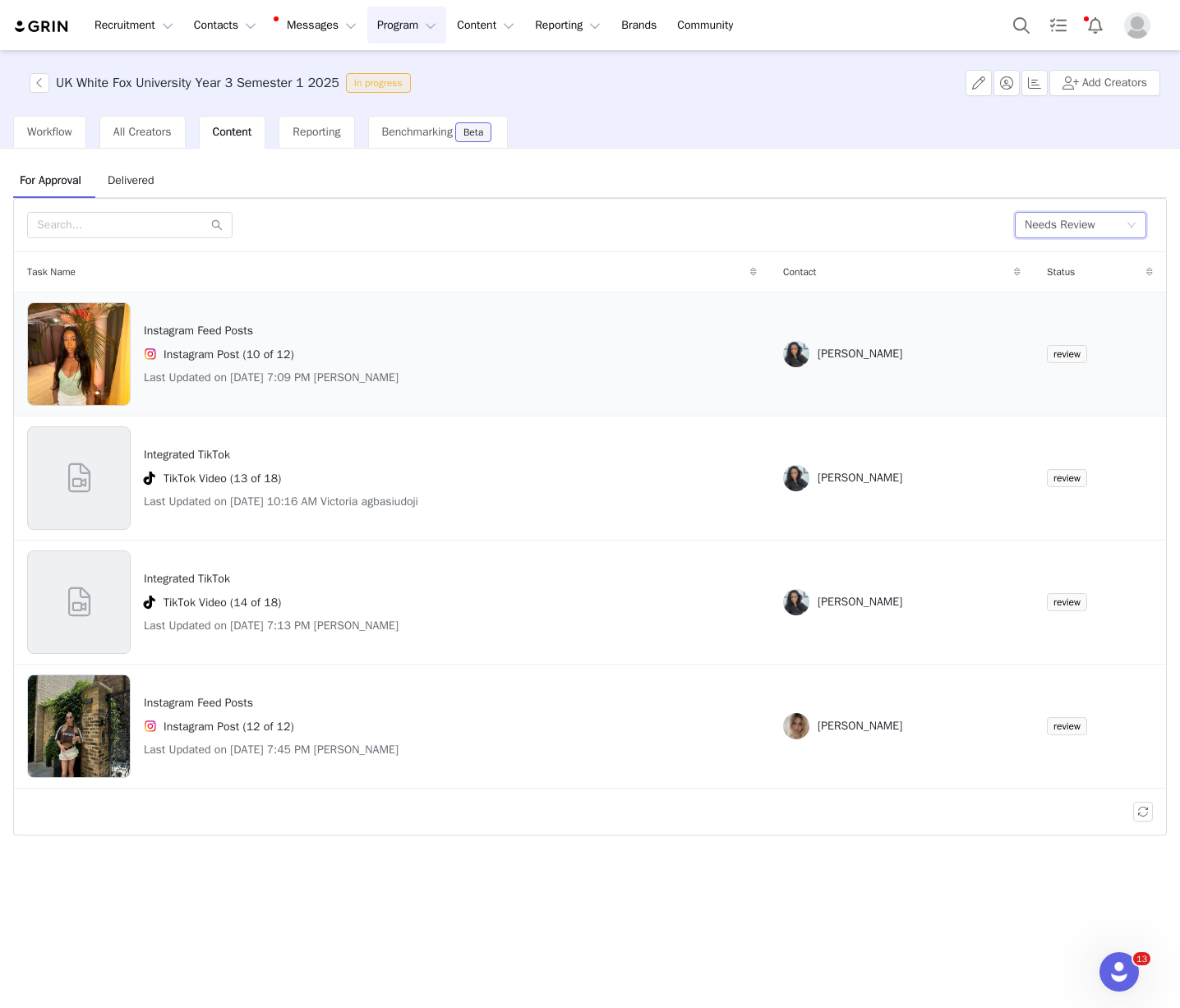 click on "Instagram Feed Posts  Instagram Post (10 of 12)   Last Updated on Jul 10, 2025 7:09 PM Victoria agbasiudoji" at bounding box center (392, 354) 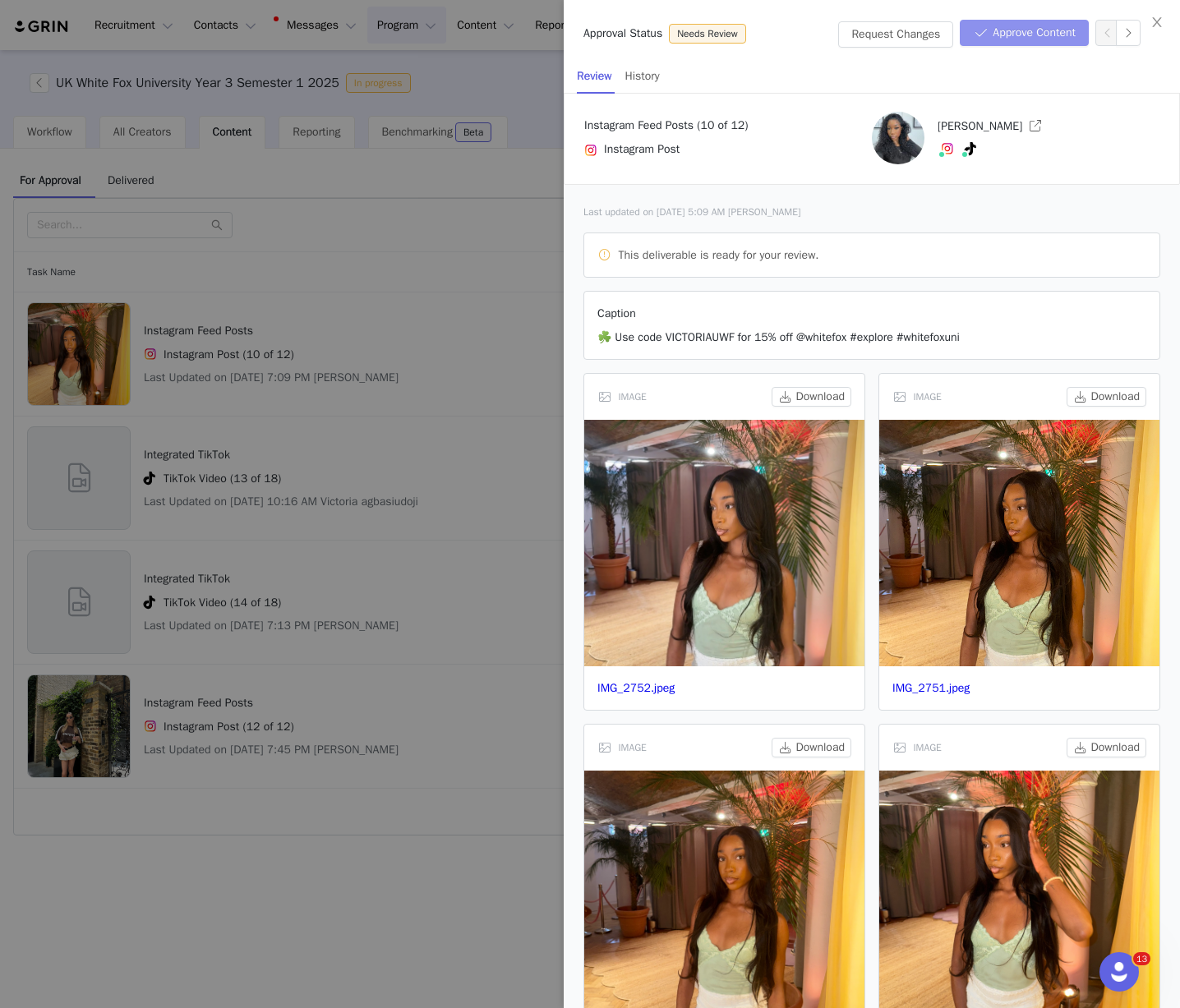 click on "Approve Content" at bounding box center [1024, 33] 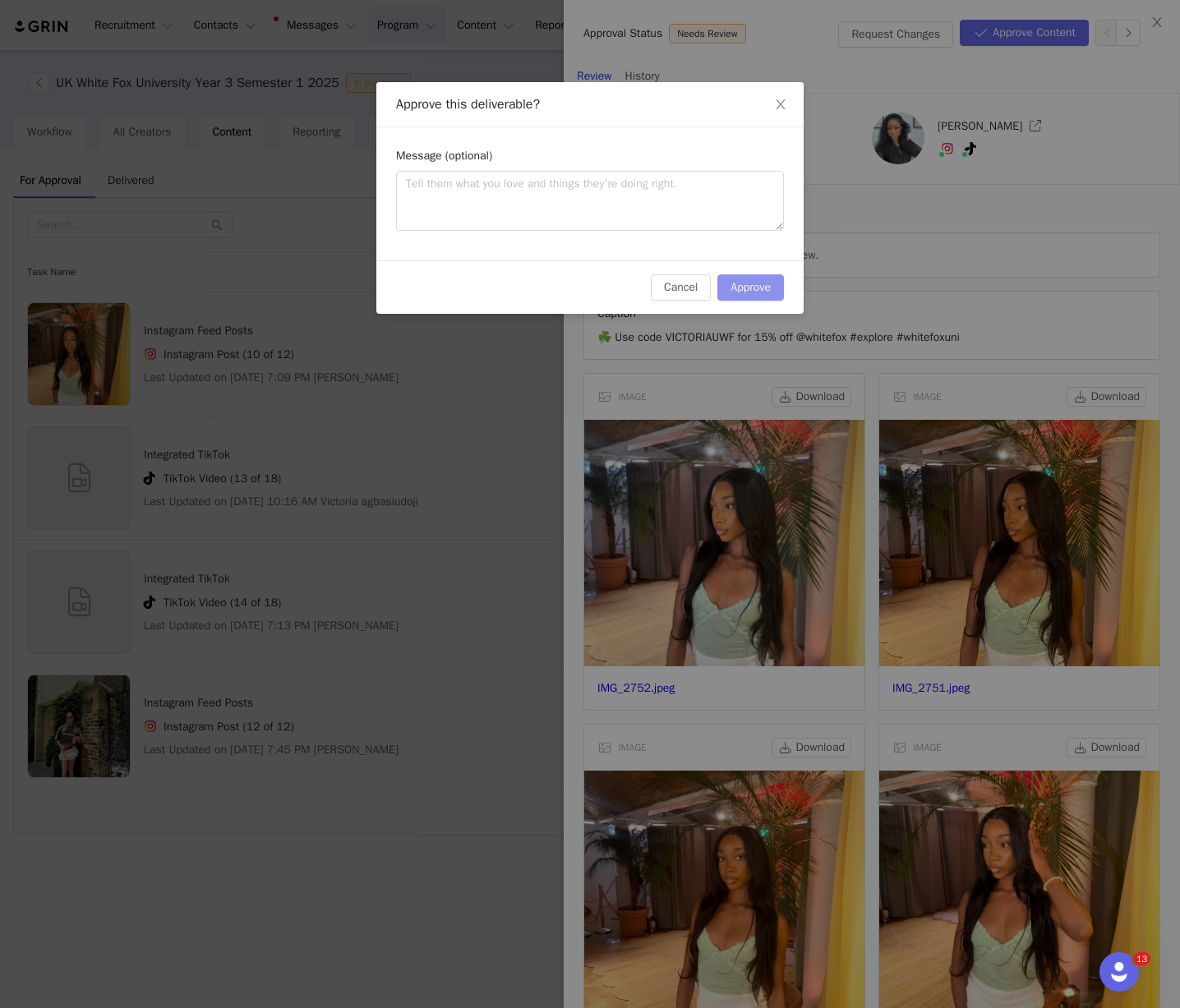 click on "Approve" at bounding box center (750, 288) 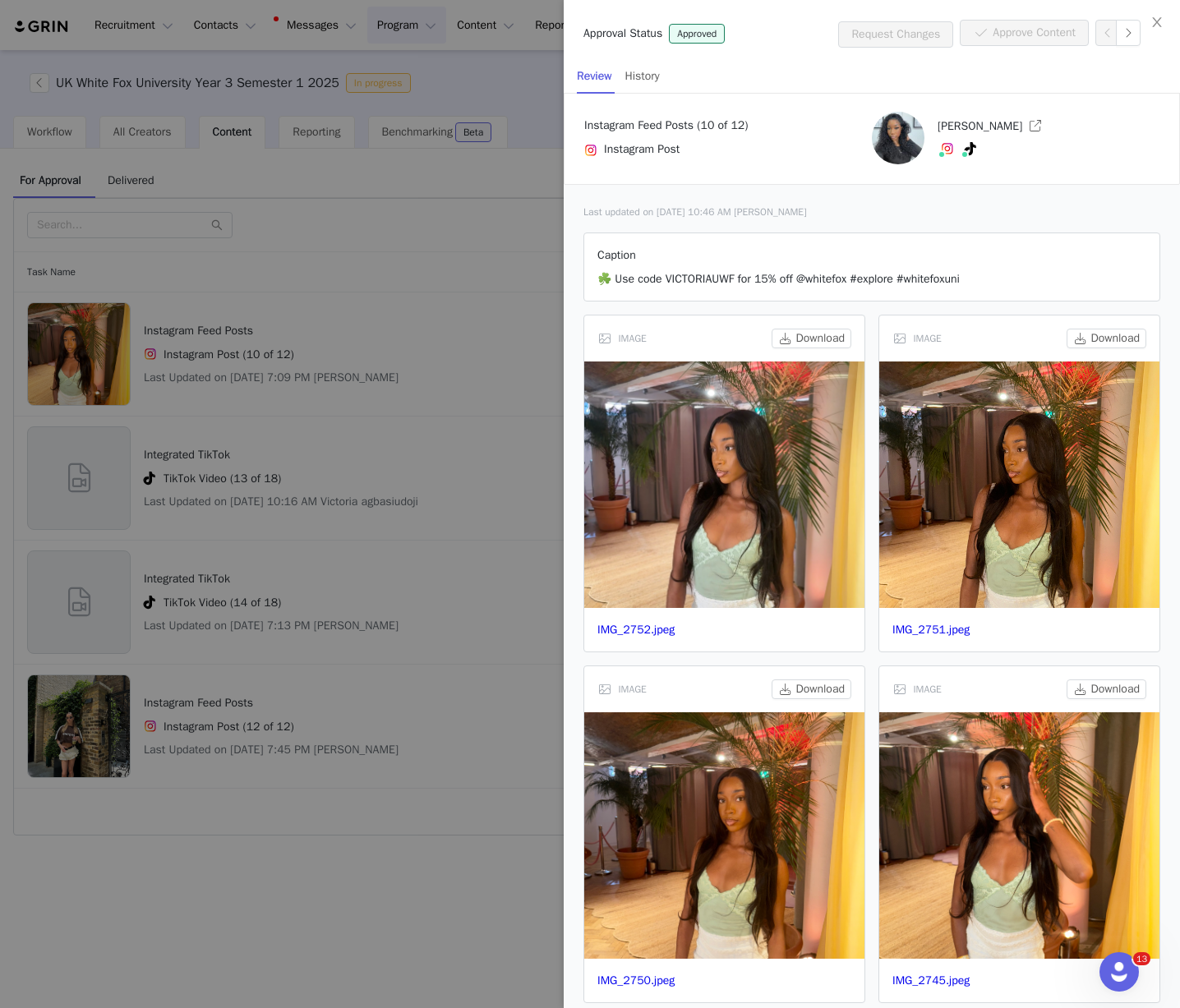 click at bounding box center [590, 504] 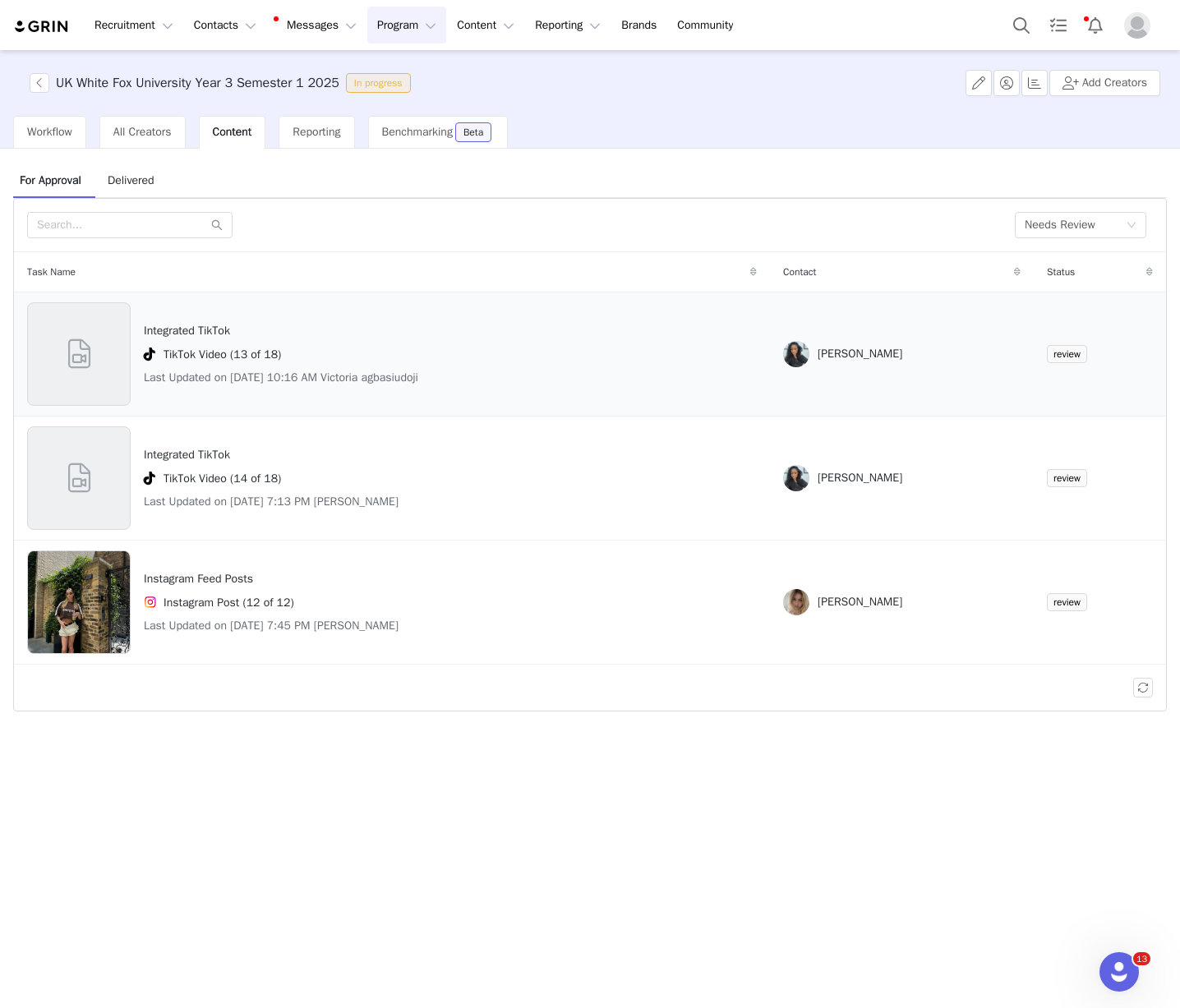 click on "Integrated TikTok  TikTok Video (13 of 18)   Last Updated on Jul 10, 2025 10:16 AM Victoria agbasiudoji" at bounding box center (281, 354) 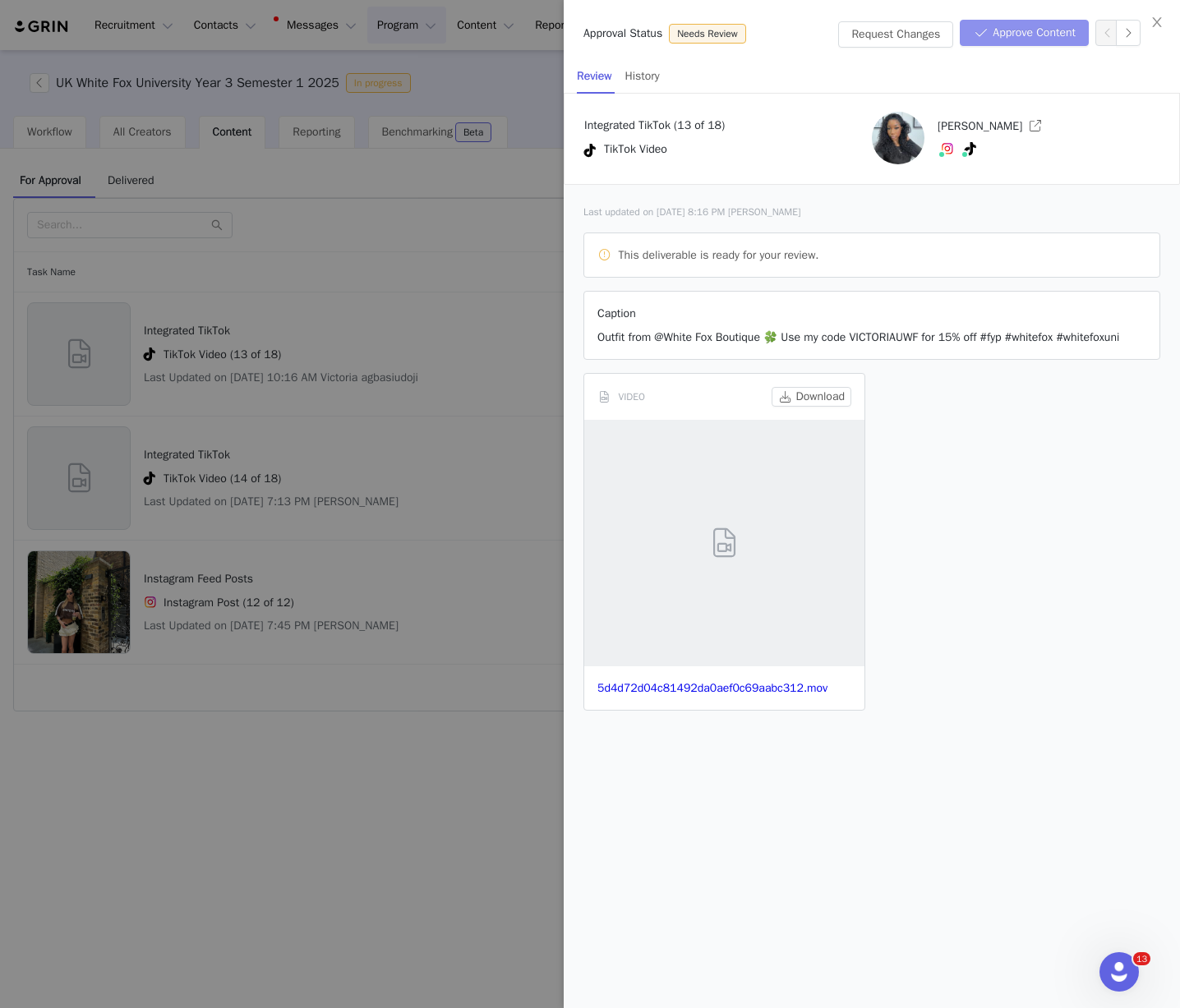 click on "Approve Content" at bounding box center (1024, 33) 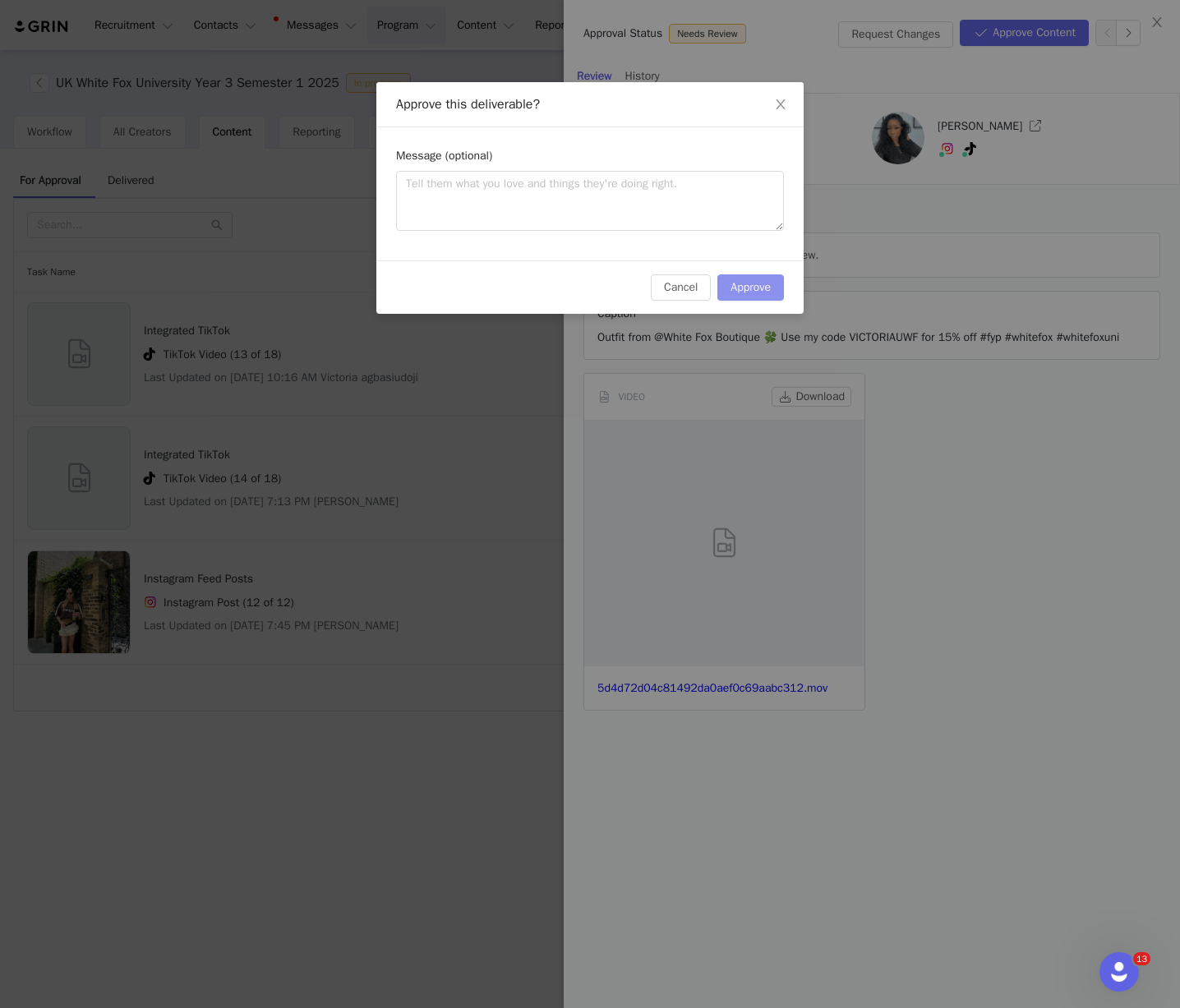 click on "Approve" at bounding box center (750, 288) 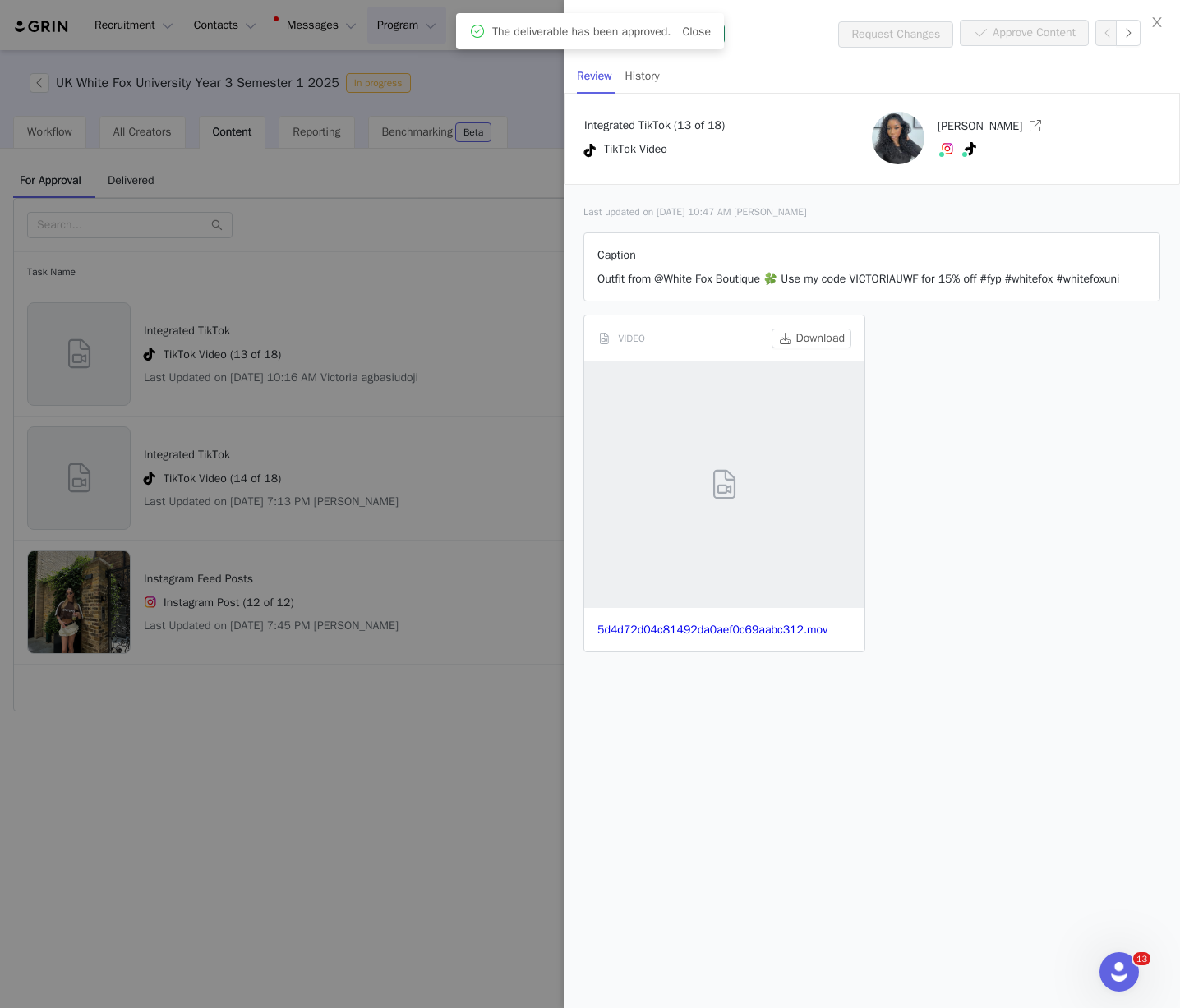 click at bounding box center (590, 504) 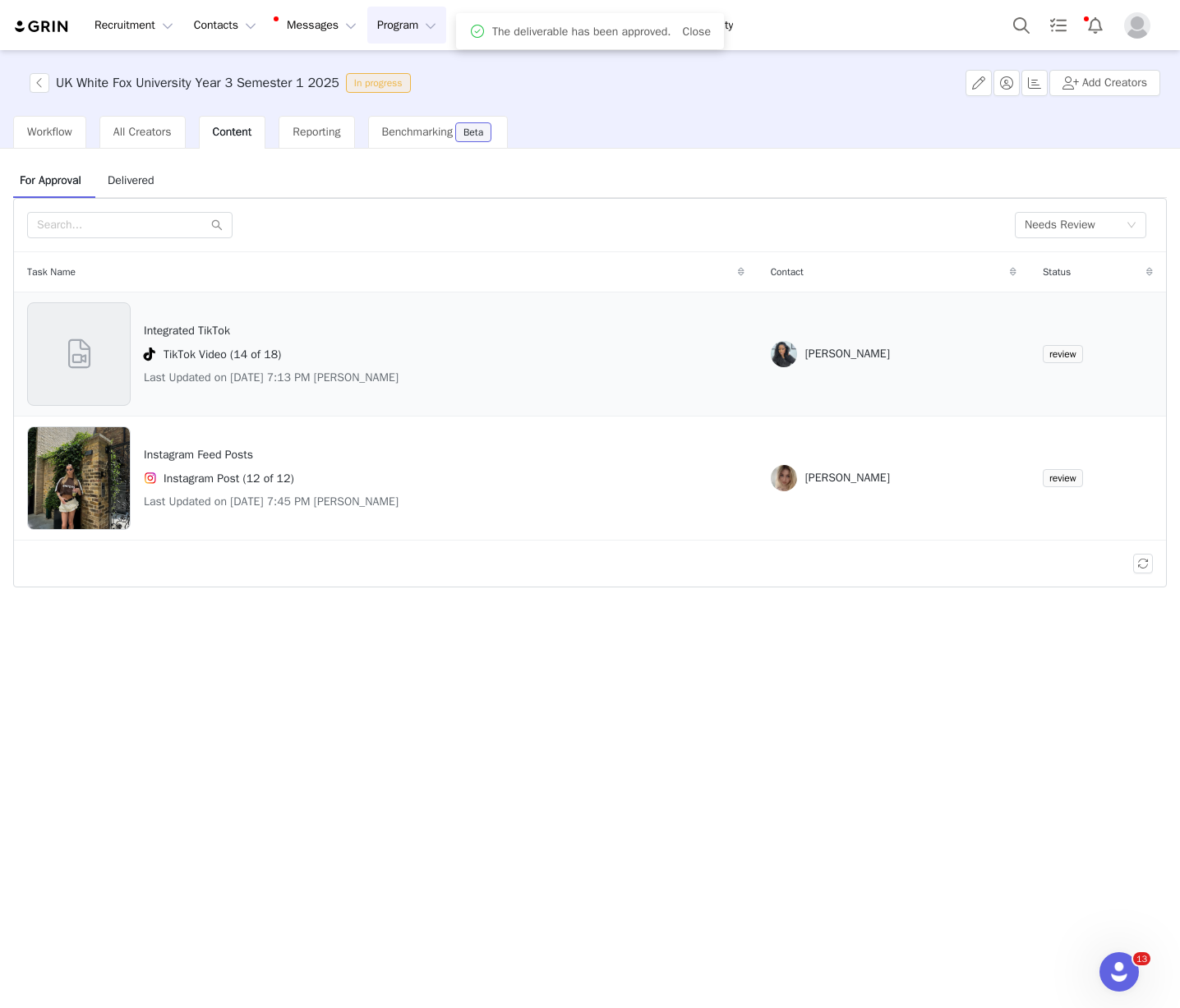 click on "Integrated TikTok  TikTok Video (14 of 18)   Last Updated on Jul 10, 2025 7:13 PM Victoria agbasiudoji" at bounding box center (385, 354) 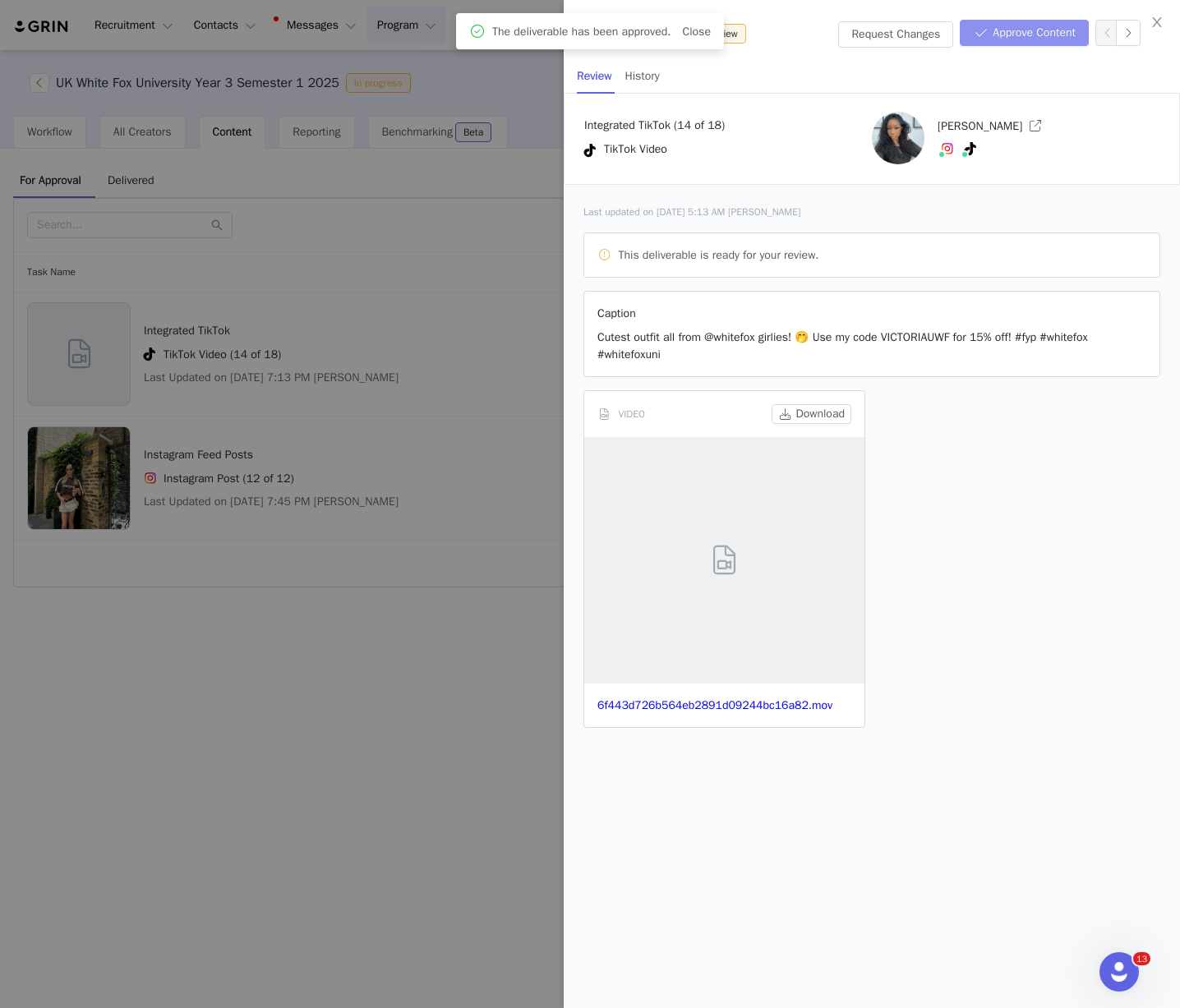 click on "Approve Content" at bounding box center [1024, 33] 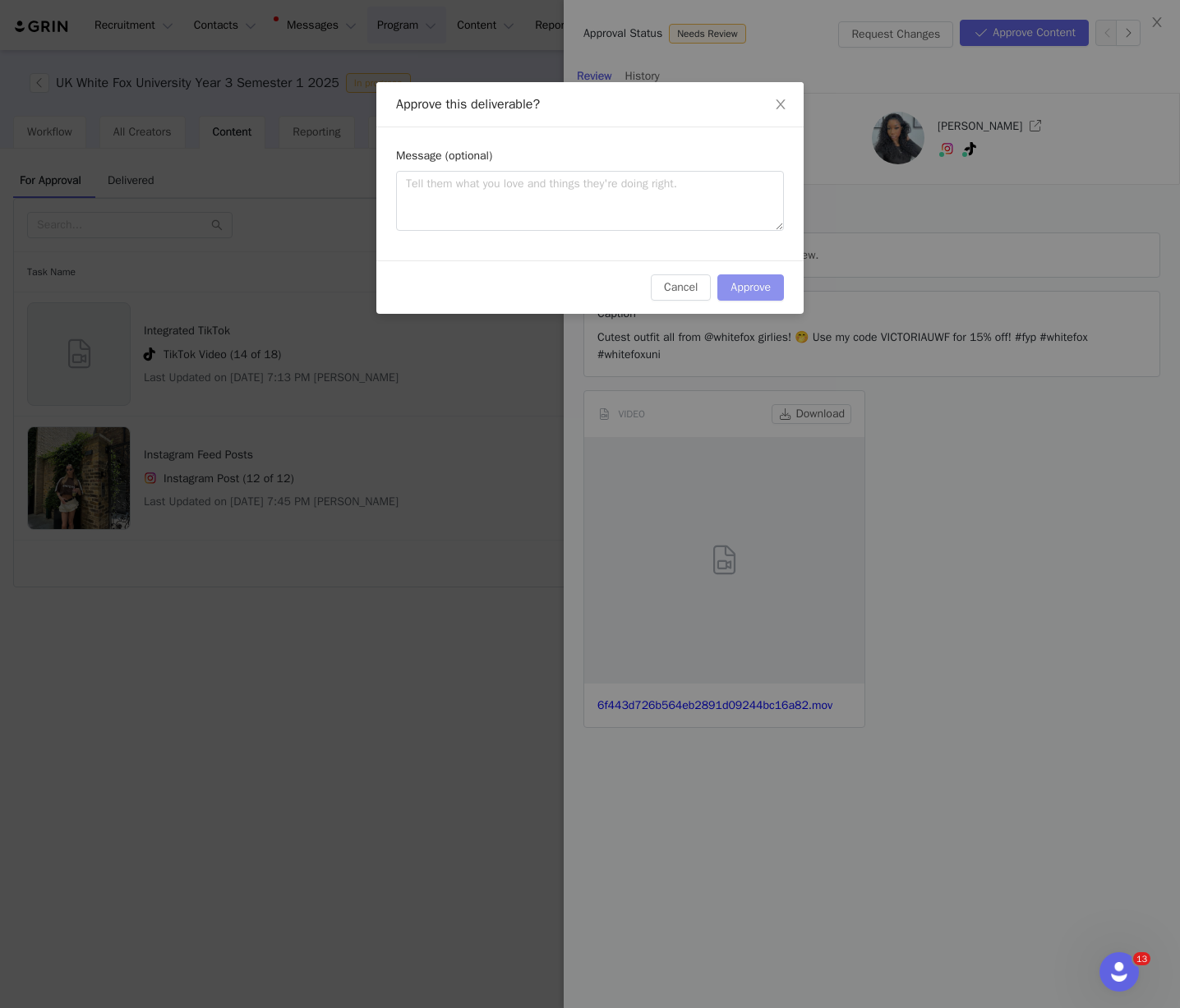click on "Approve" at bounding box center (750, 288) 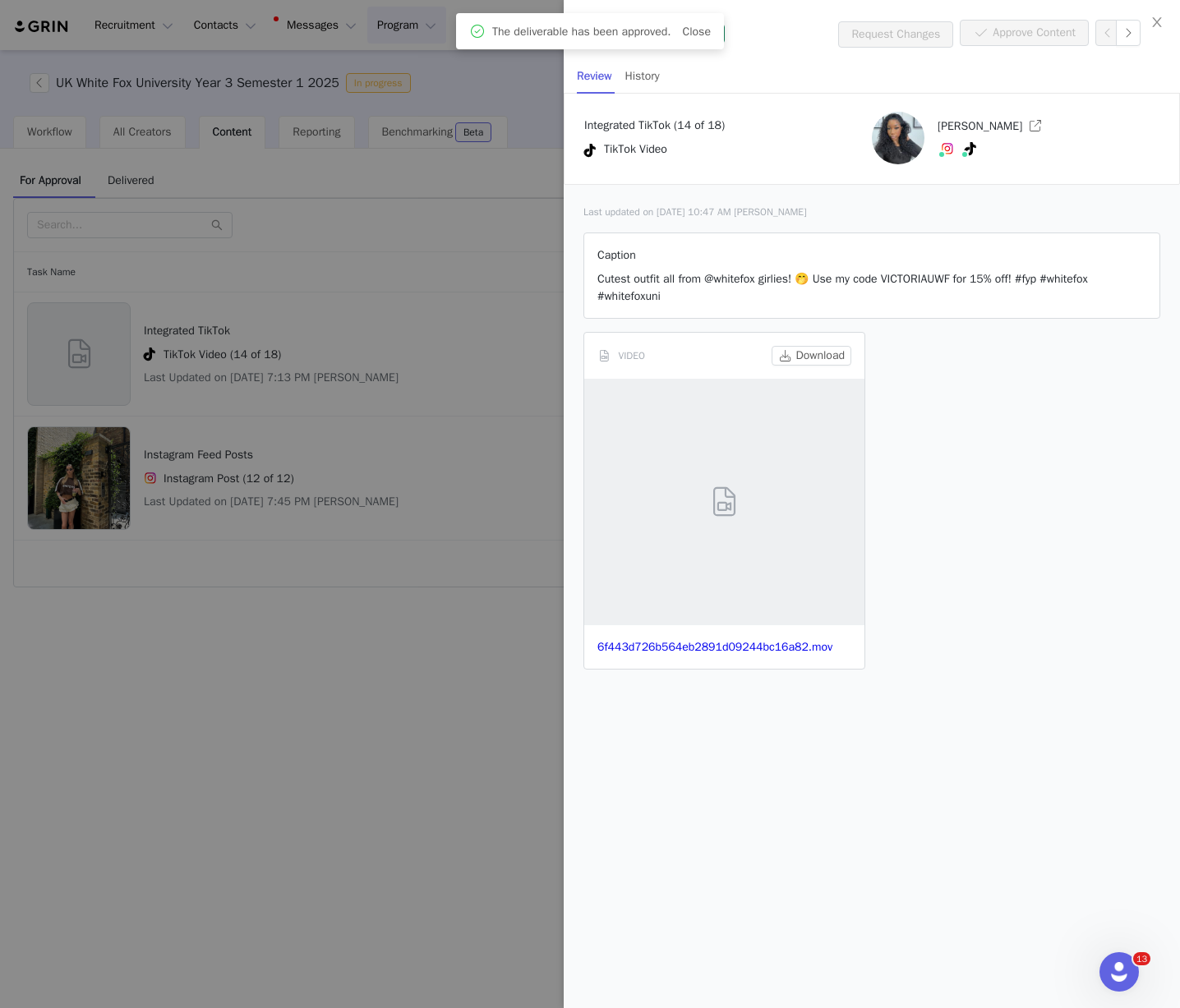 click at bounding box center (590, 504) 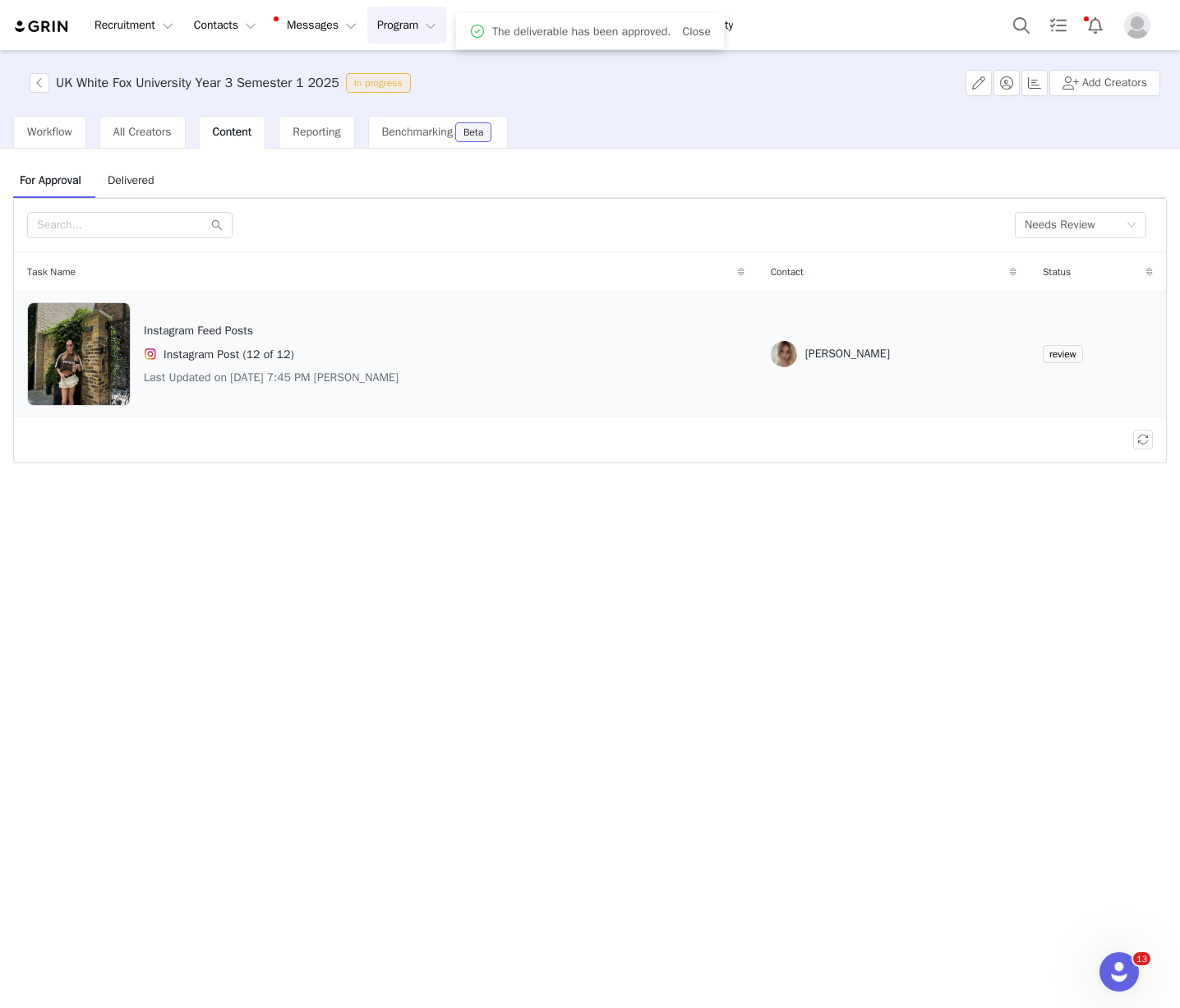 click on "Instagram Post (12 of 12)" at bounding box center (271, 354) 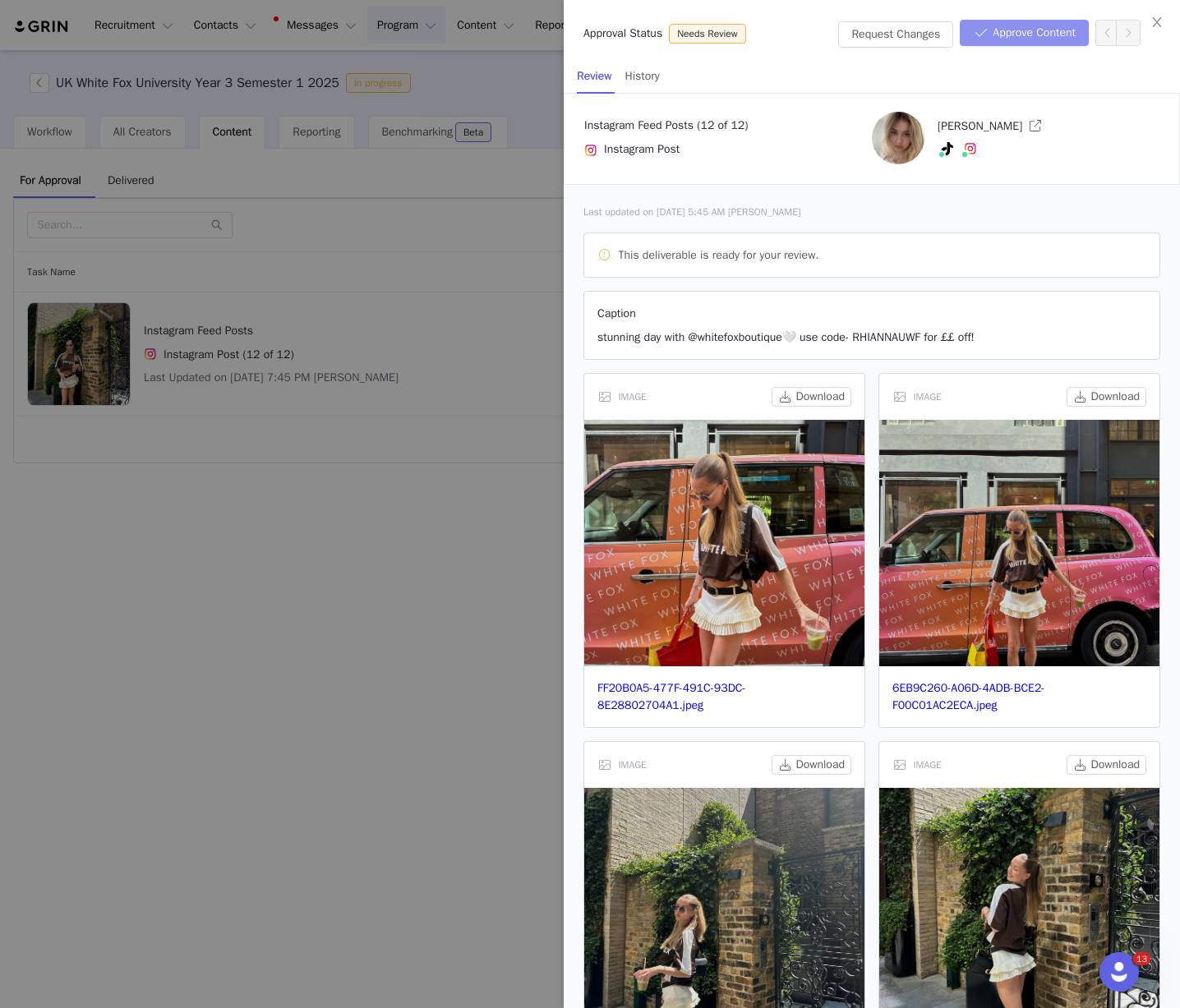 click on "Approve Content" at bounding box center (1024, 33) 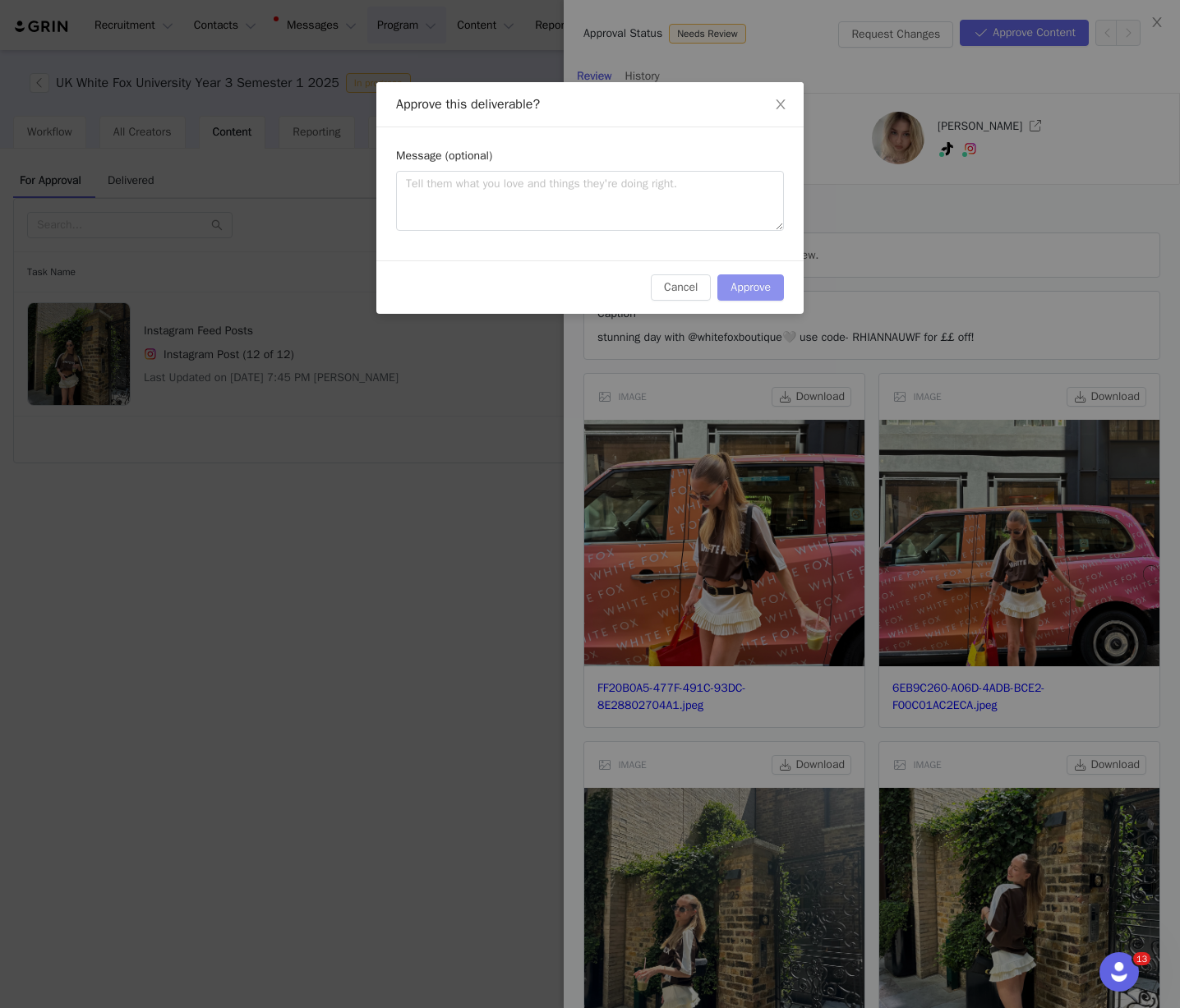 drag, startPoint x: 754, startPoint y: 288, endPoint x: 694, endPoint y: 305, distance: 62.36185 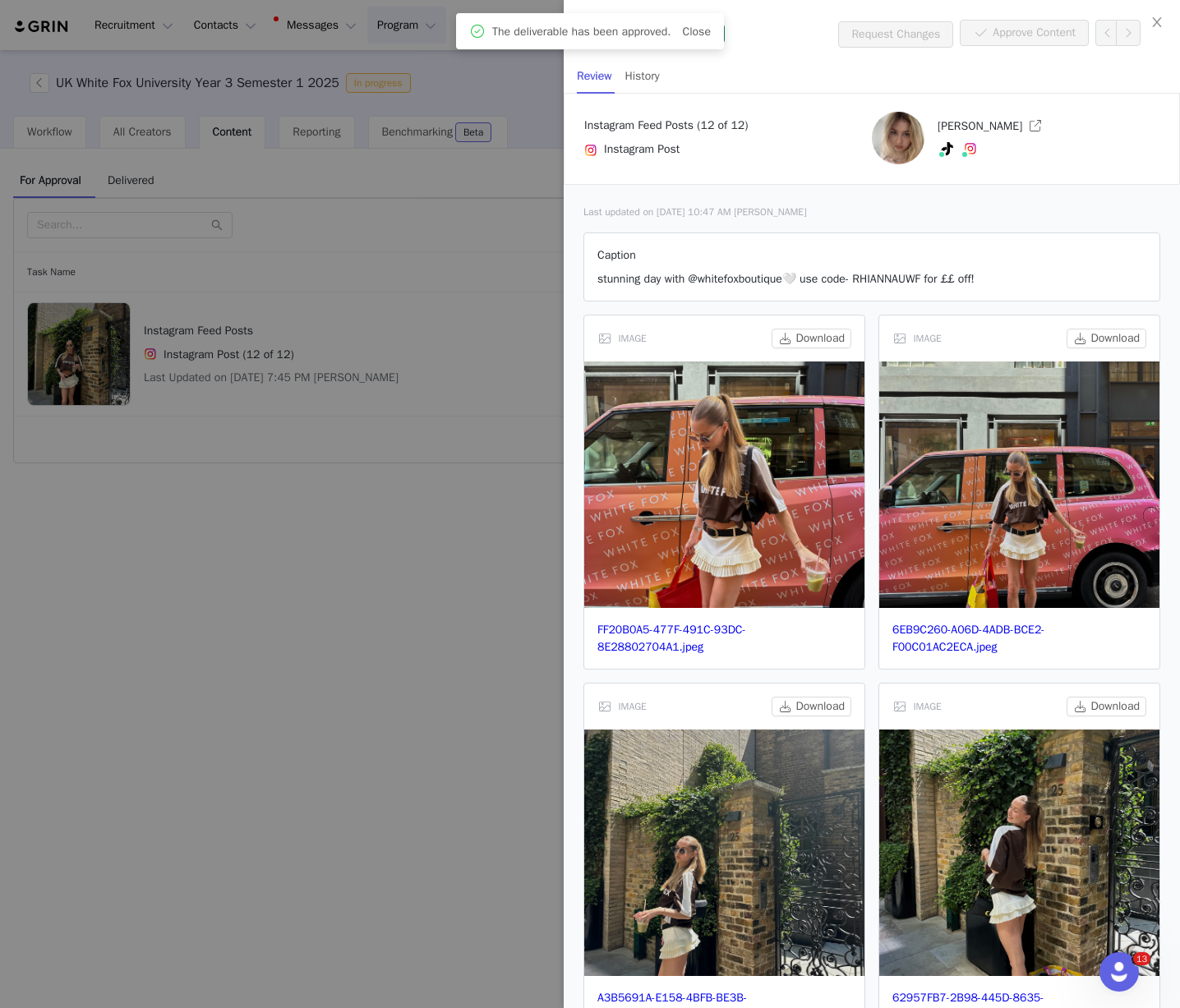 click at bounding box center [590, 504] 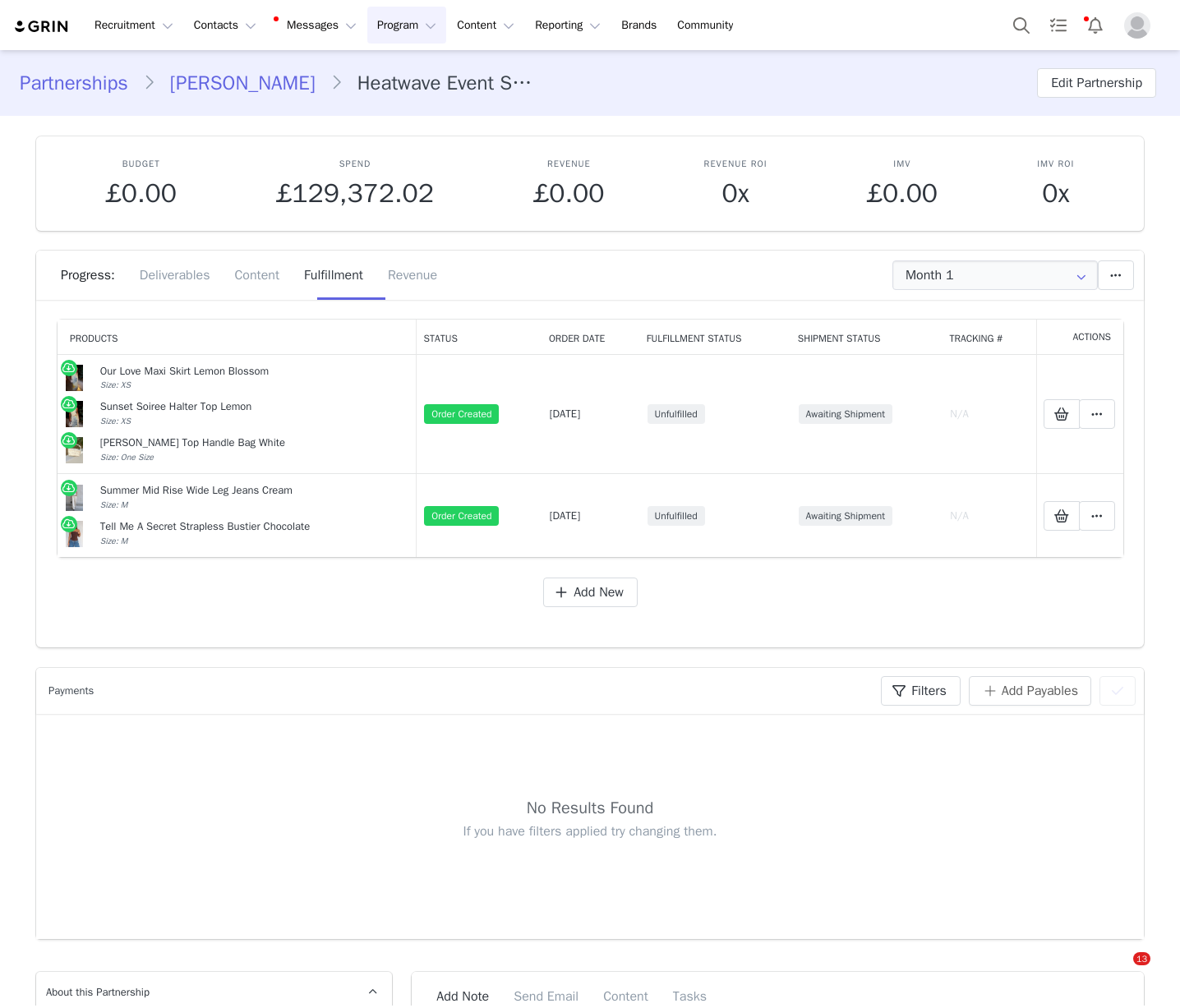 scroll, scrollTop: 0, scrollLeft: 0, axis: both 